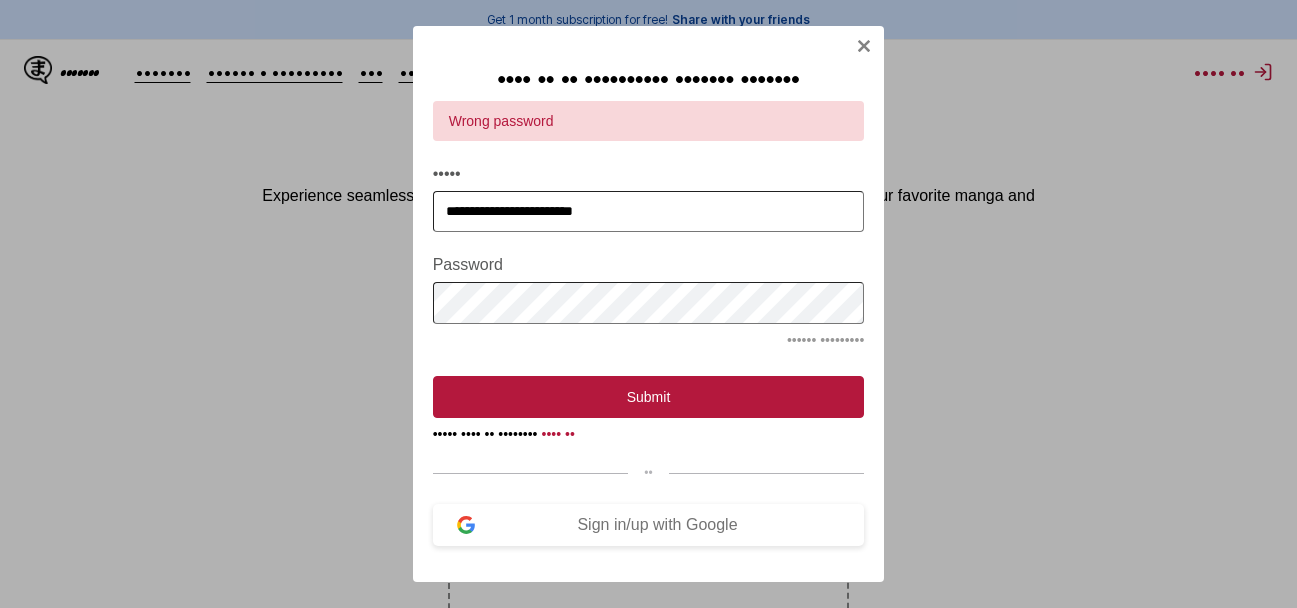 scroll, scrollTop: 523, scrollLeft: 0, axis: vertical 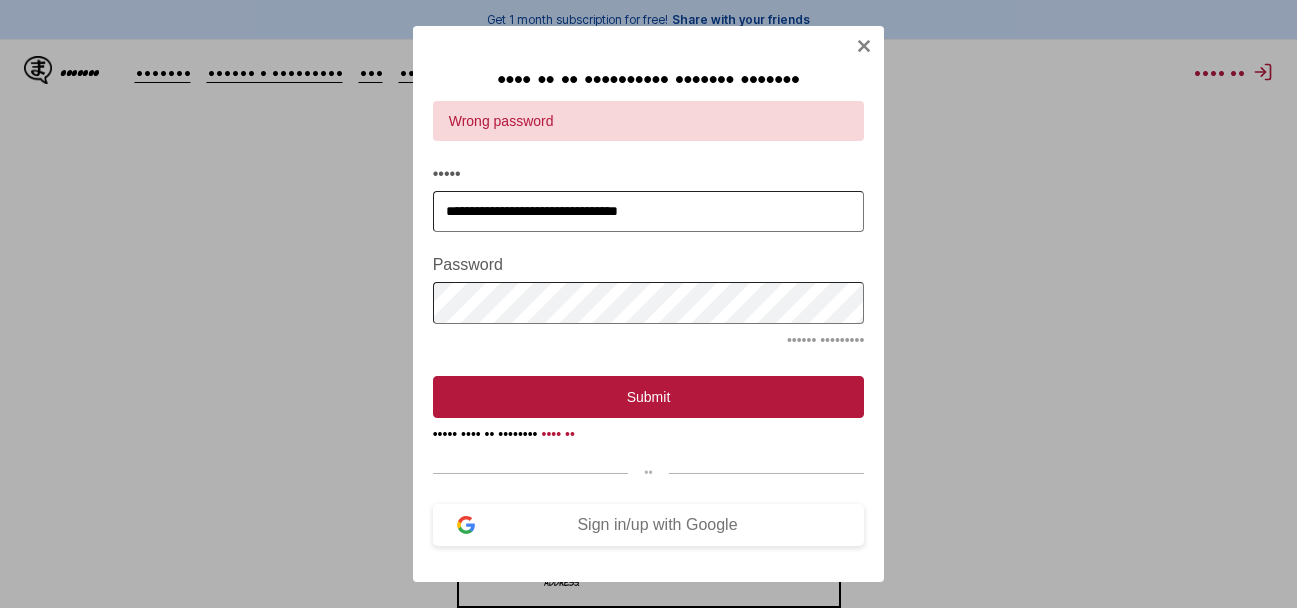 type on "••••••••••••••••••••••••••••••••••" 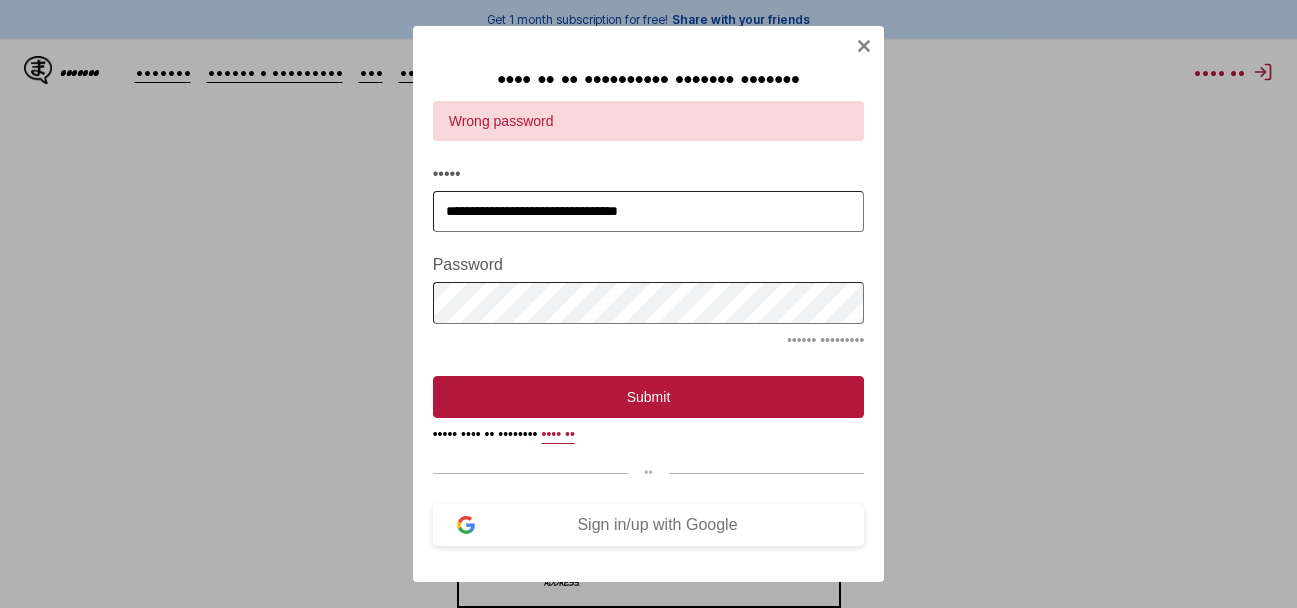 click on "•••• ••" at bounding box center [557, 434] 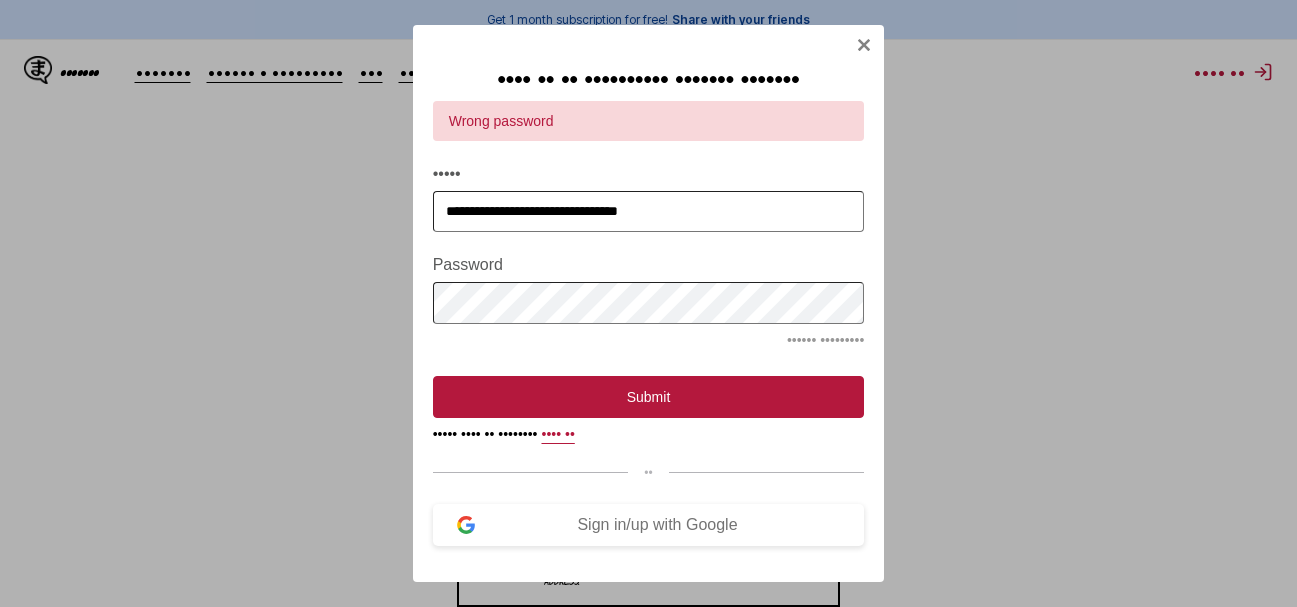 scroll, scrollTop: 0, scrollLeft: 10240, axis: horizontal 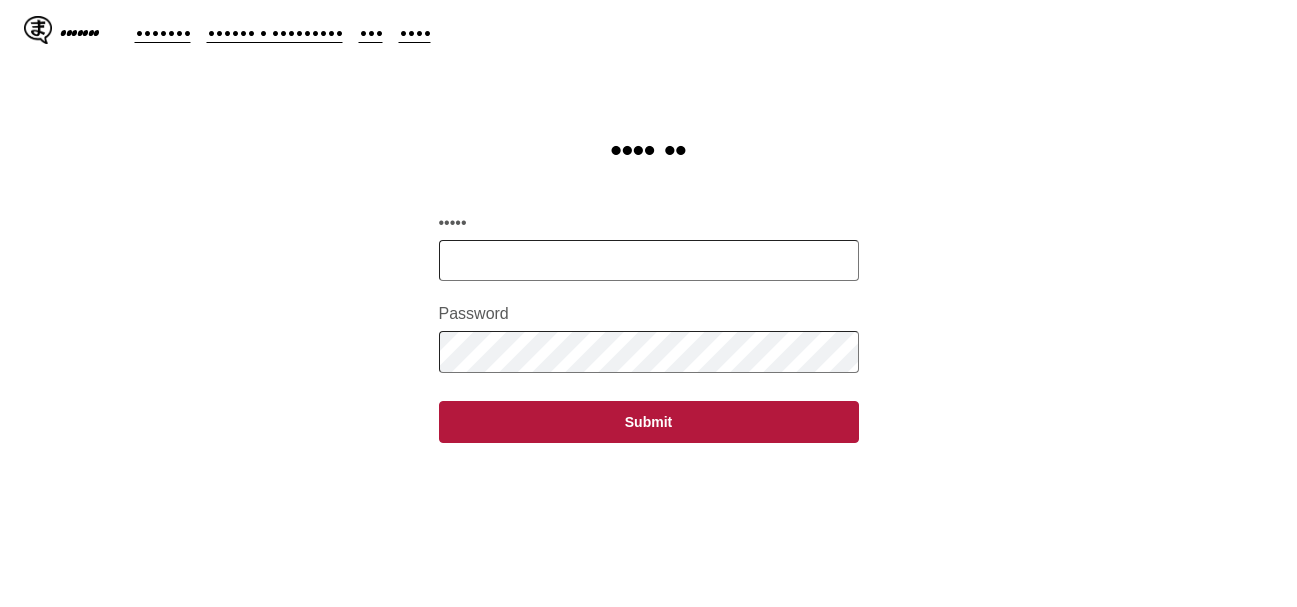 click on "•••••" at bounding box center (649, 260) 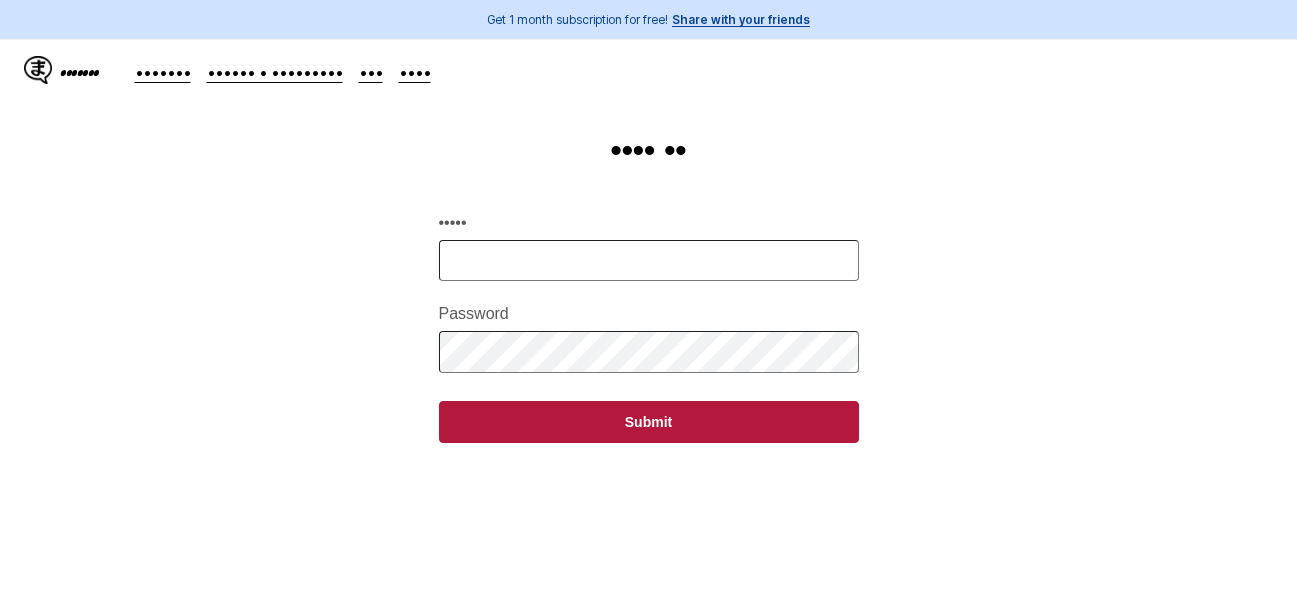 paste on "••••••••••••••••••••••••••••••••••" 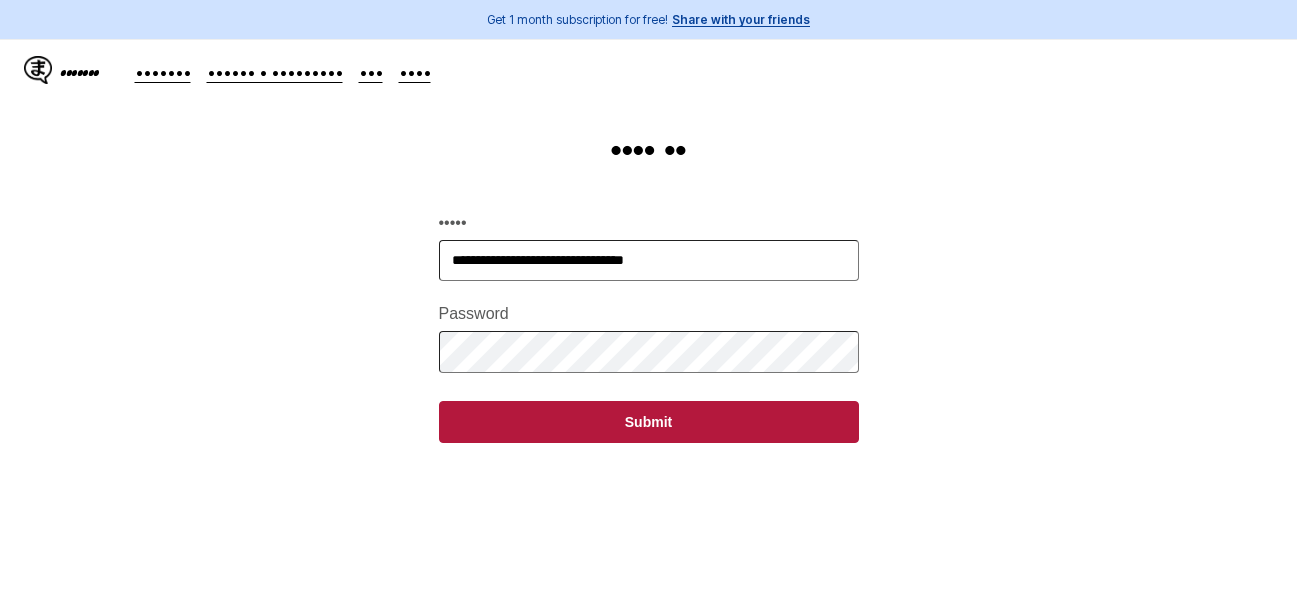 type on "••••••••••••••••••••••••••••••••••" 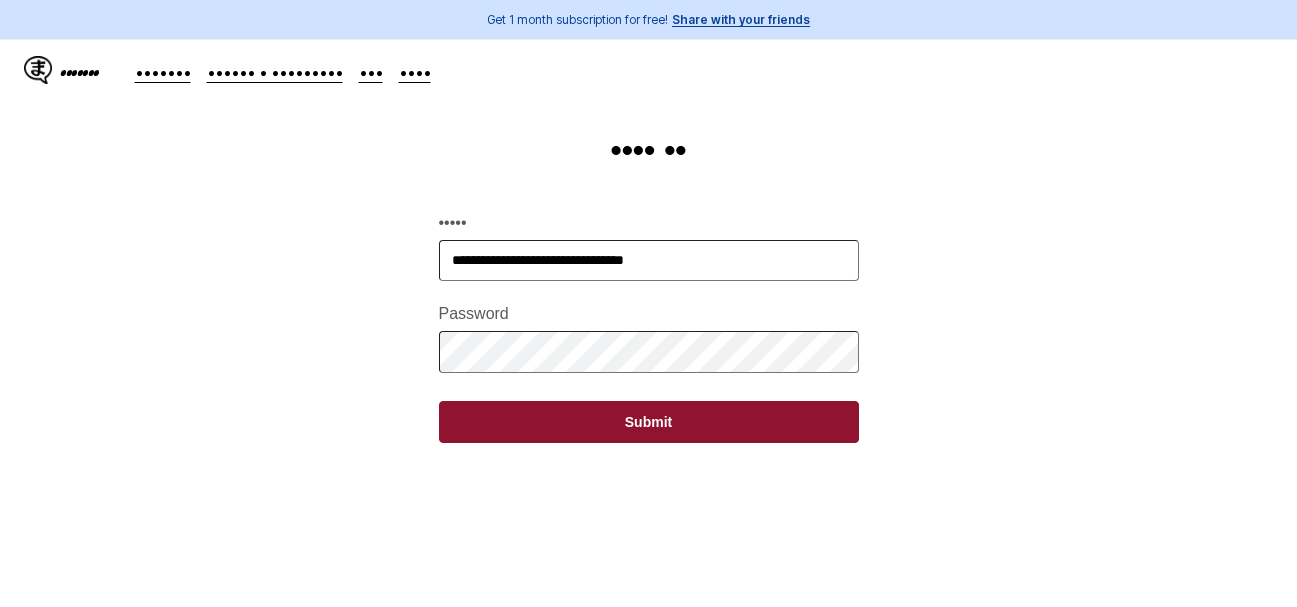 click on "Submit" at bounding box center [649, 422] 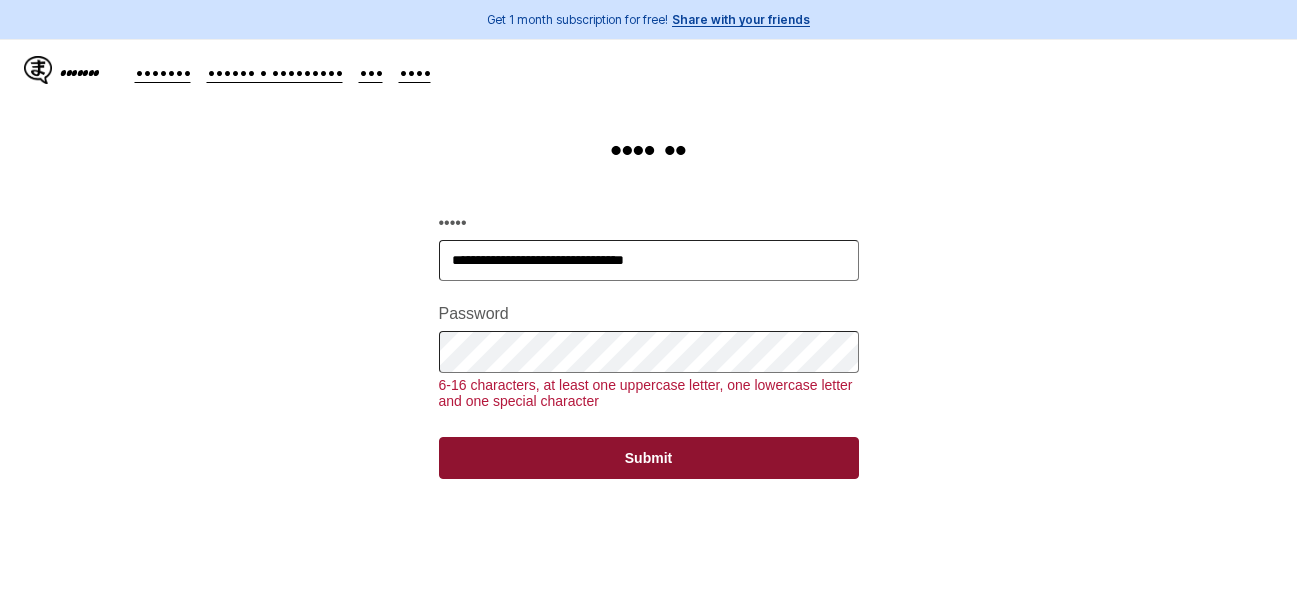click on "Submit" at bounding box center (649, 458) 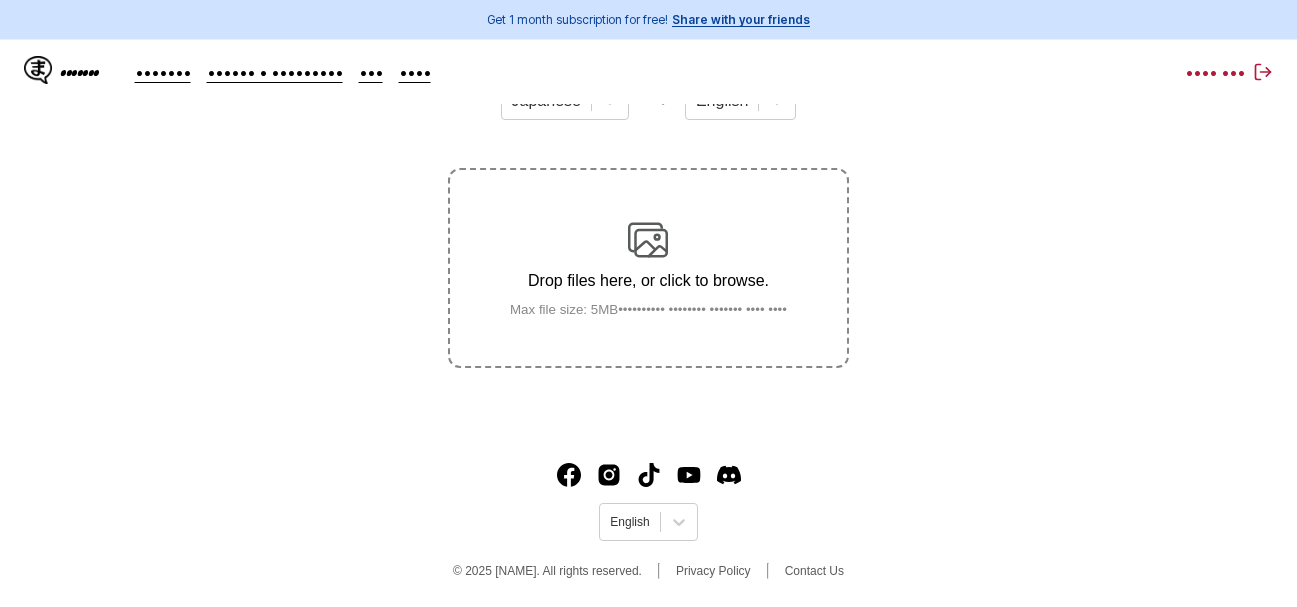 scroll, scrollTop: 257, scrollLeft: 0, axis: vertical 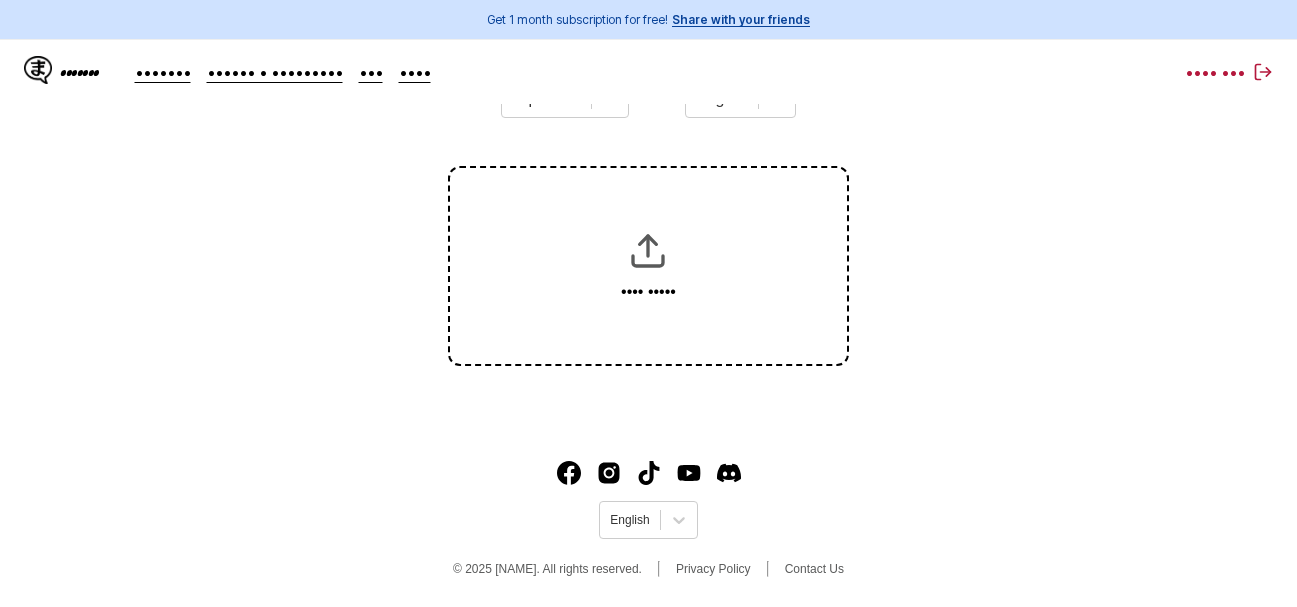 click on "AI-Powered Manga Translator Experience seamless manga translation with our cutting-edge AI technology. Upload your favorite manga and instantly translate it into multiple languages. Weekly free credits left: 52 From Japanese To English Drop here!" at bounding box center (648, 148) 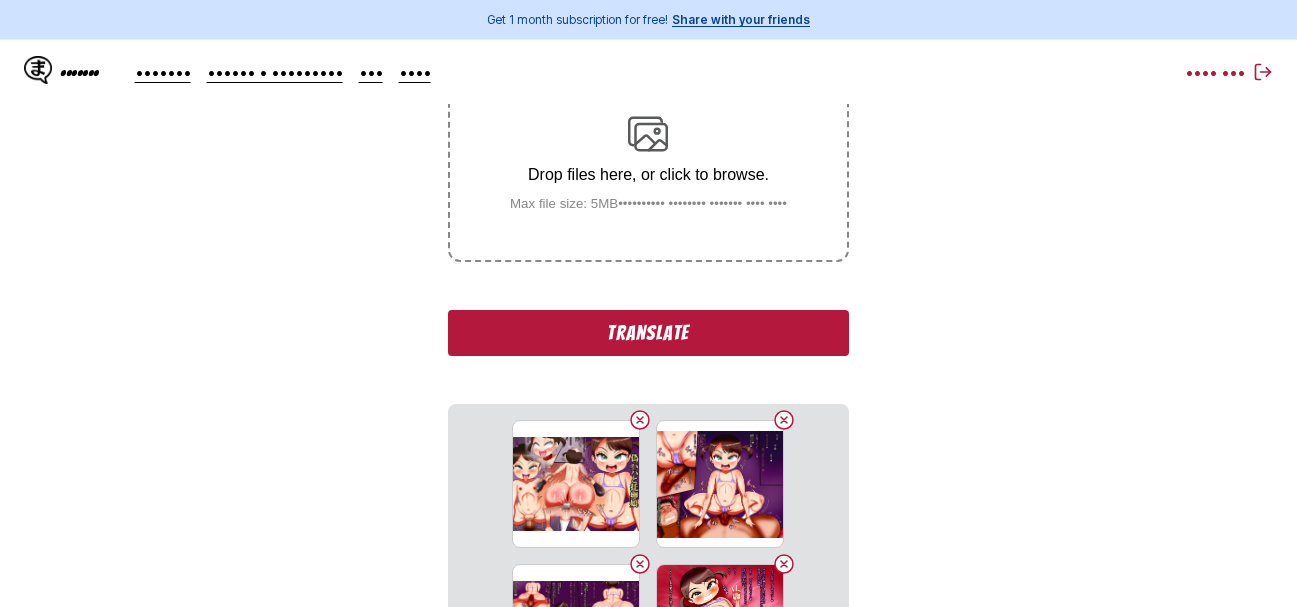 scroll, scrollTop: 347, scrollLeft: 0, axis: vertical 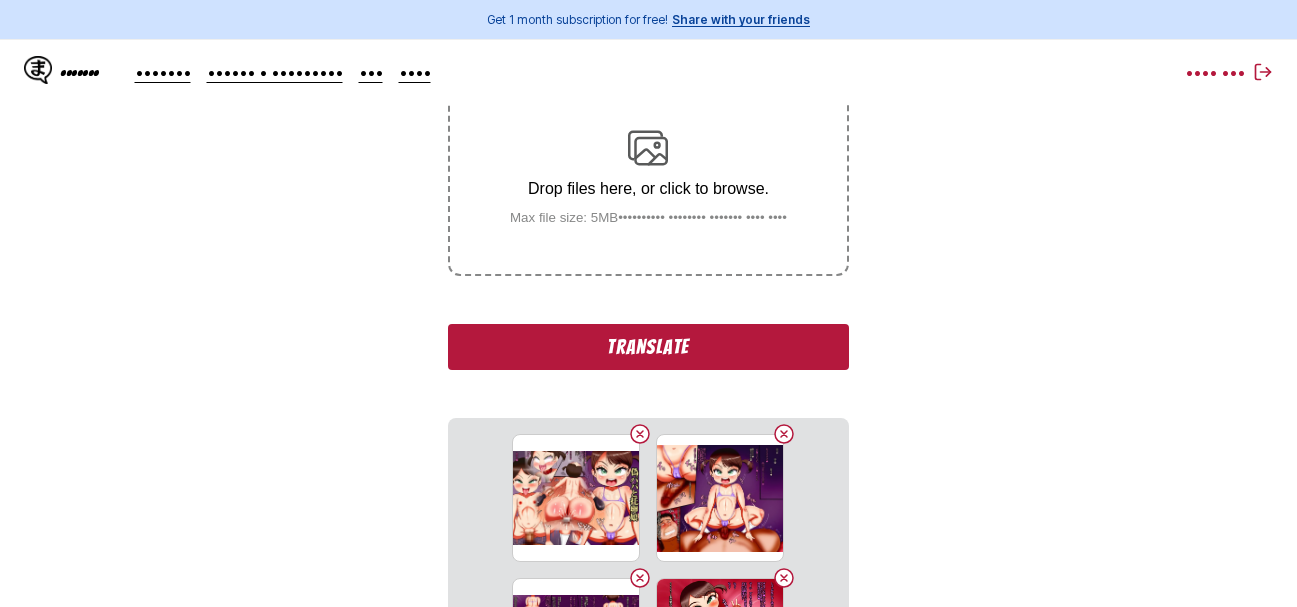click on "Translate" at bounding box center (648, 347) 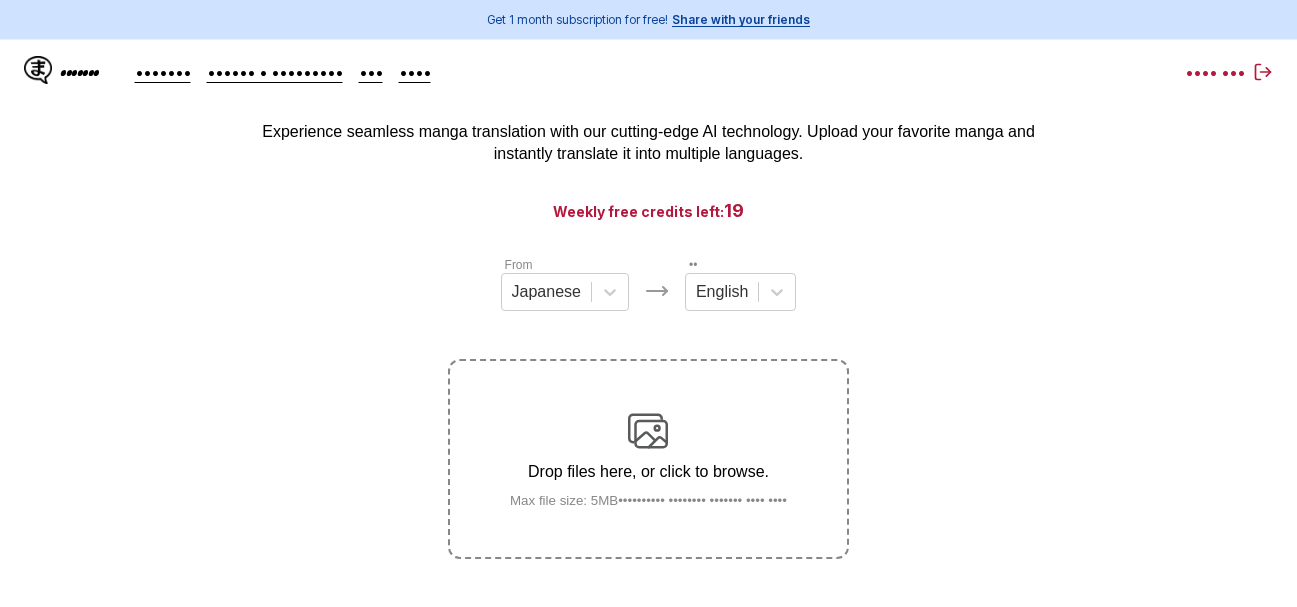scroll, scrollTop: 464, scrollLeft: 0, axis: vertical 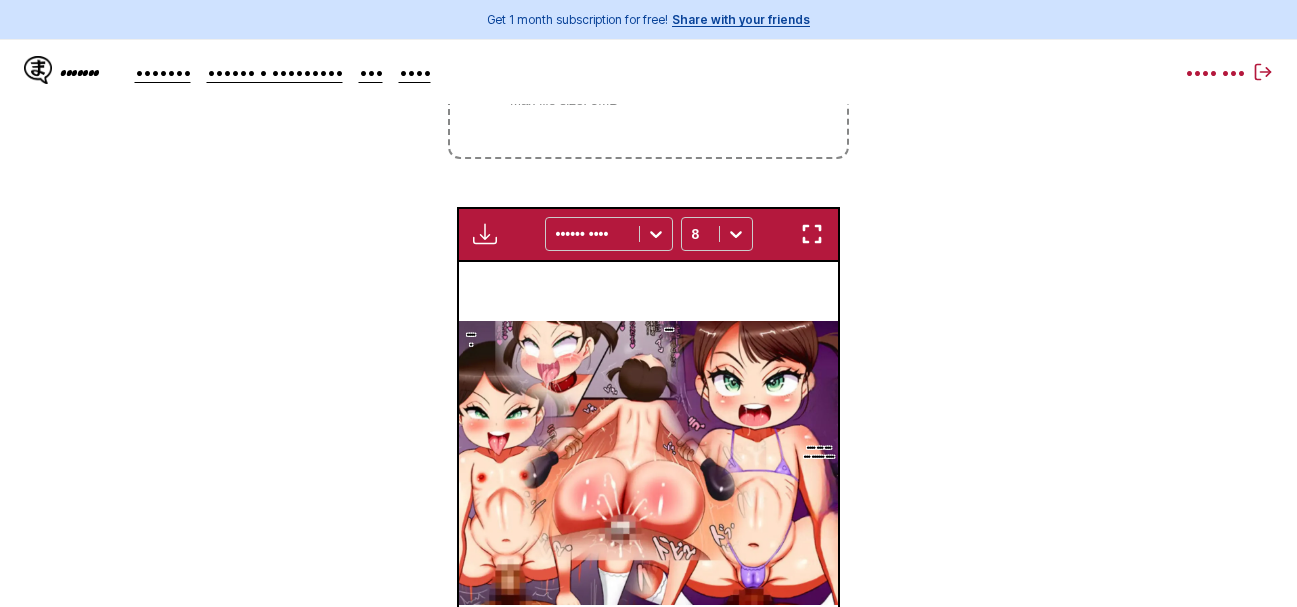 click at bounding box center [812, 234] 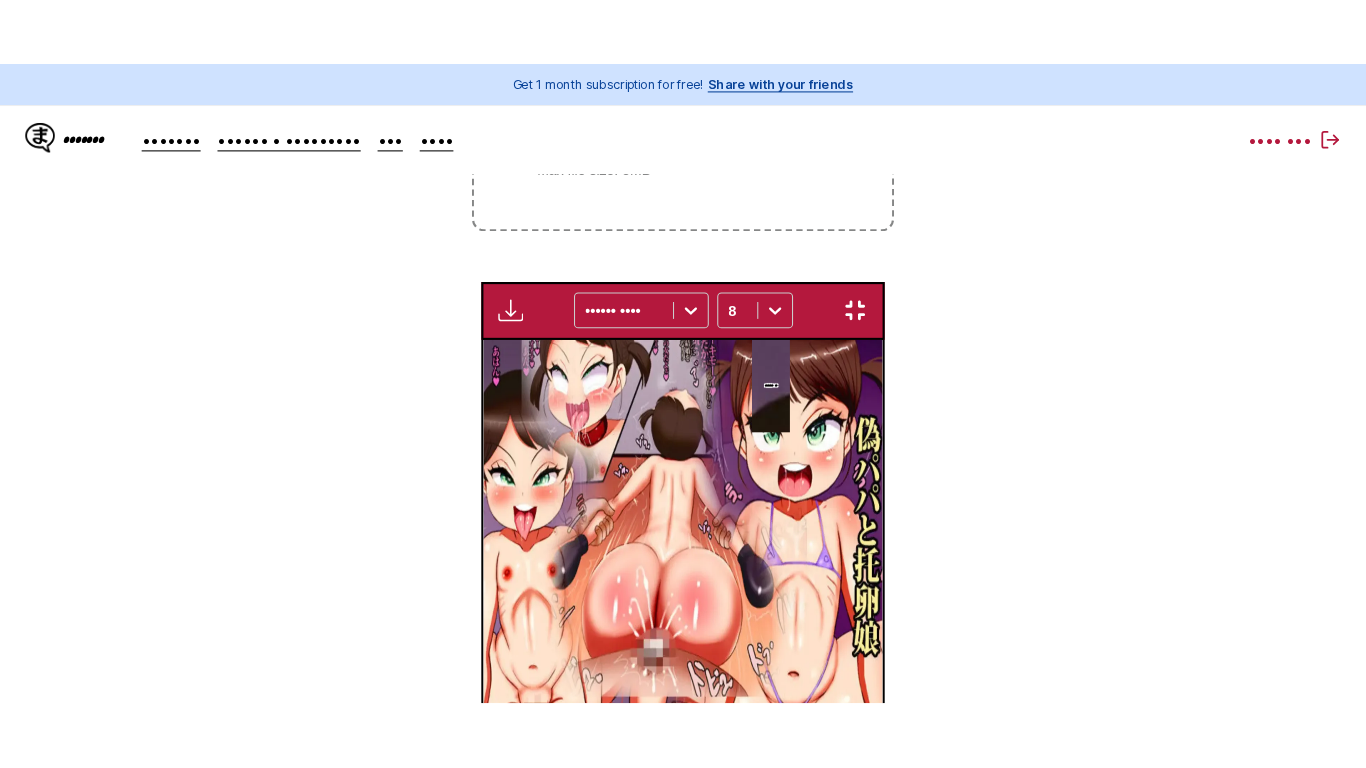 scroll, scrollTop: 241, scrollLeft: 0, axis: vertical 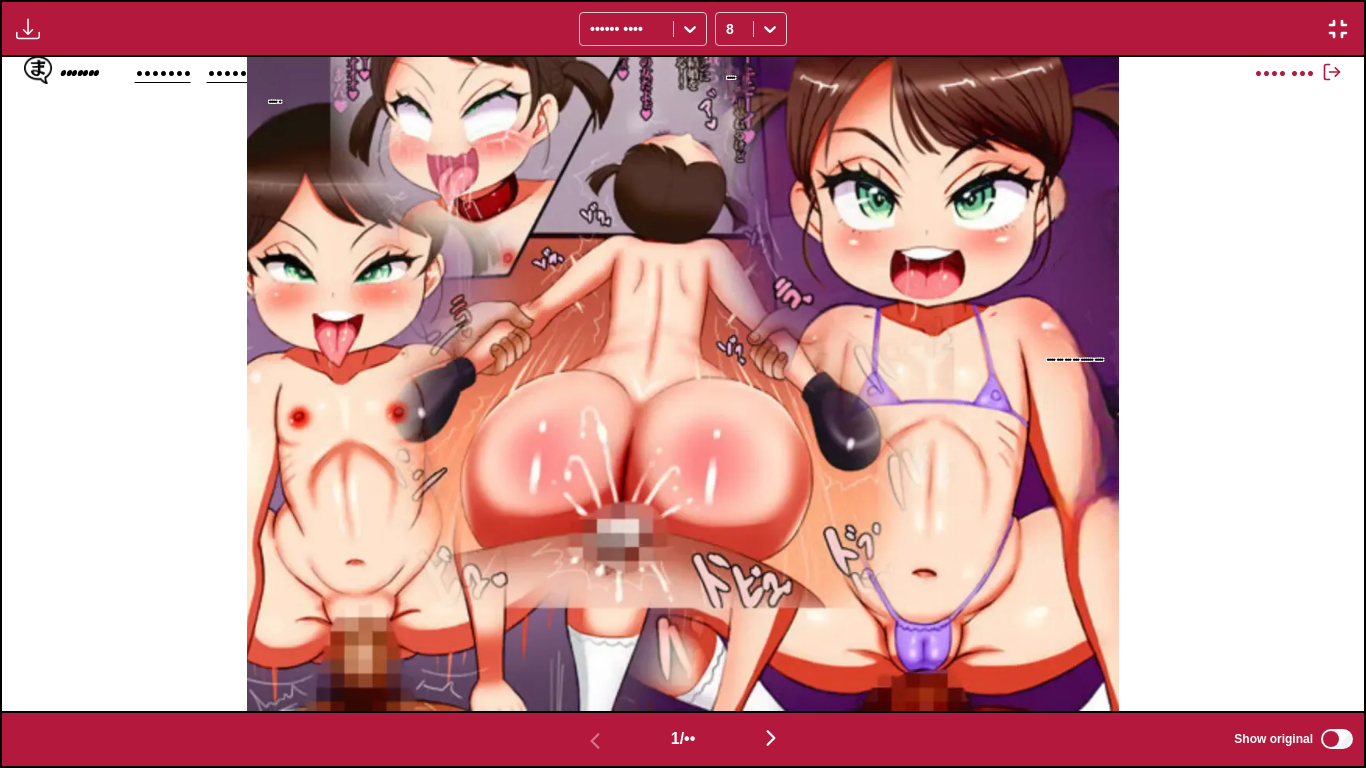click at bounding box center [595, 741] 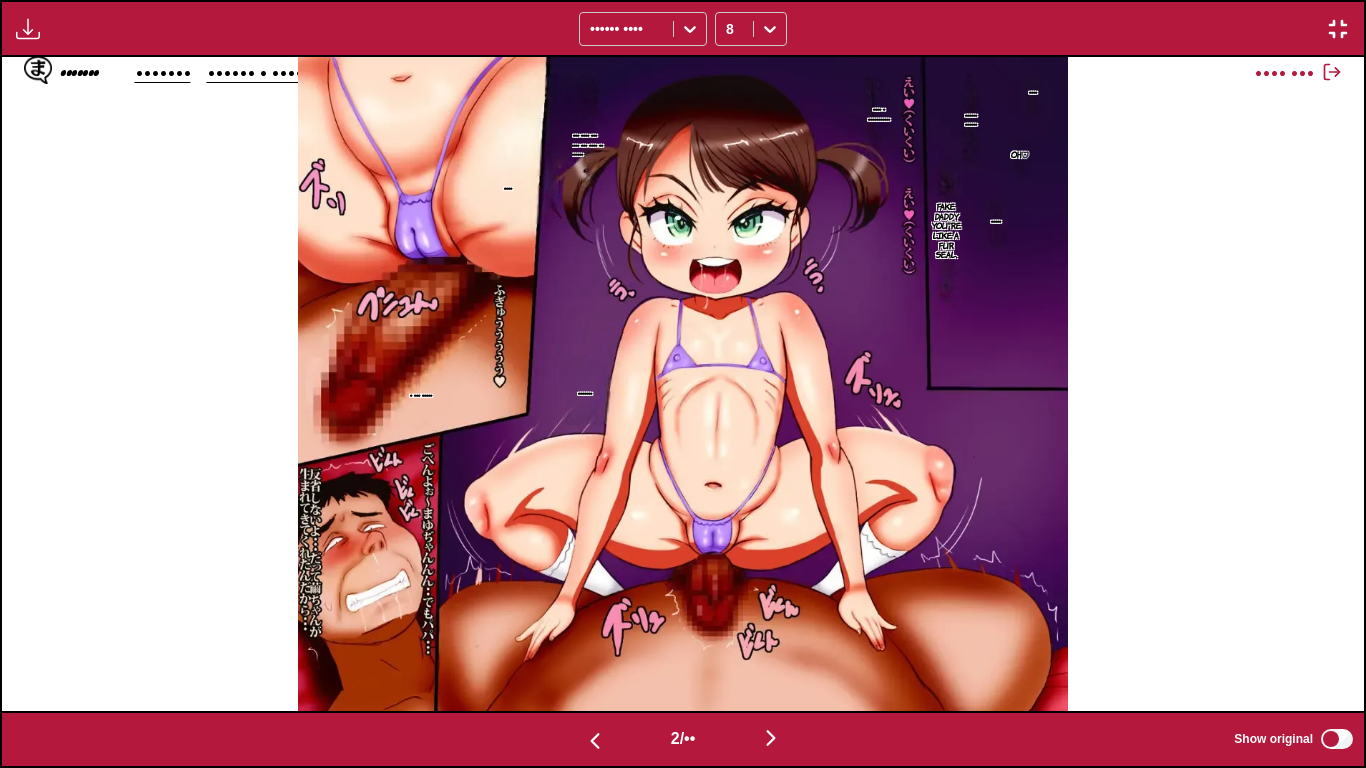 click at bounding box center [595, 741] 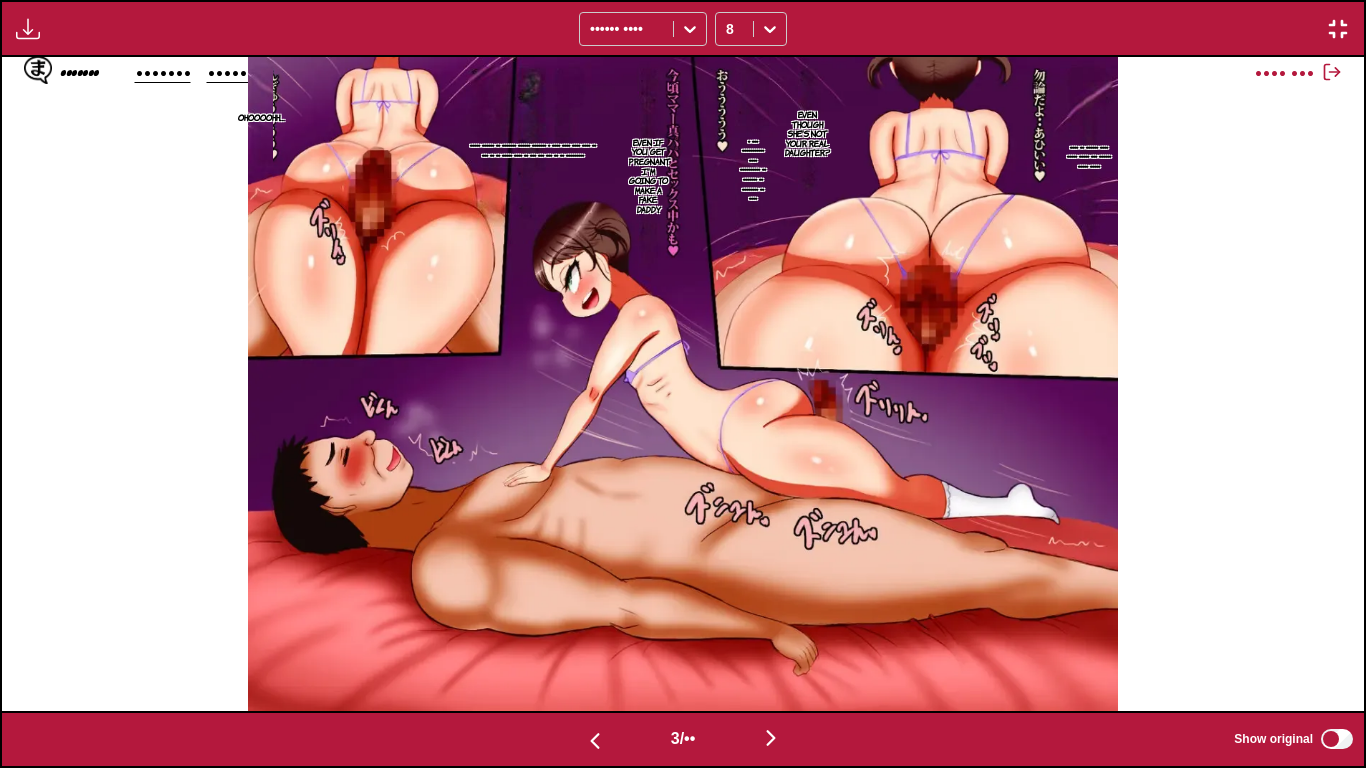 click at bounding box center [595, 741] 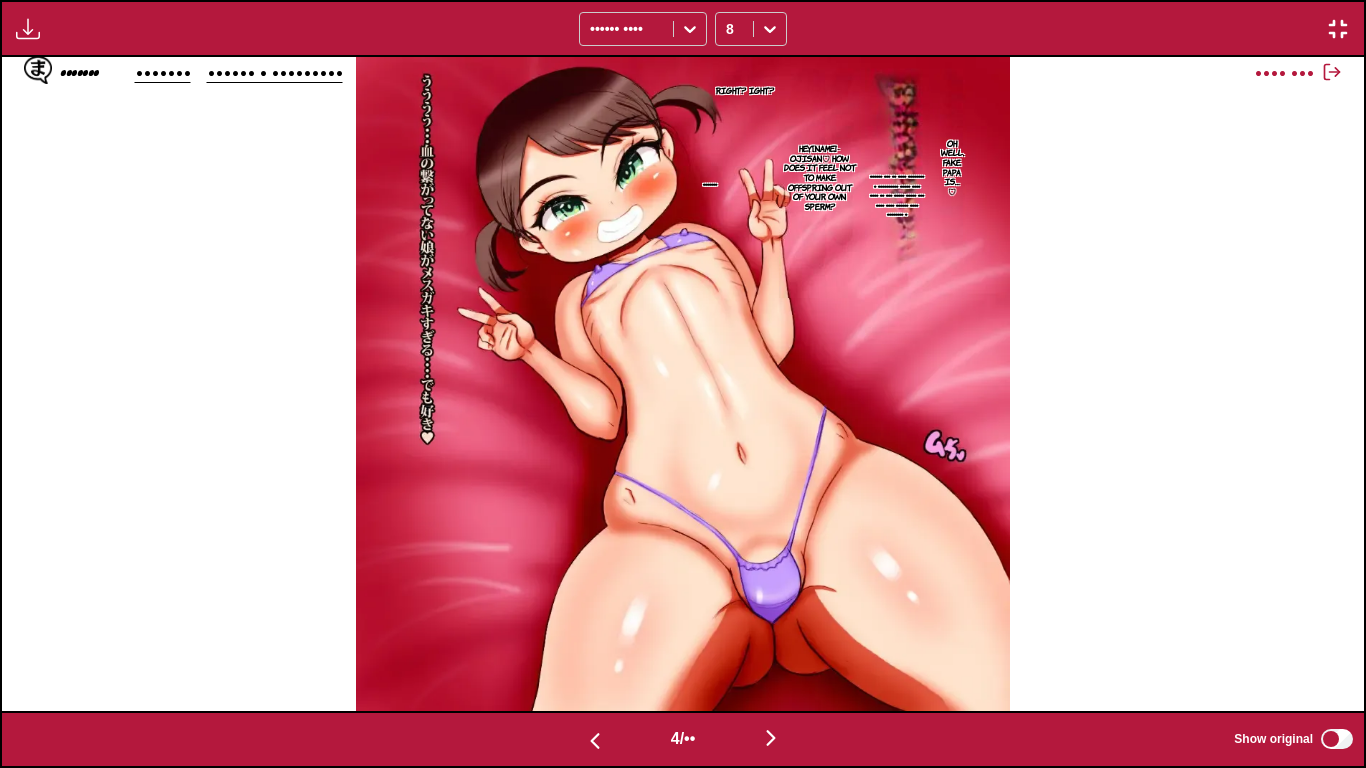 click at bounding box center (595, 741) 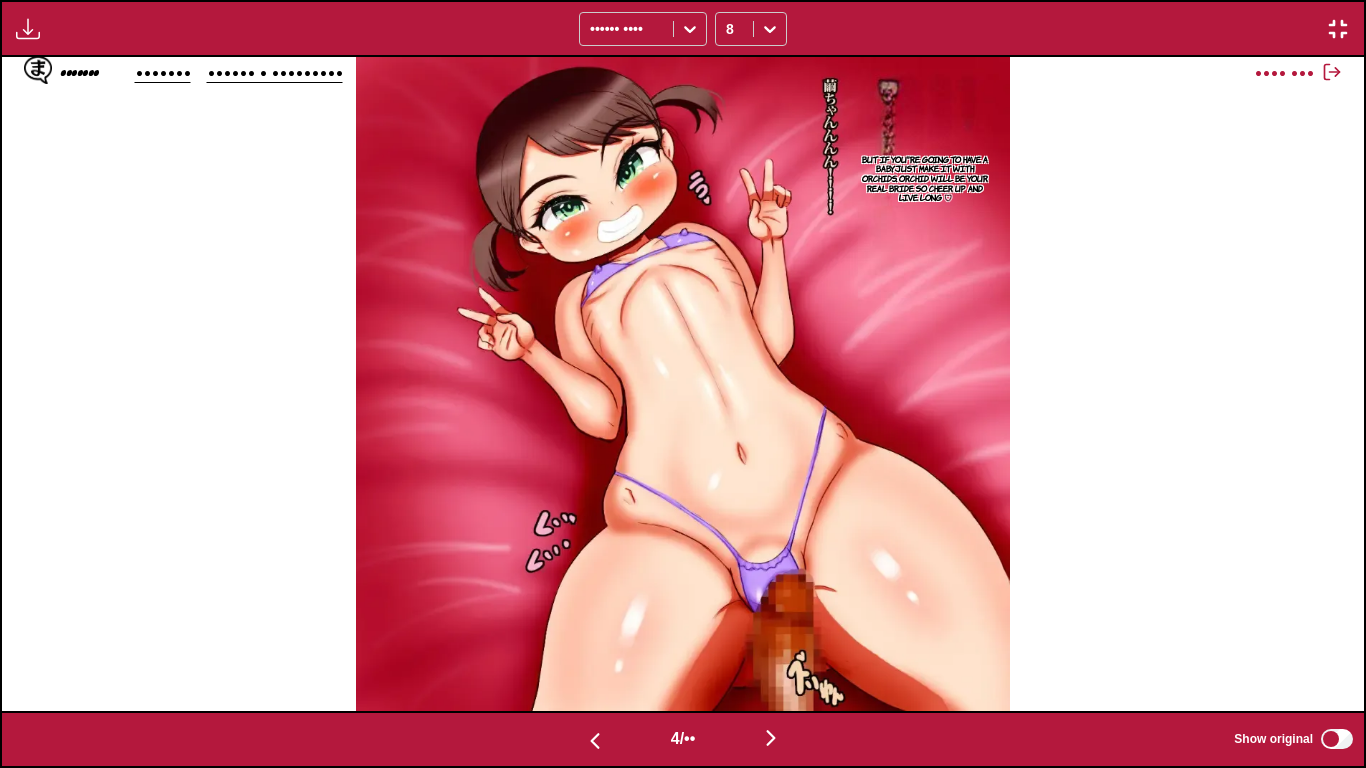 click at bounding box center [595, 741] 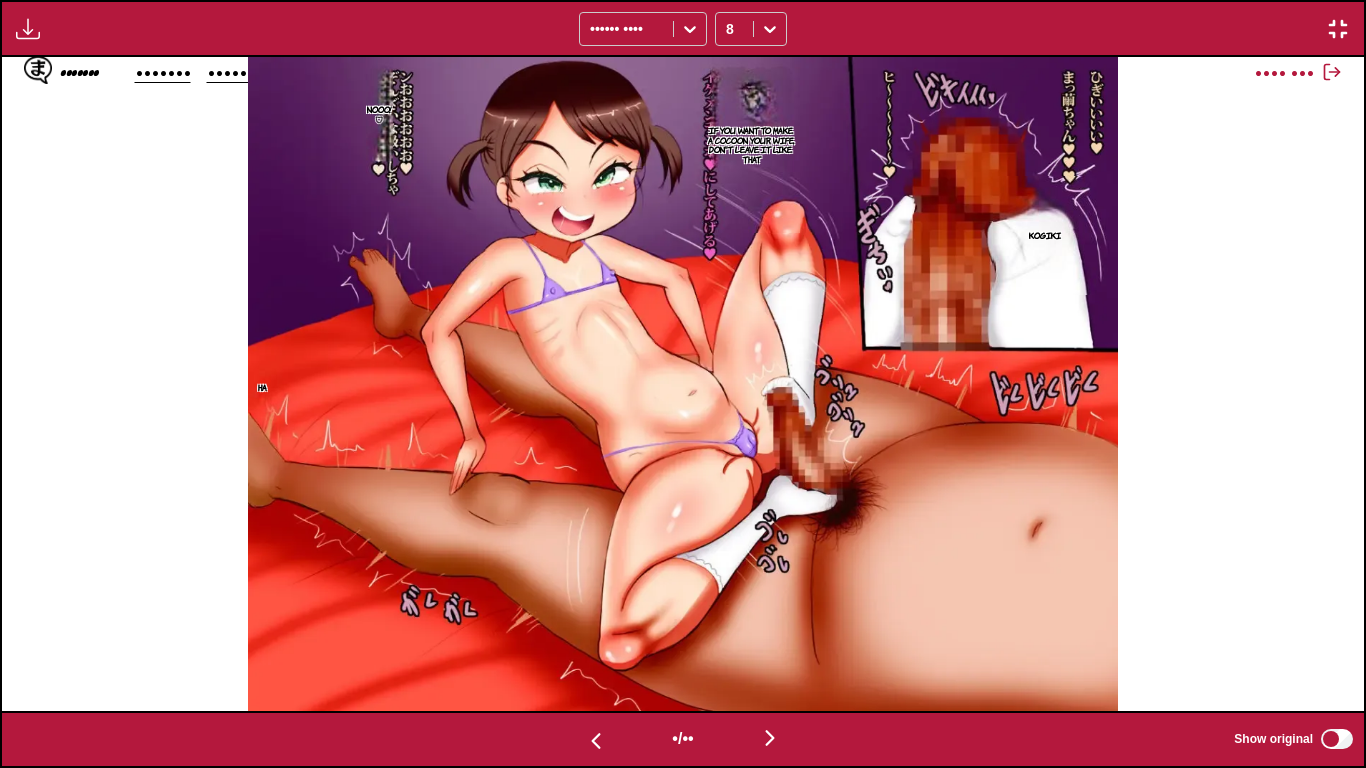 click at bounding box center [596, 741] 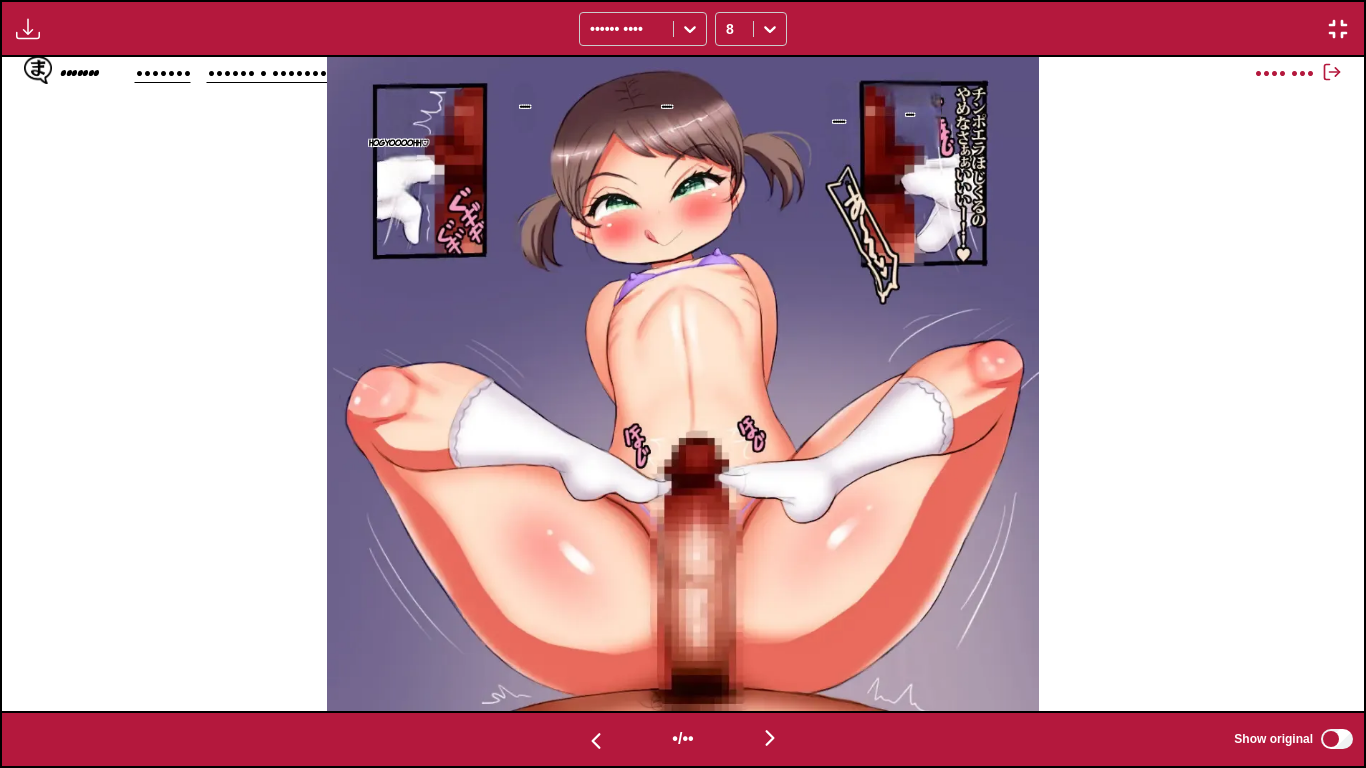 click at bounding box center [596, 741] 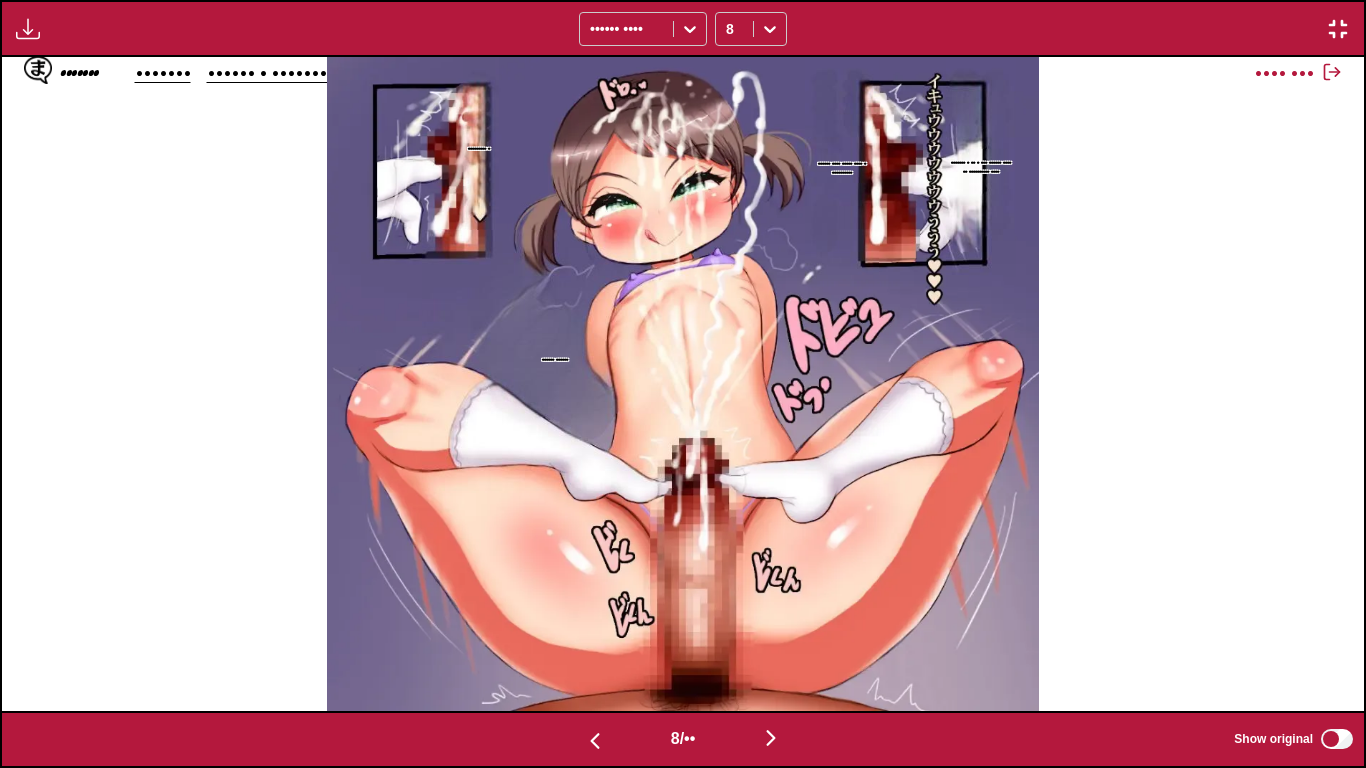 click at bounding box center (595, 741) 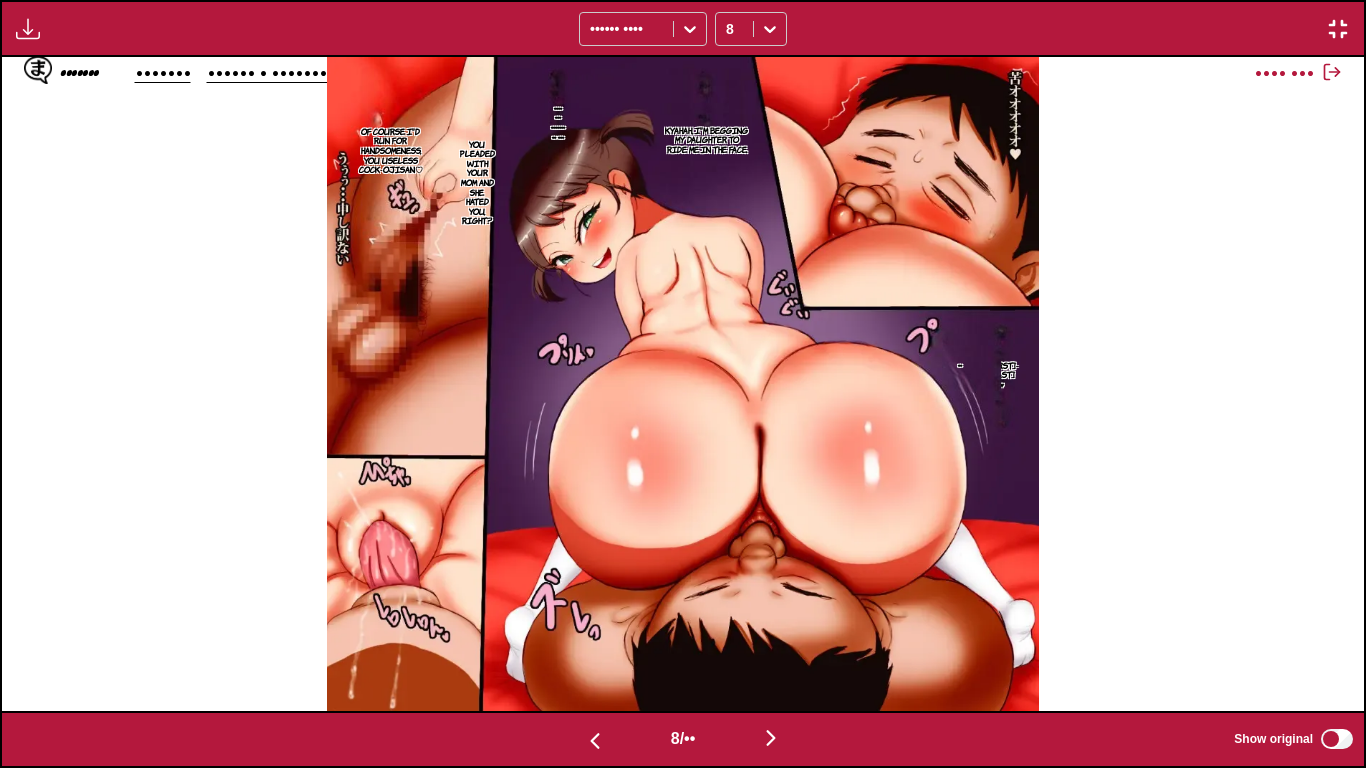 click at bounding box center (595, 741) 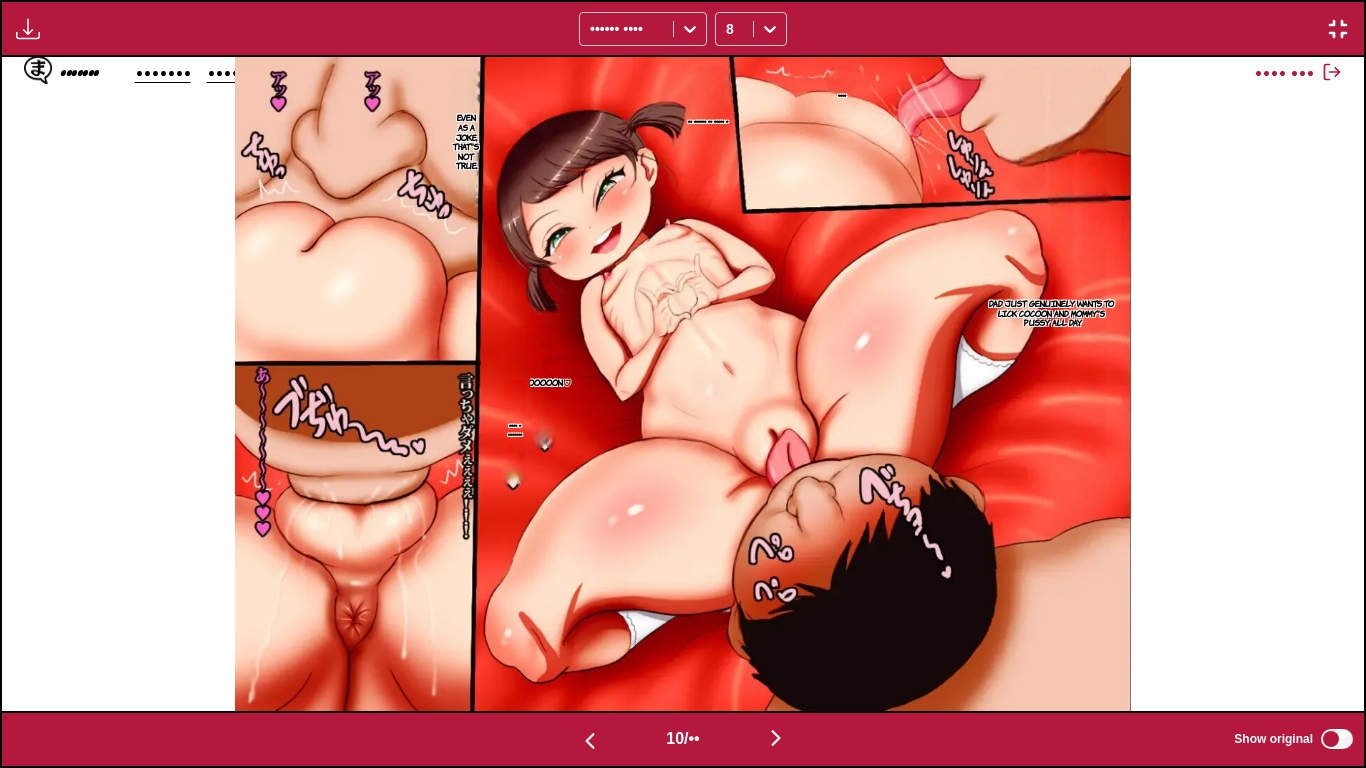 click at bounding box center (590, 741) 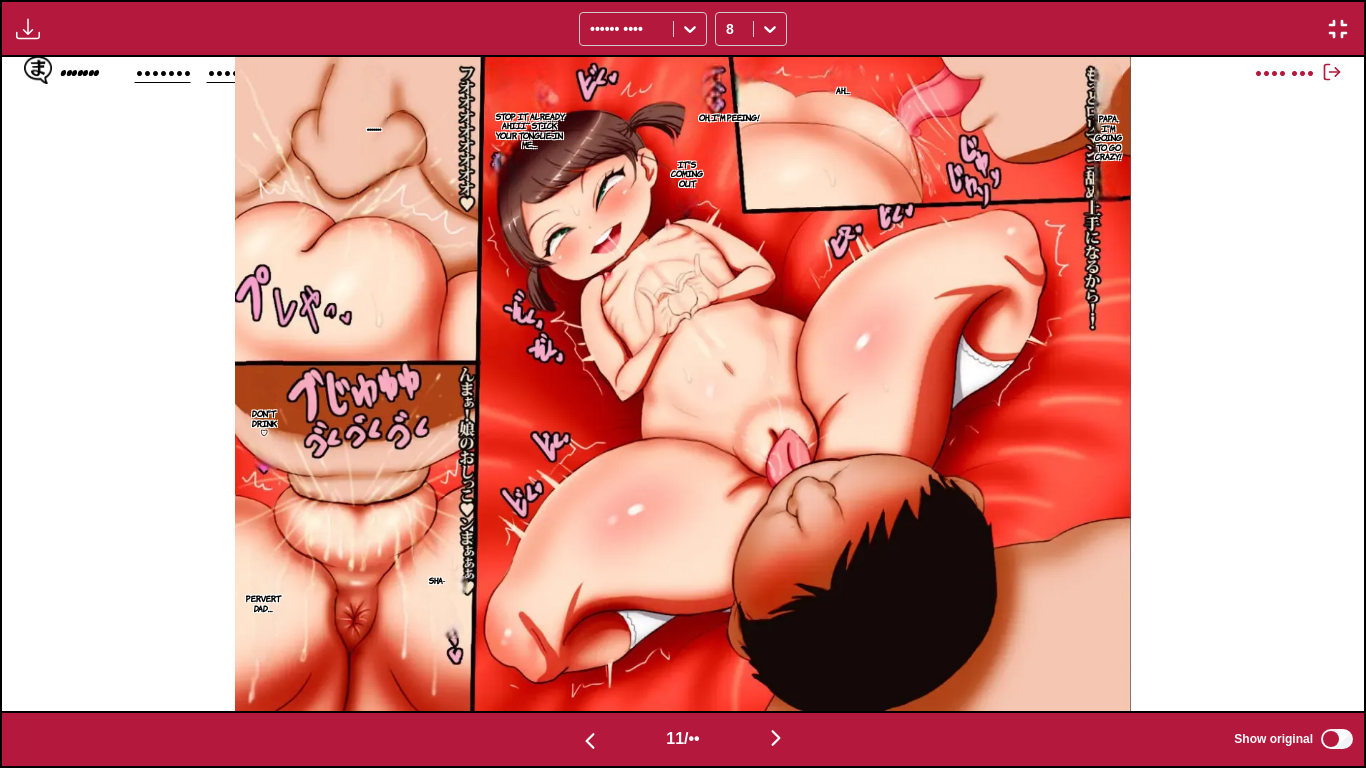 click at bounding box center (590, 741) 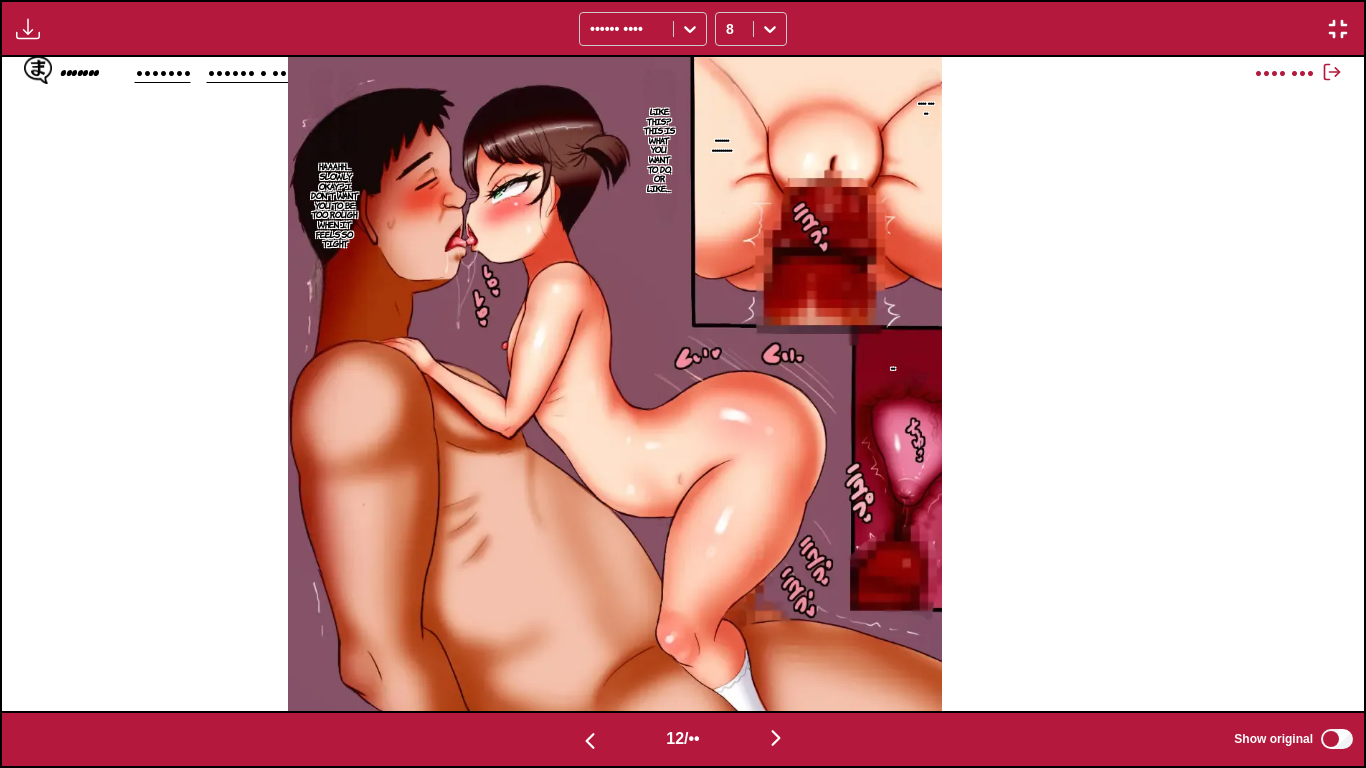 click at bounding box center [590, 741] 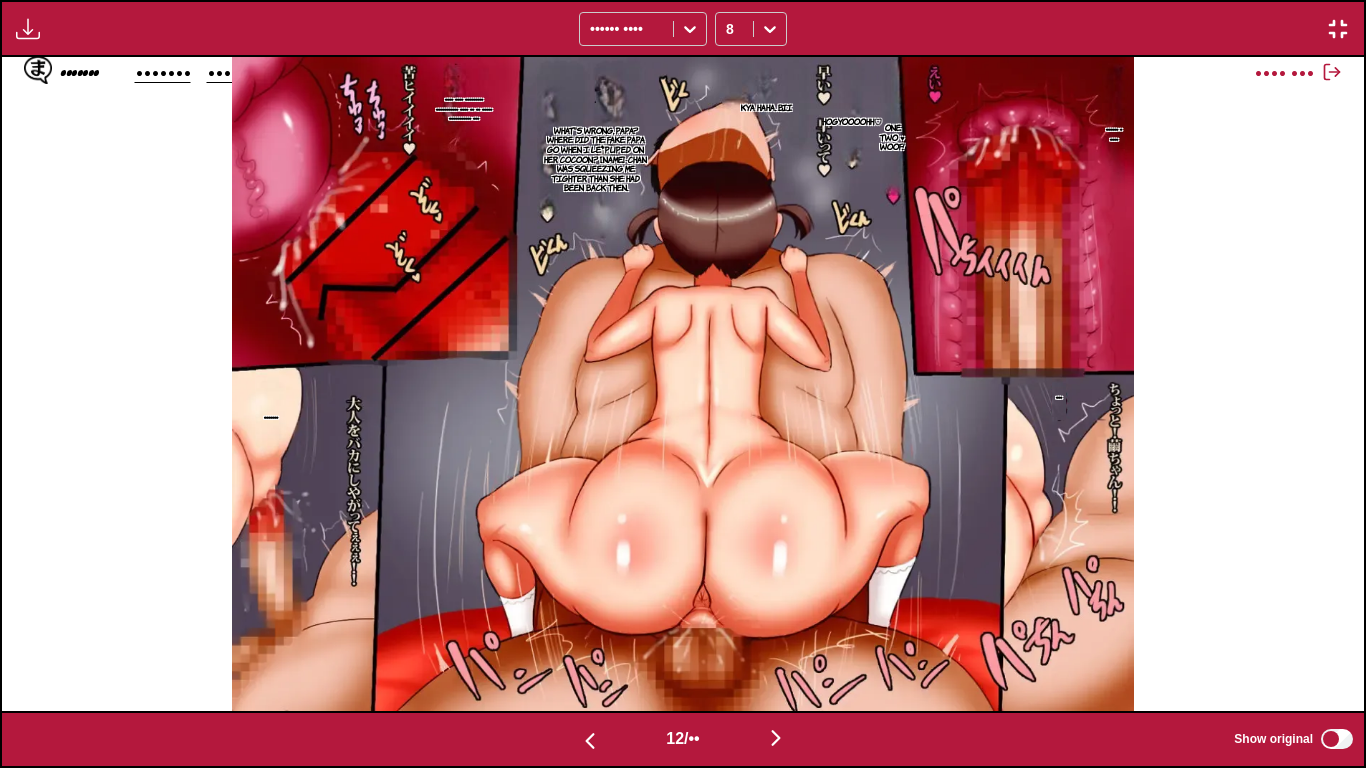click at bounding box center [590, 741] 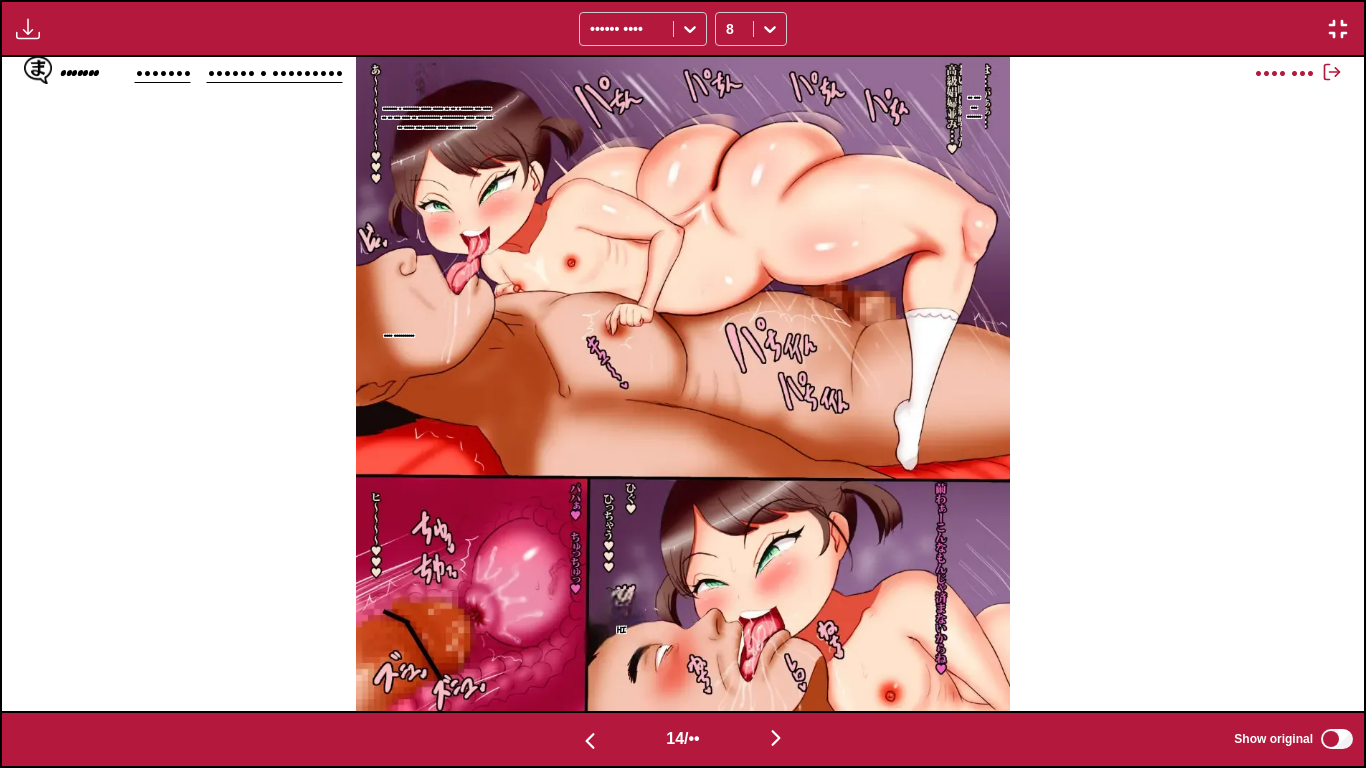 click at bounding box center [590, 741] 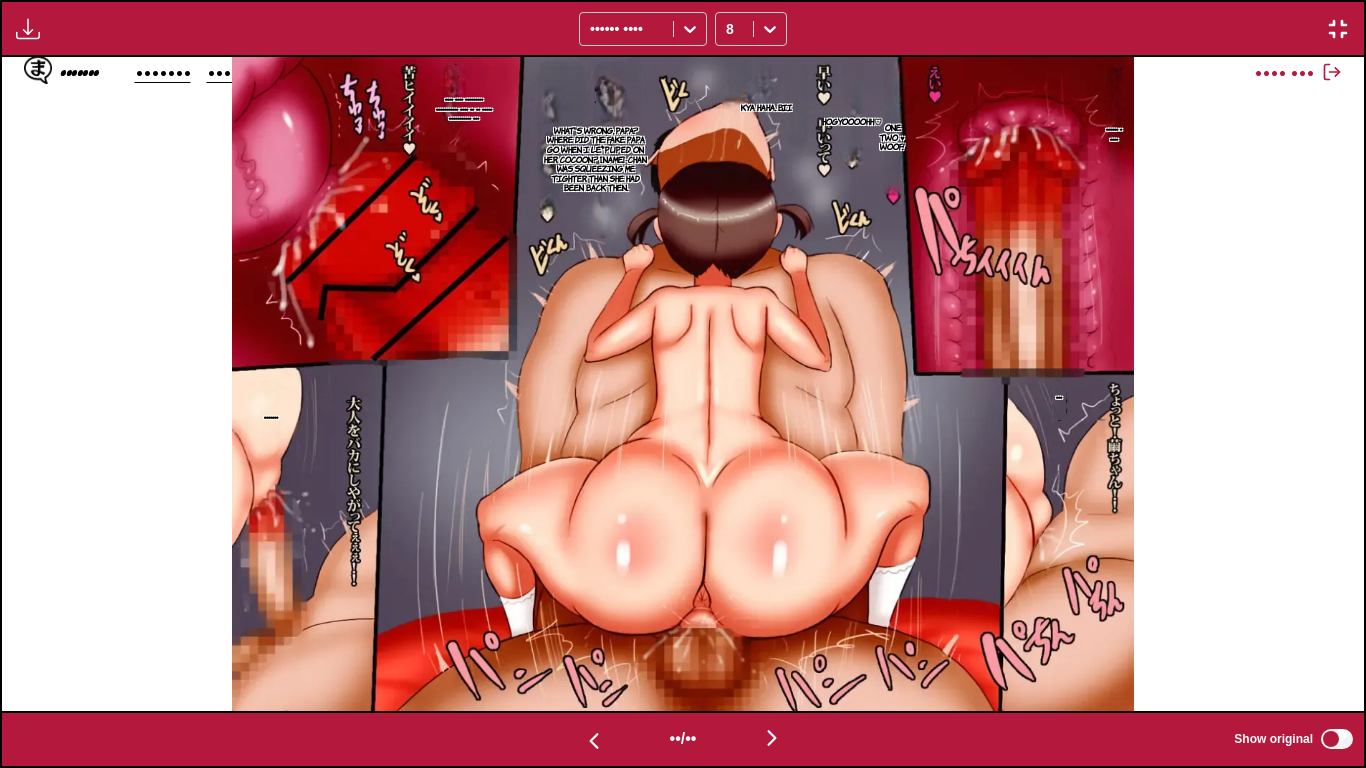 click at bounding box center (594, 741) 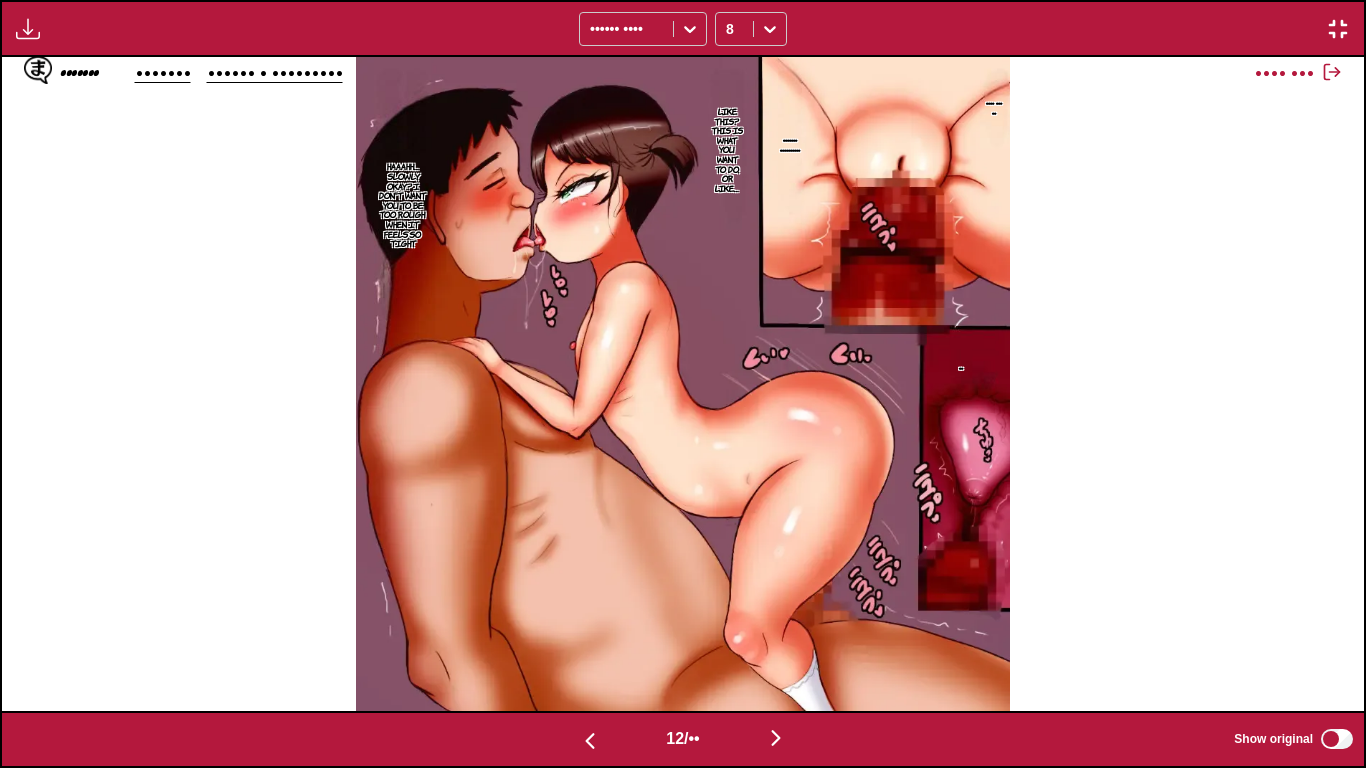 click at bounding box center (590, 741) 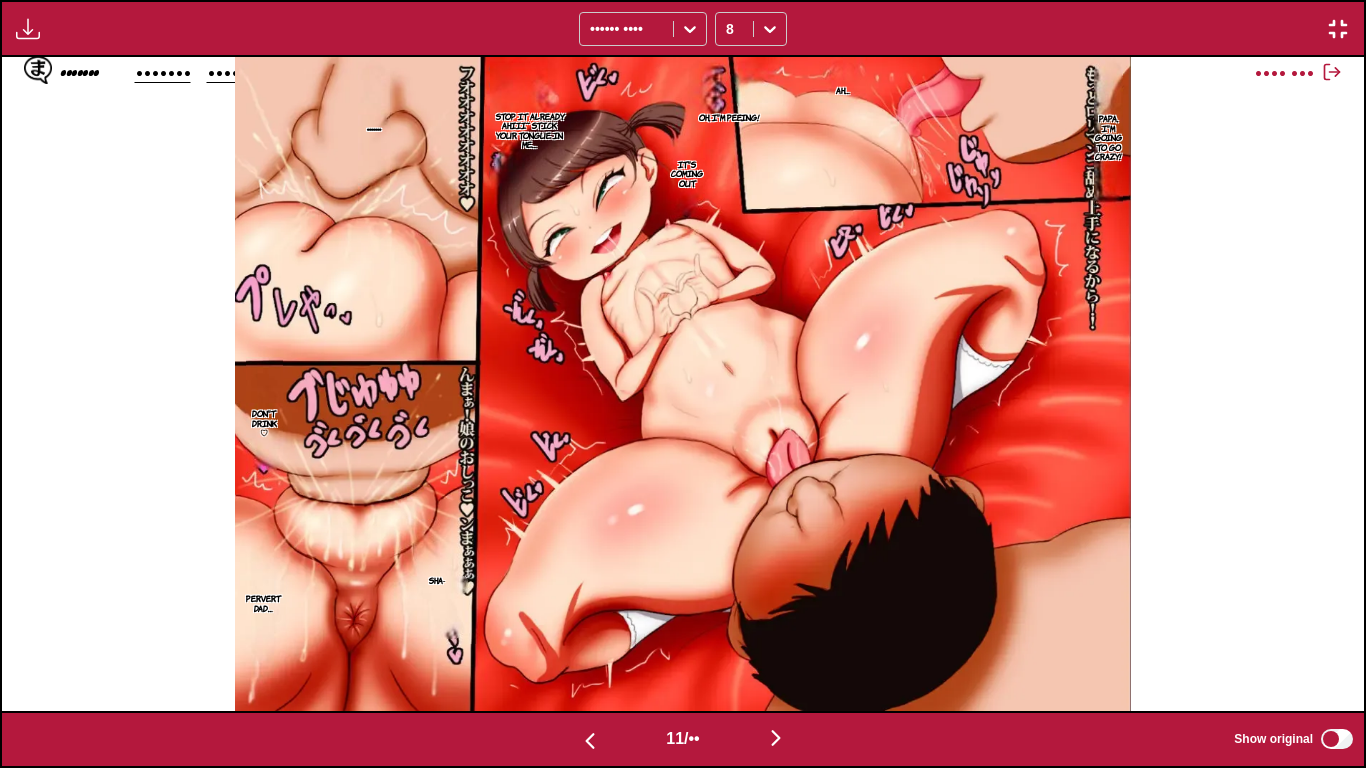 click at bounding box center (590, 741) 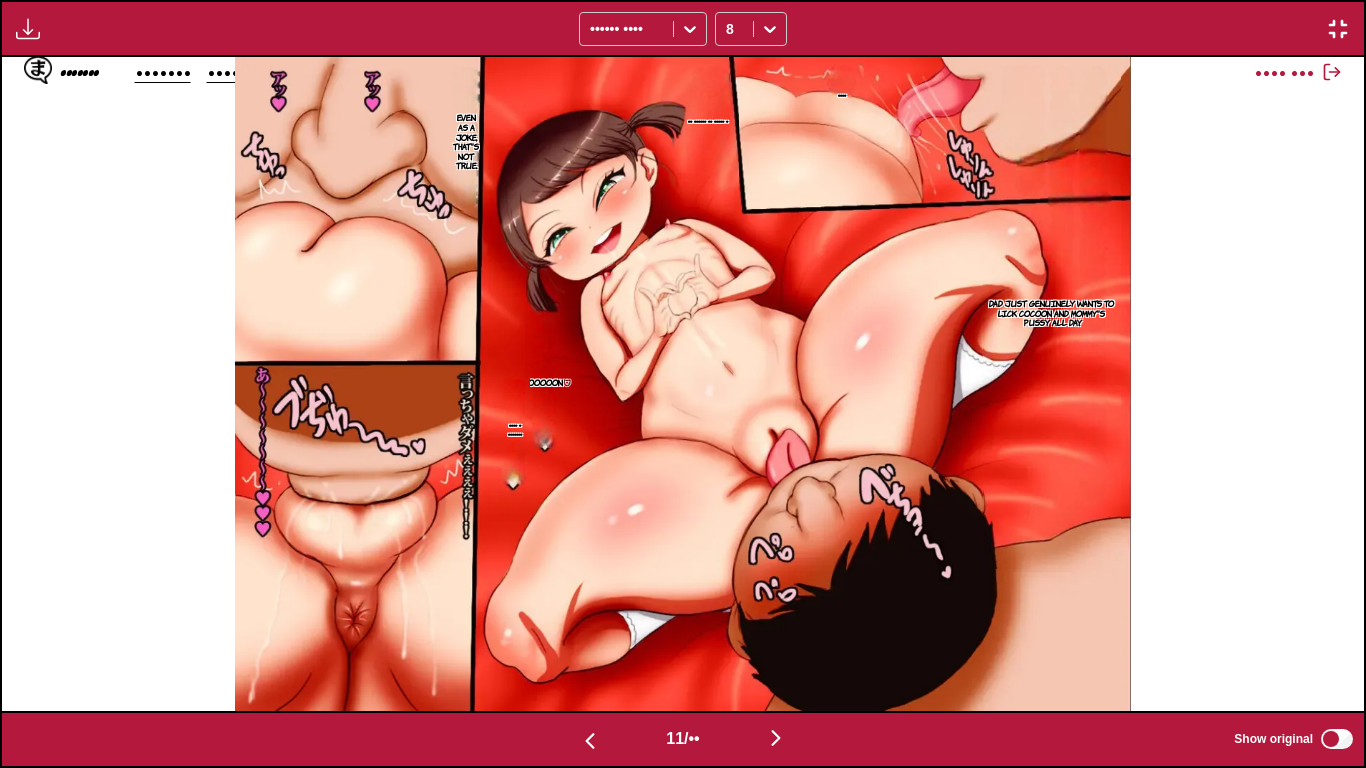 click at bounding box center [590, 741] 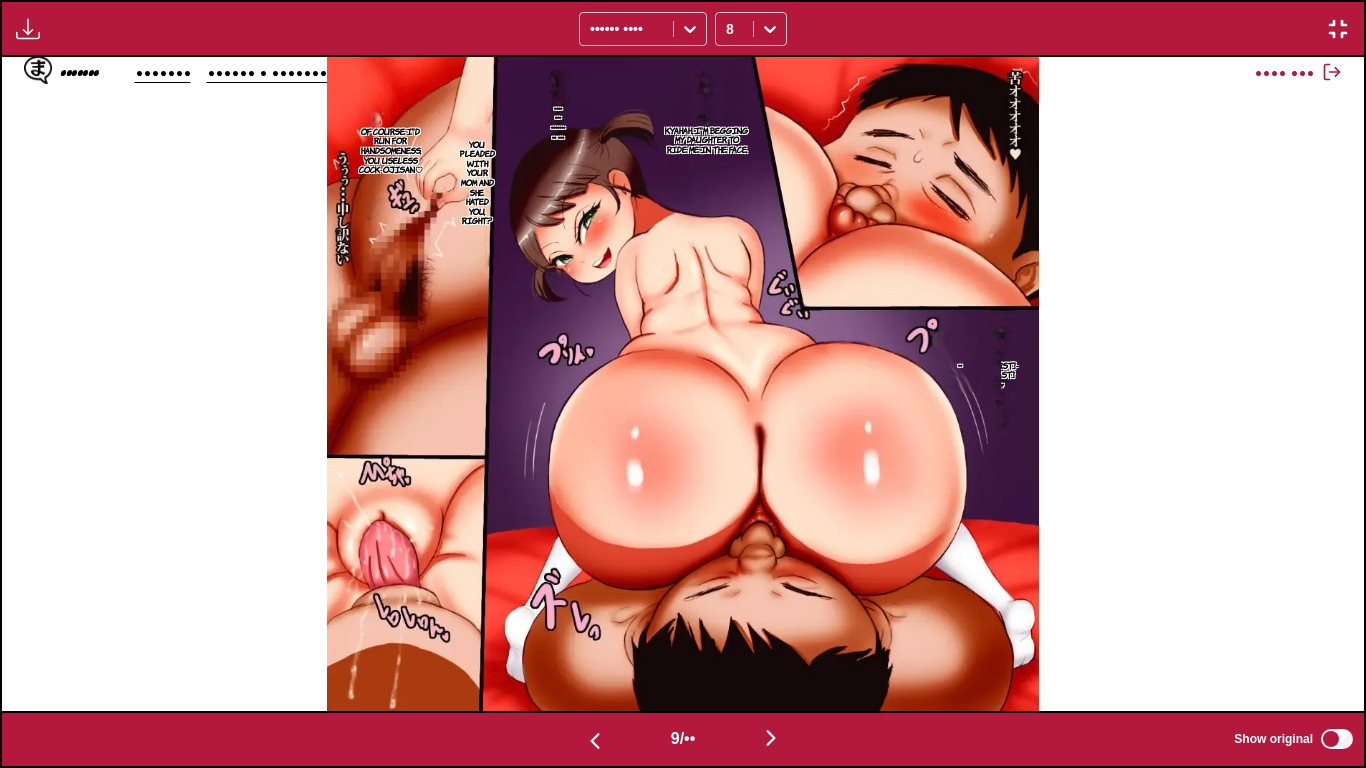 click at bounding box center (595, 741) 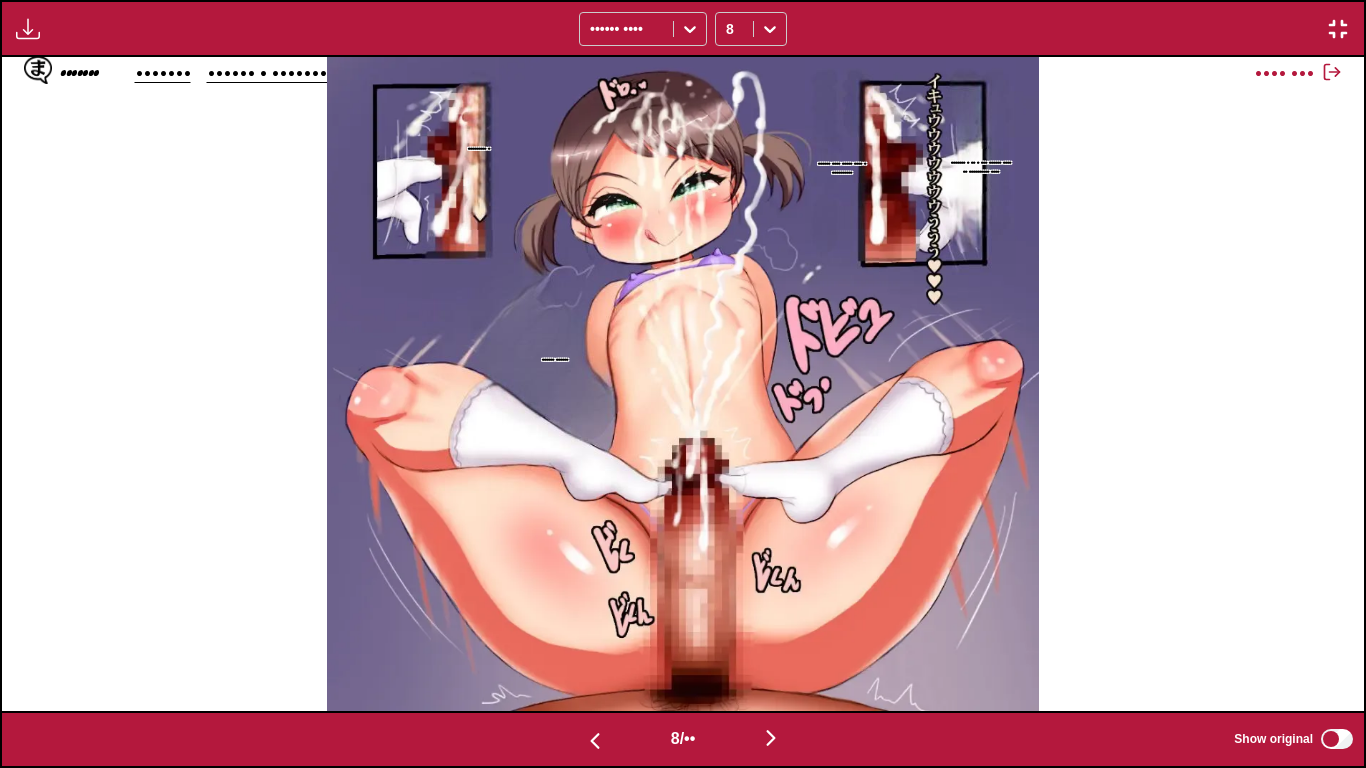 click at bounding box center (595, 741) 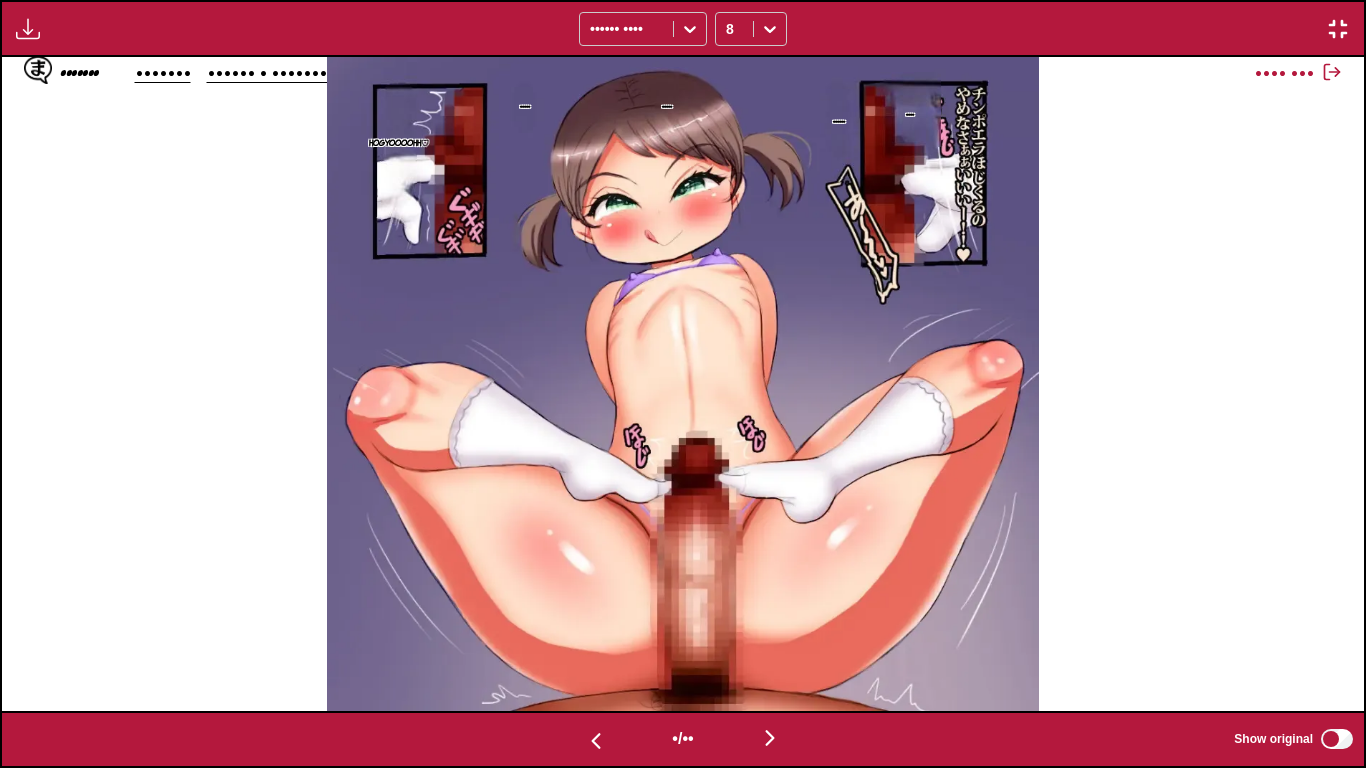 click at bounding box center [596, 741] 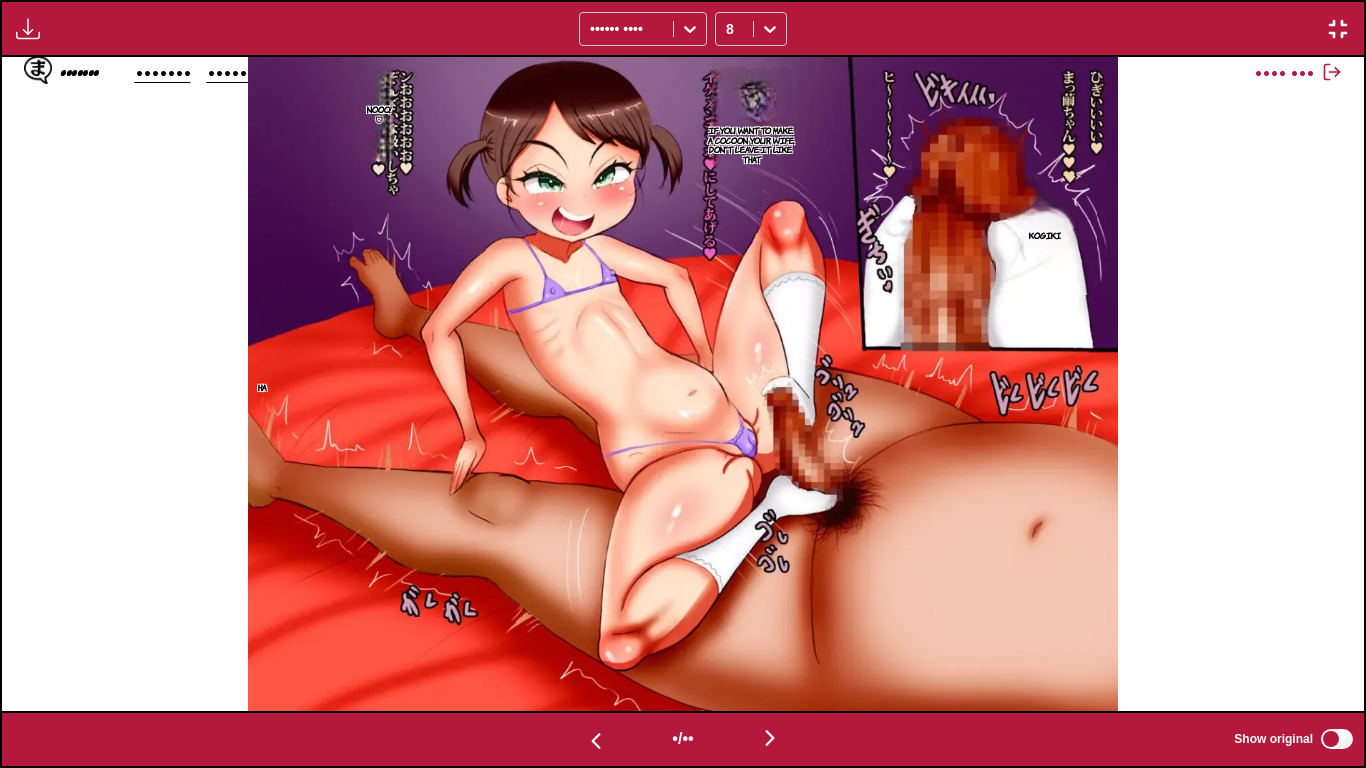 click at bounding box center (596, 741) 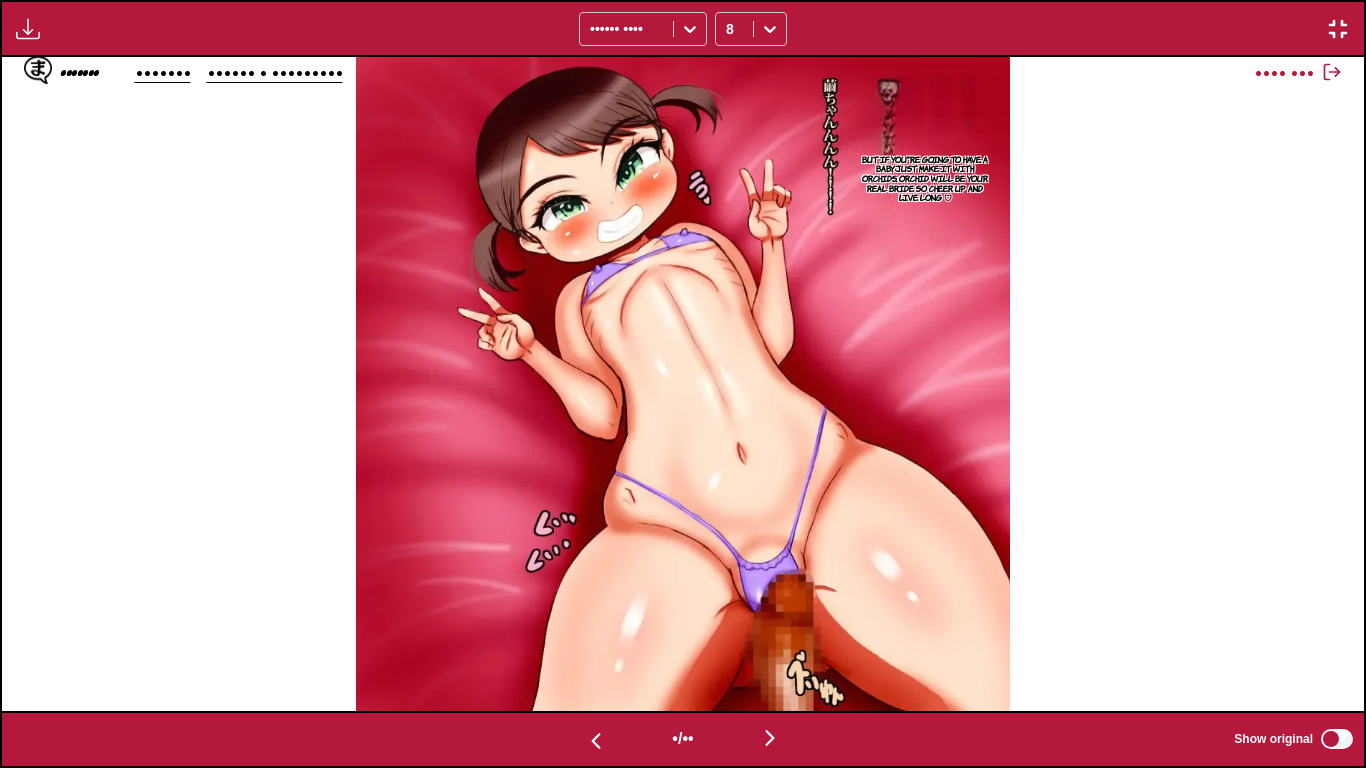 click at bounding box center (596, 741) 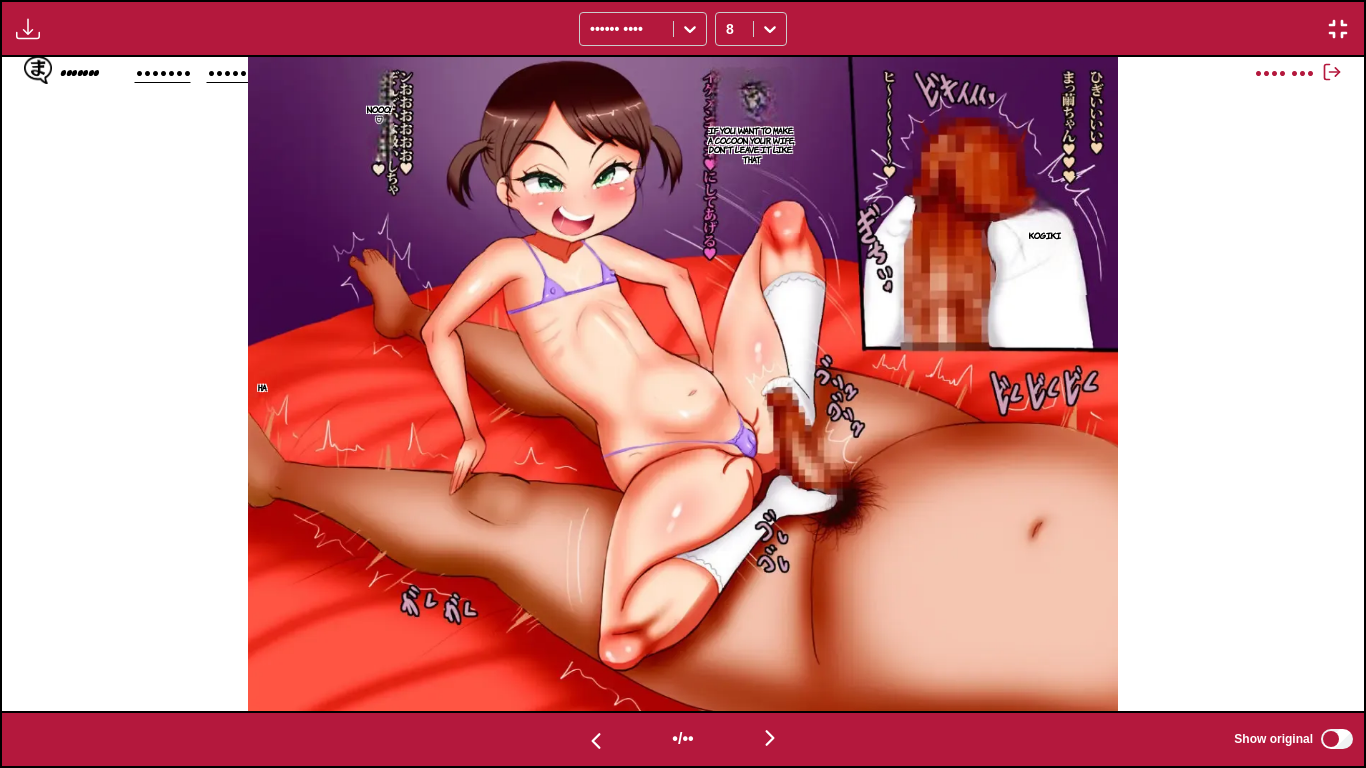 click at bounding box center [596, 741] 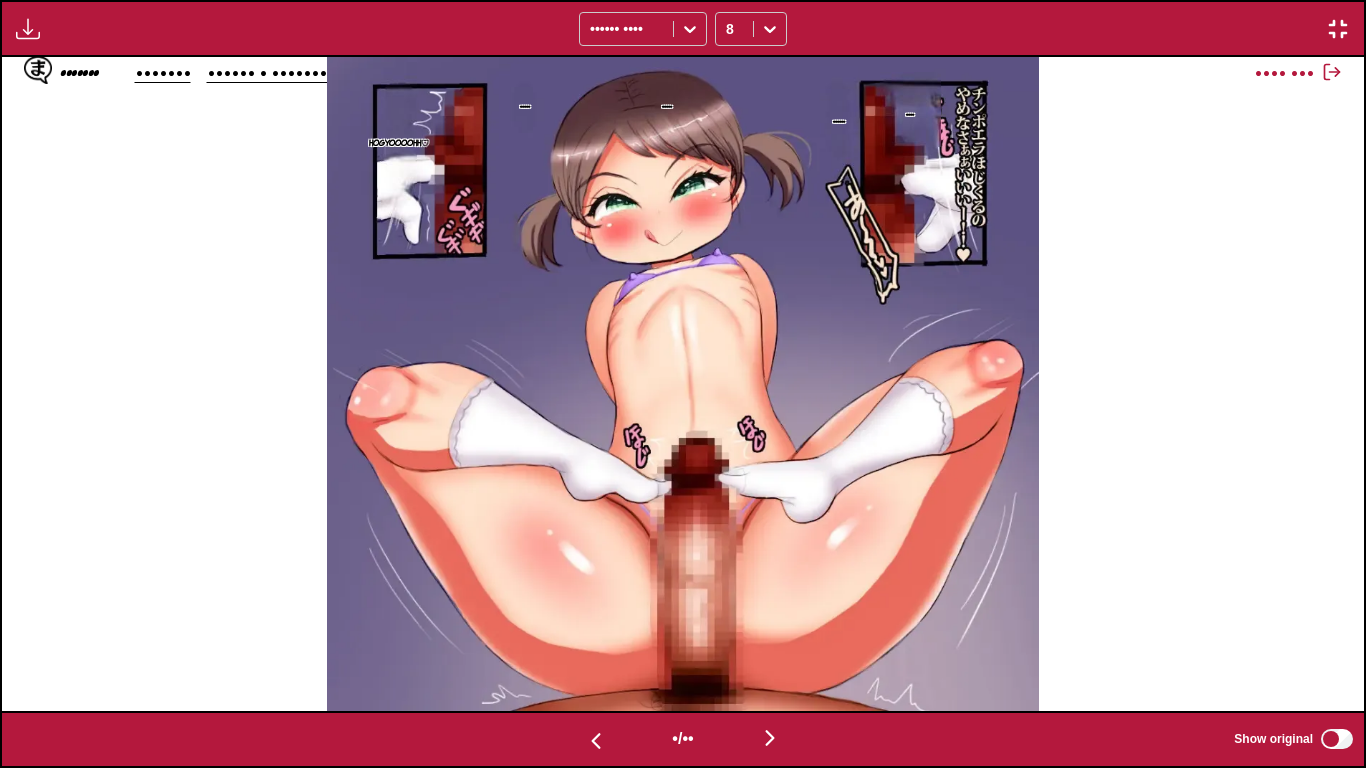 click at bounding box center [596, 741] 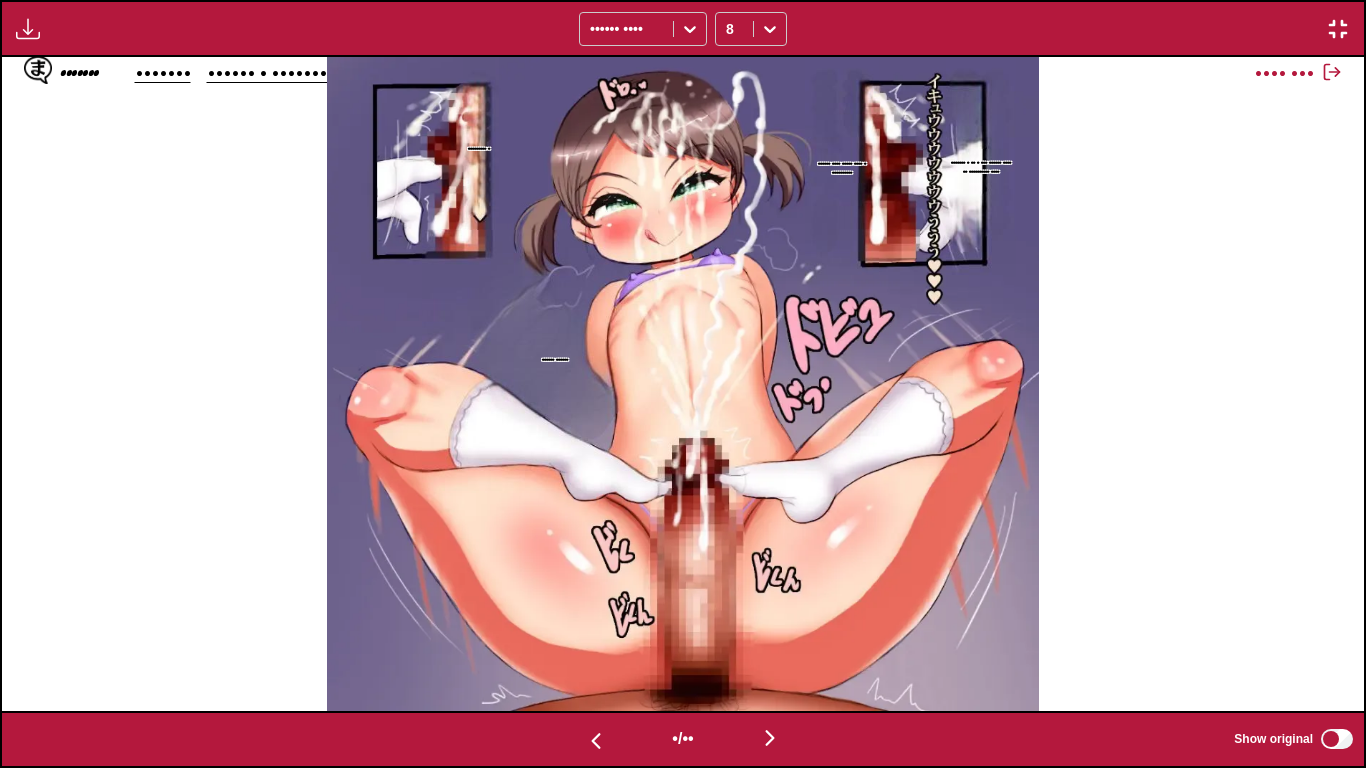 click at bounding box center [596, 741] 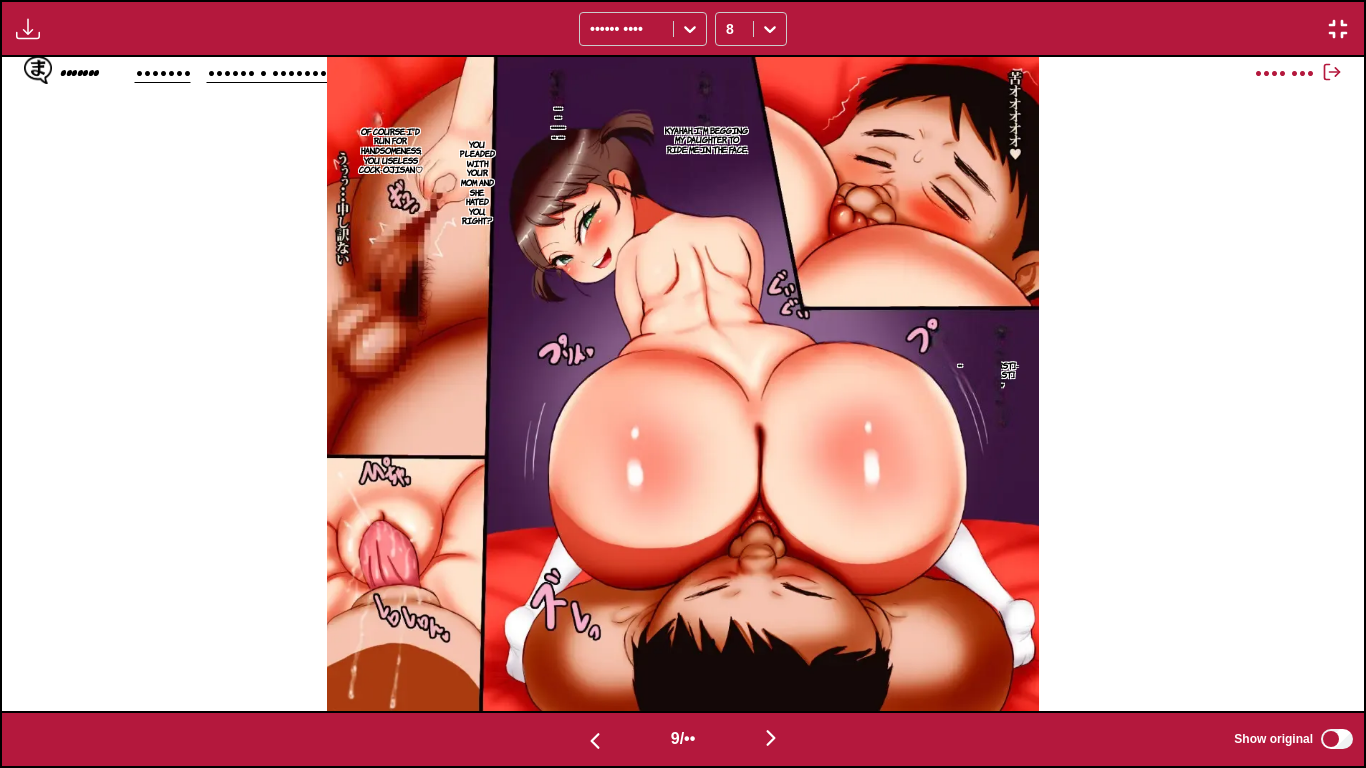 click at bounding box center [595, 741] 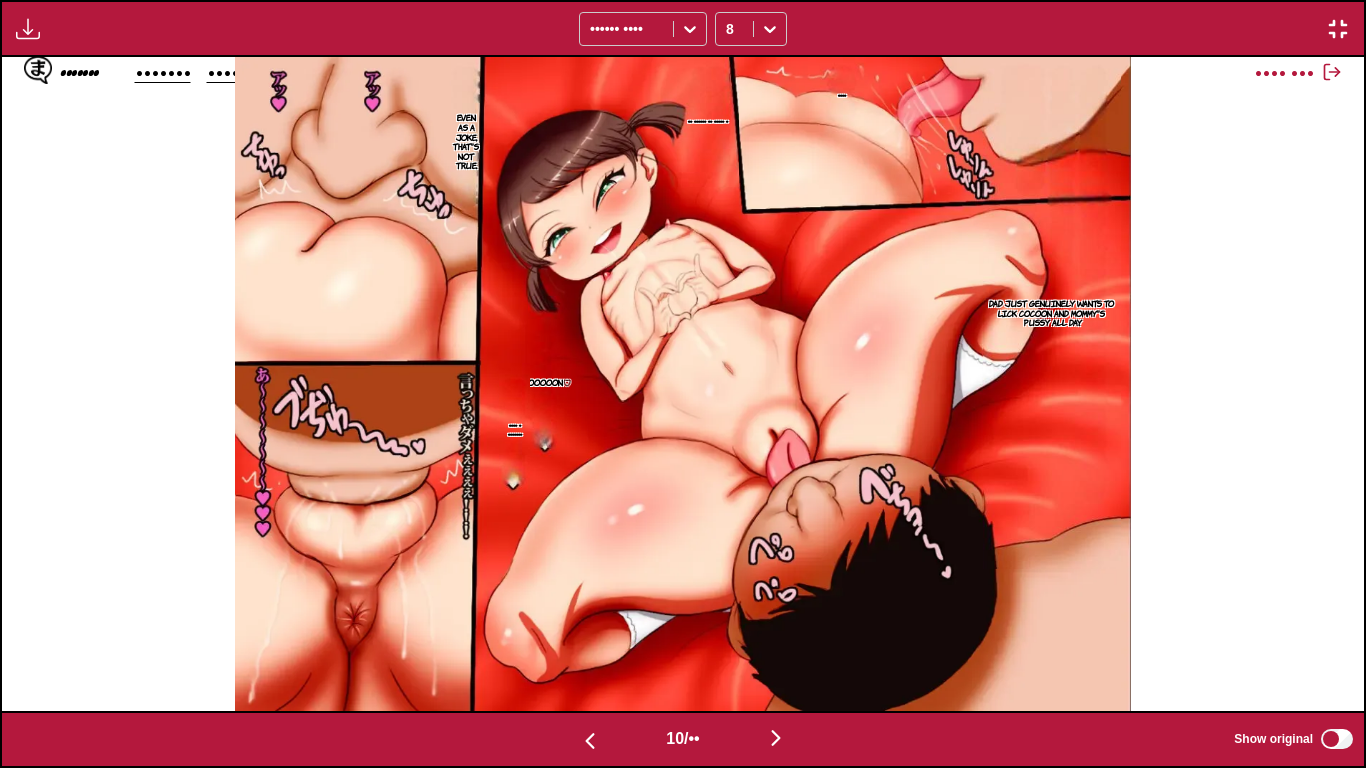click at bounding box center [590, 741] 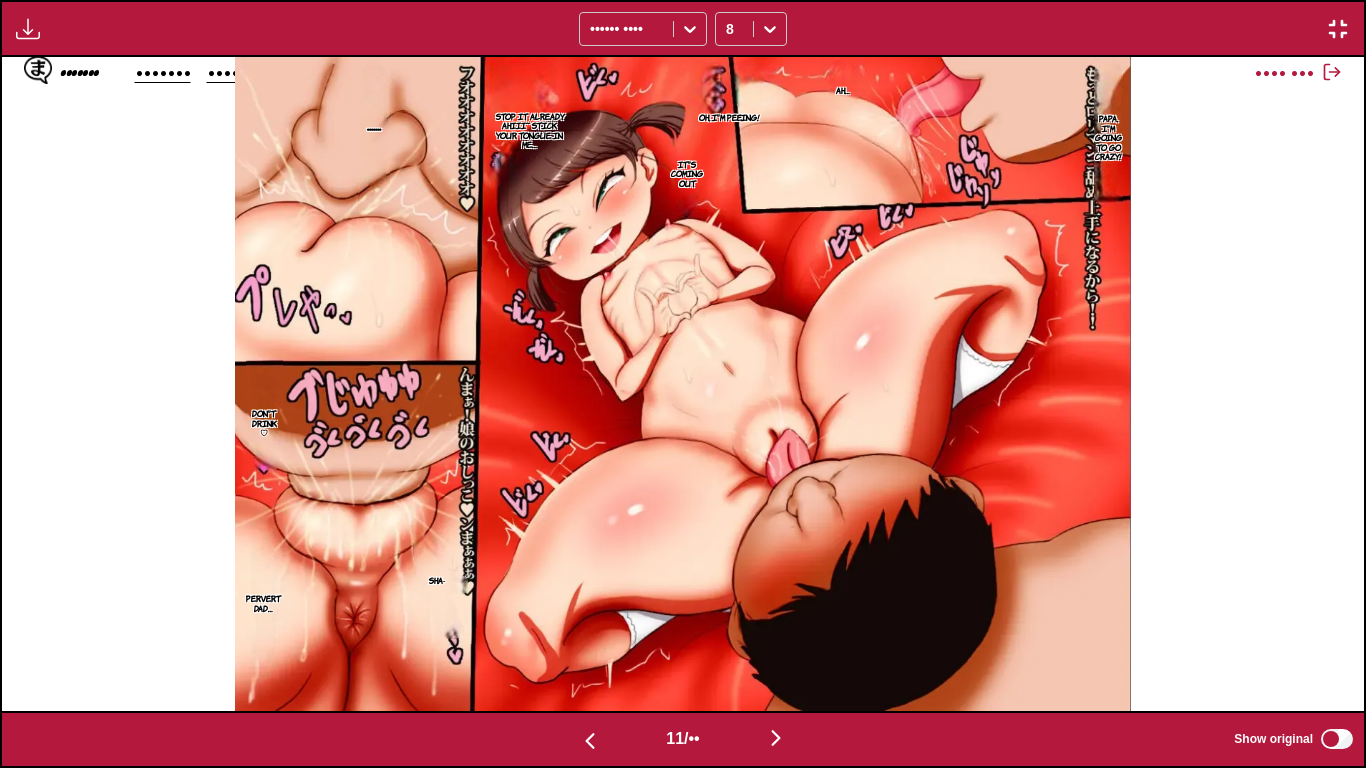 click at bounding box center [590, 741] 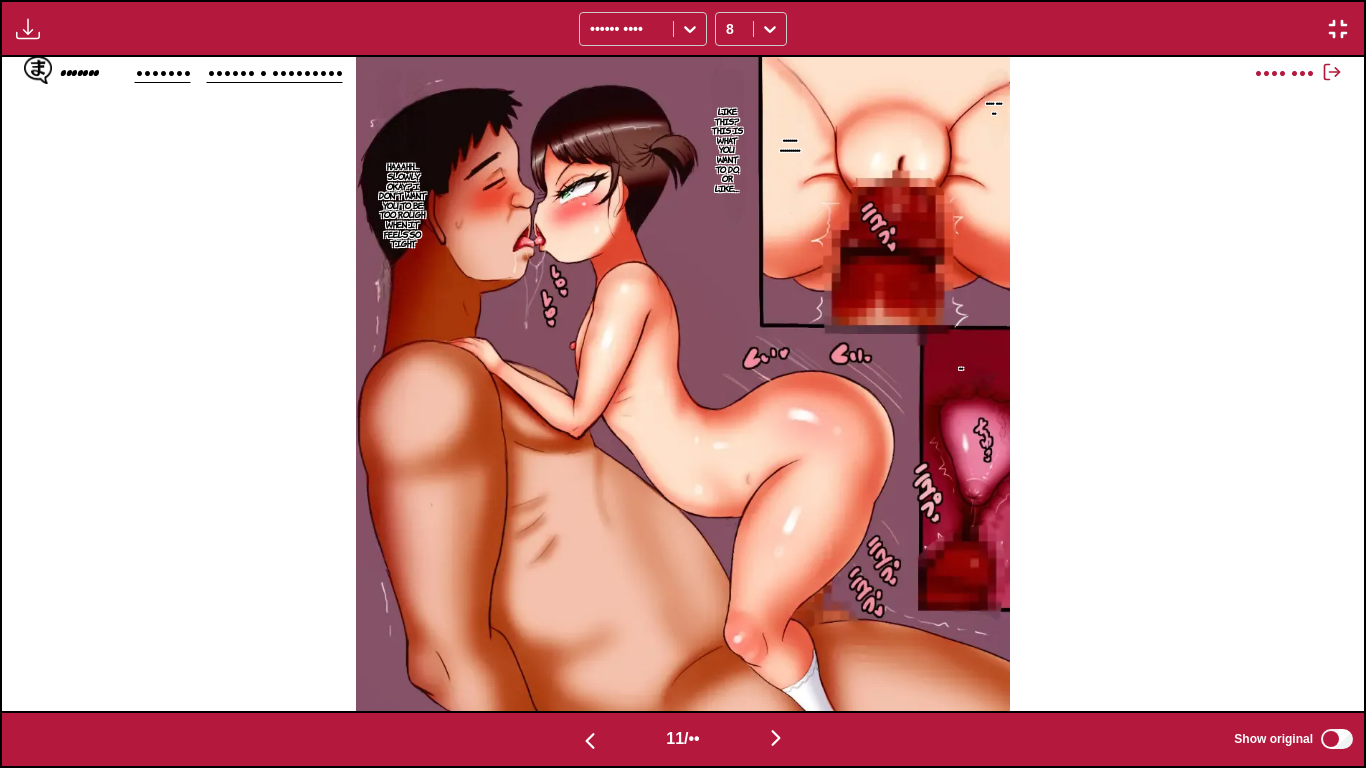 click at bounding box center [590, 741] 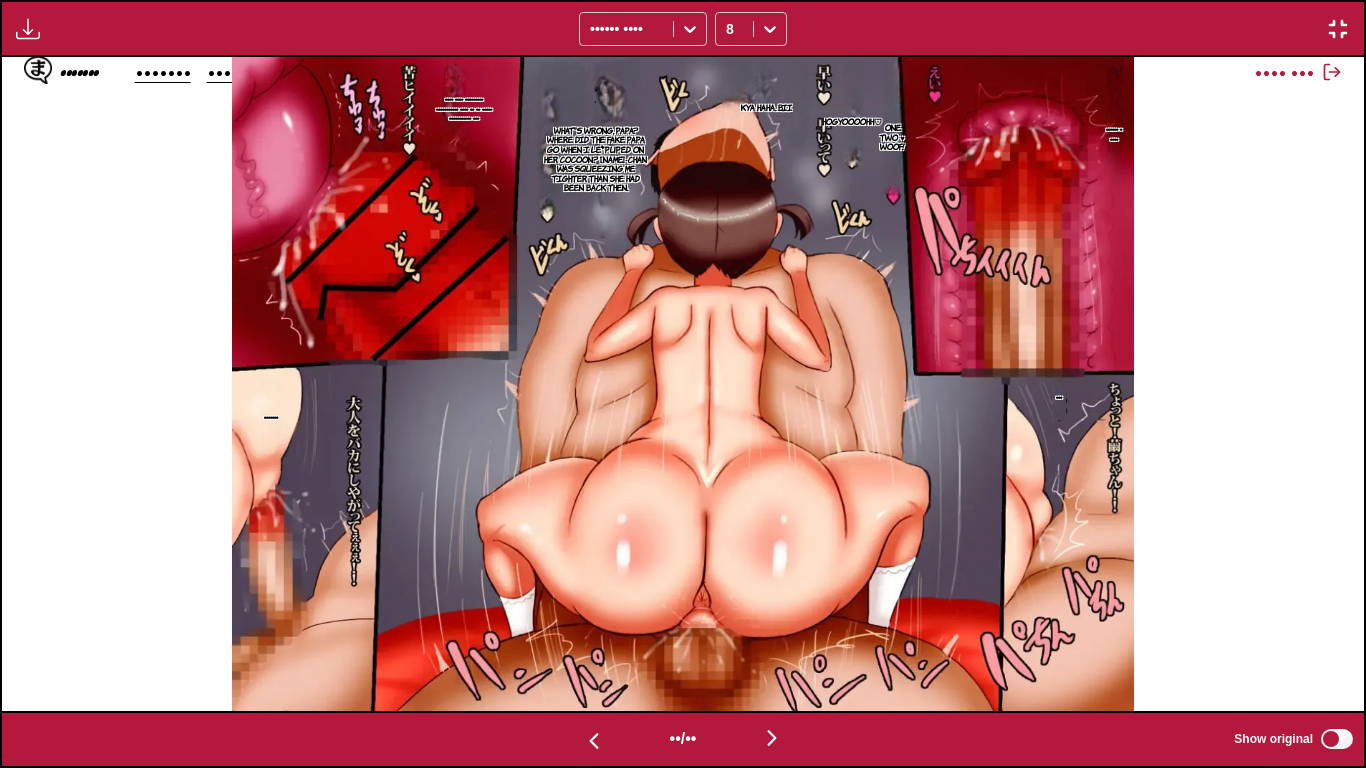click at bounding box center [594, 741] 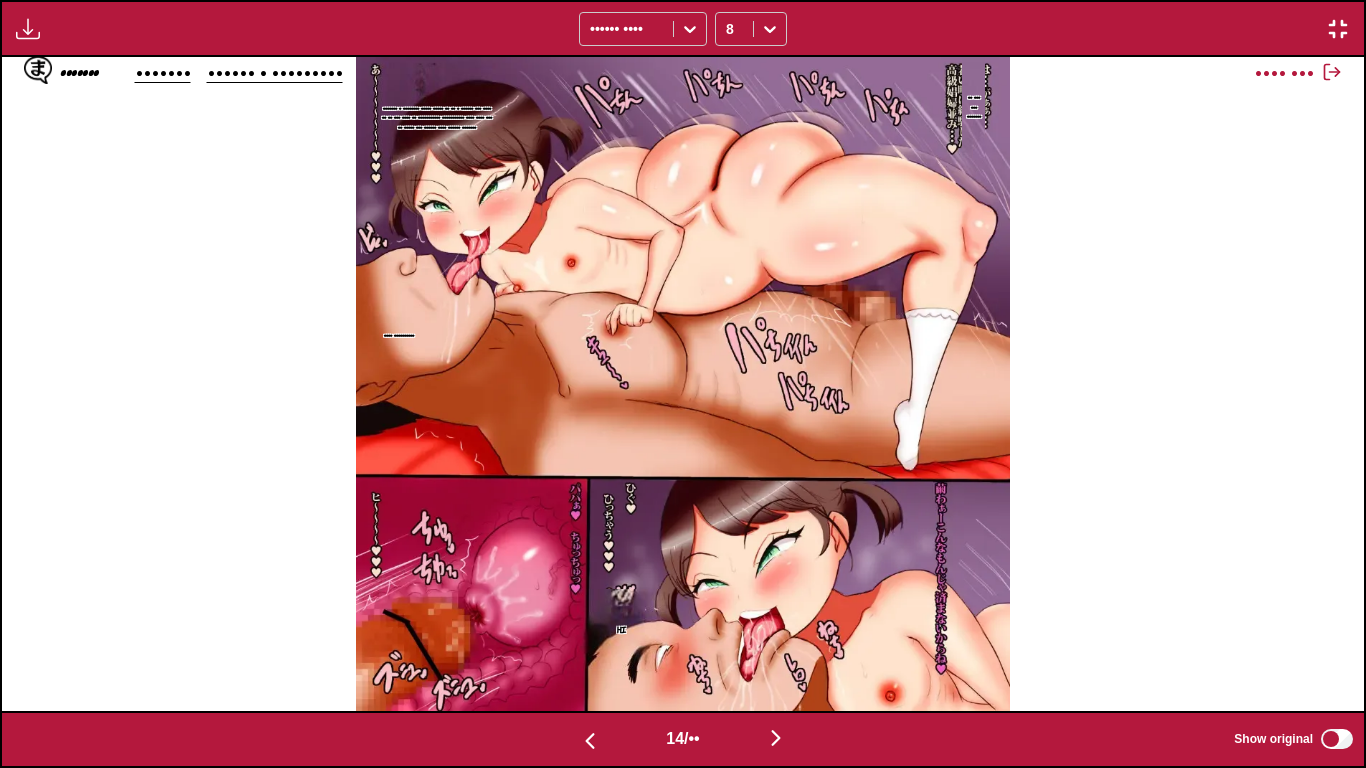 click at bounding box center (590, 741) 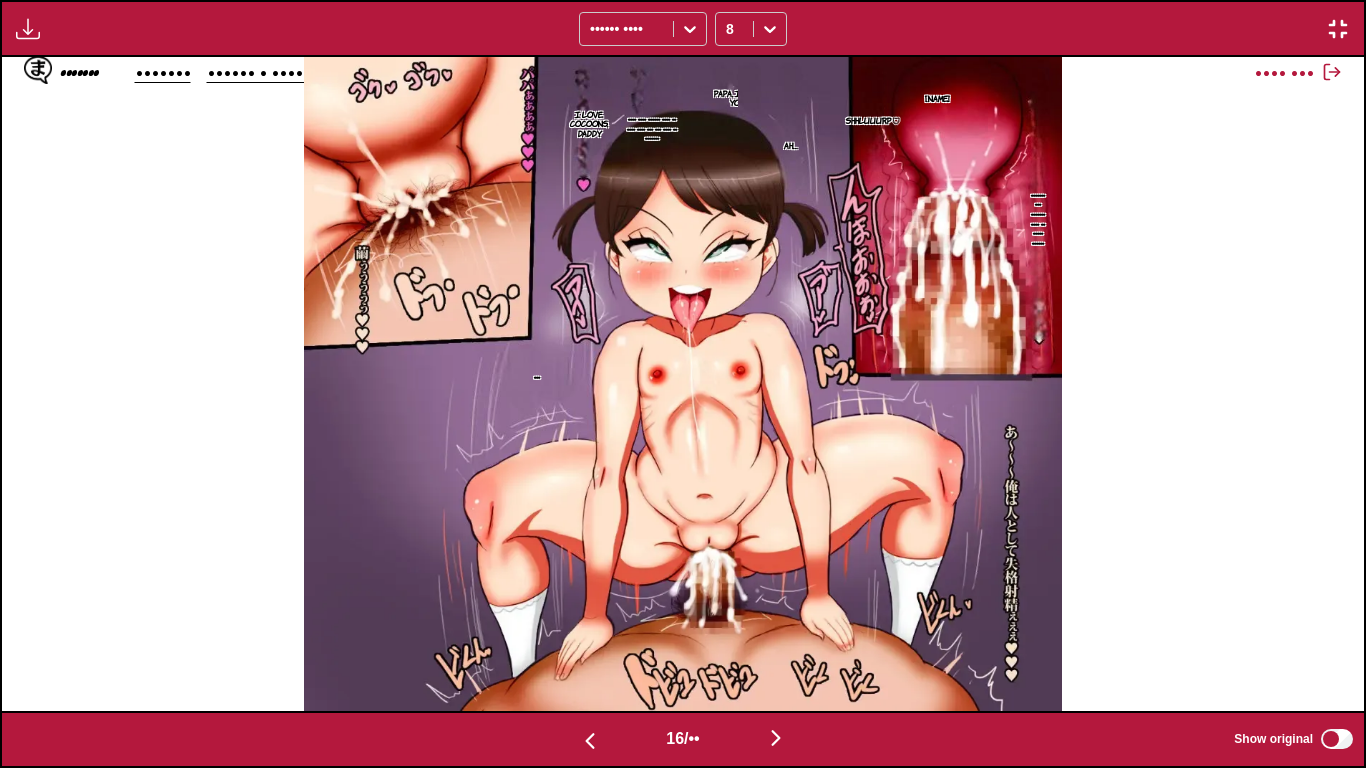 click at bounding box center (590, 741) 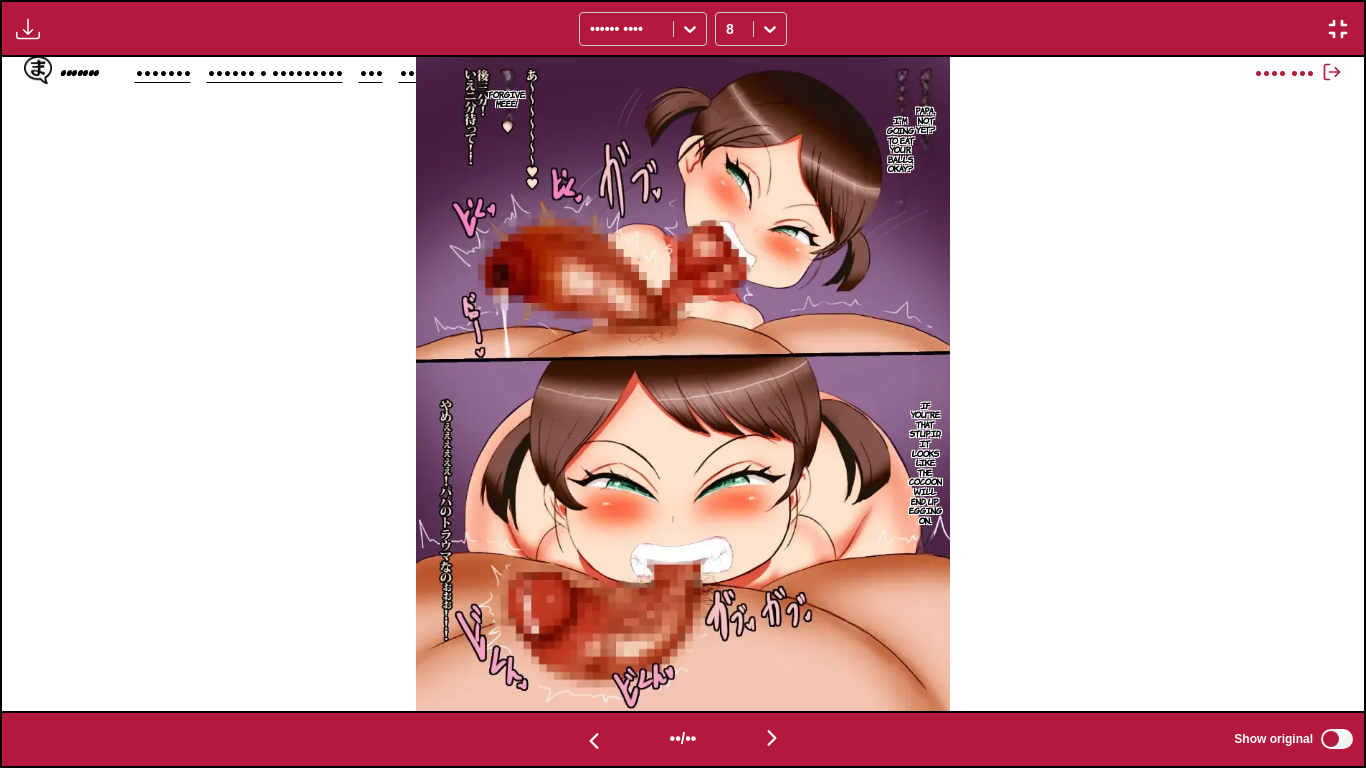 click at bounding box center [594, 741] 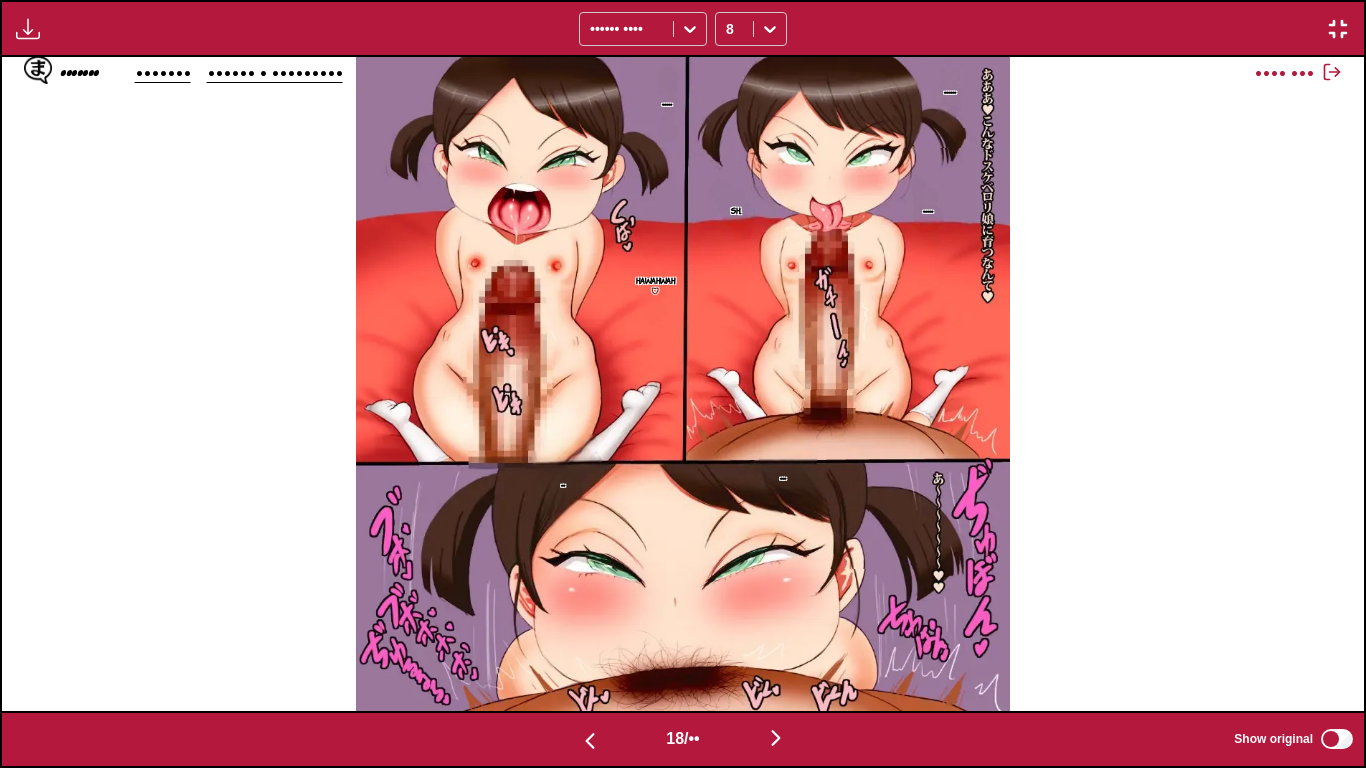 click at bounding box center [590, 741] 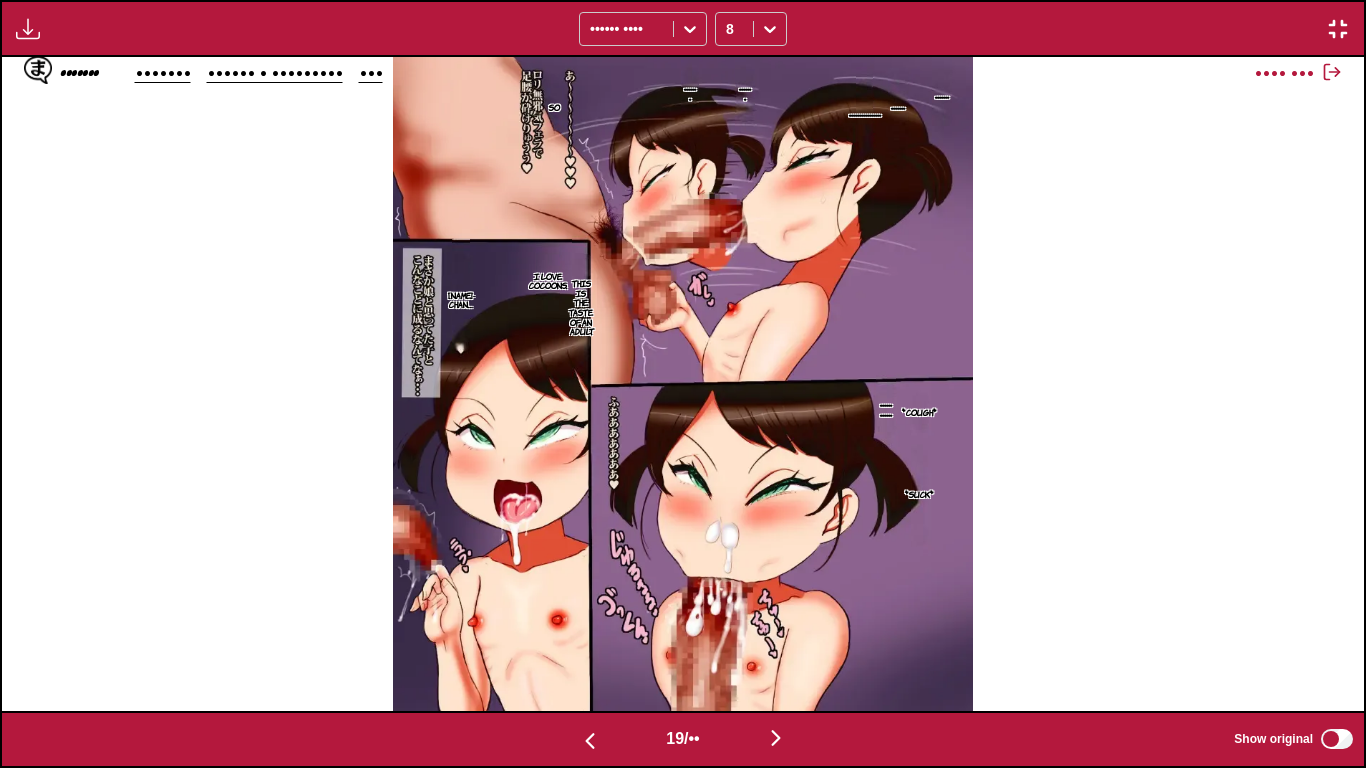 click at bounding box center [590, 741] 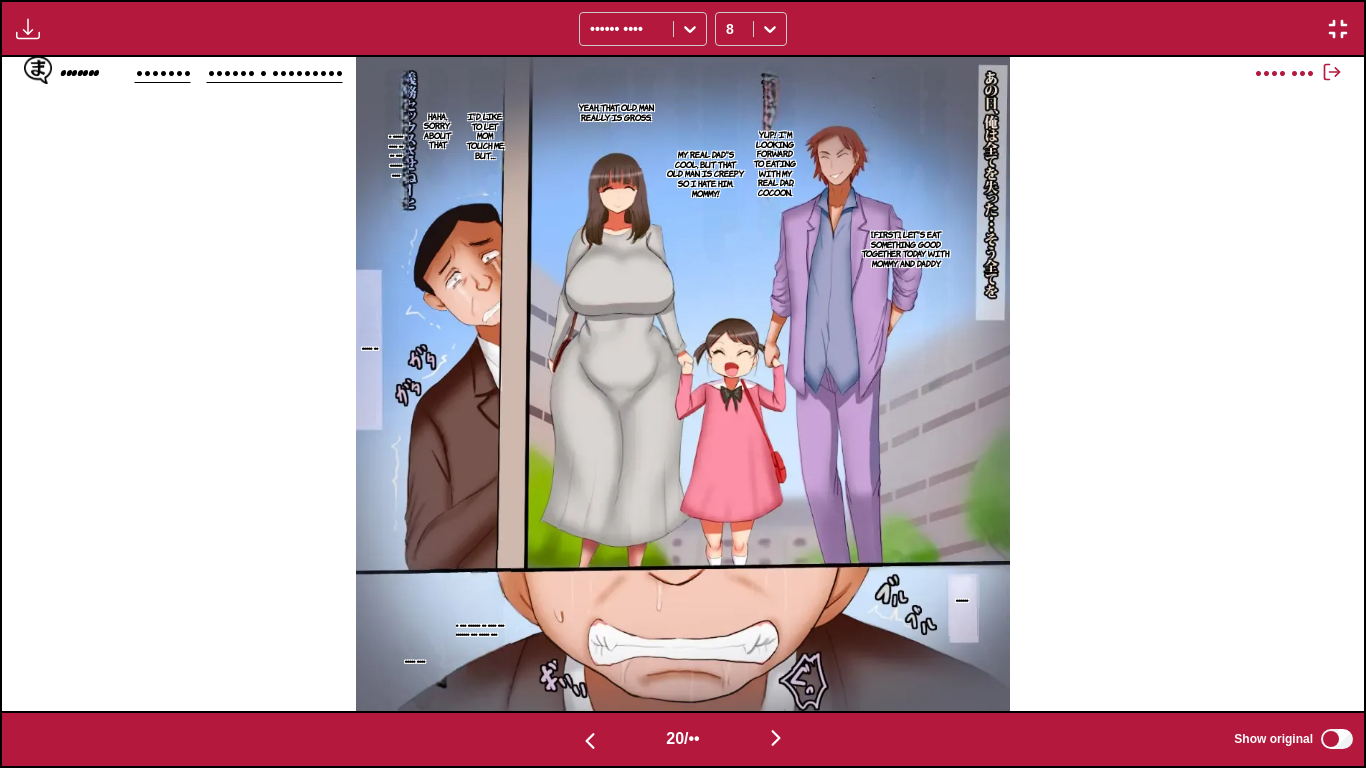 click at bounding box center (590, 741) 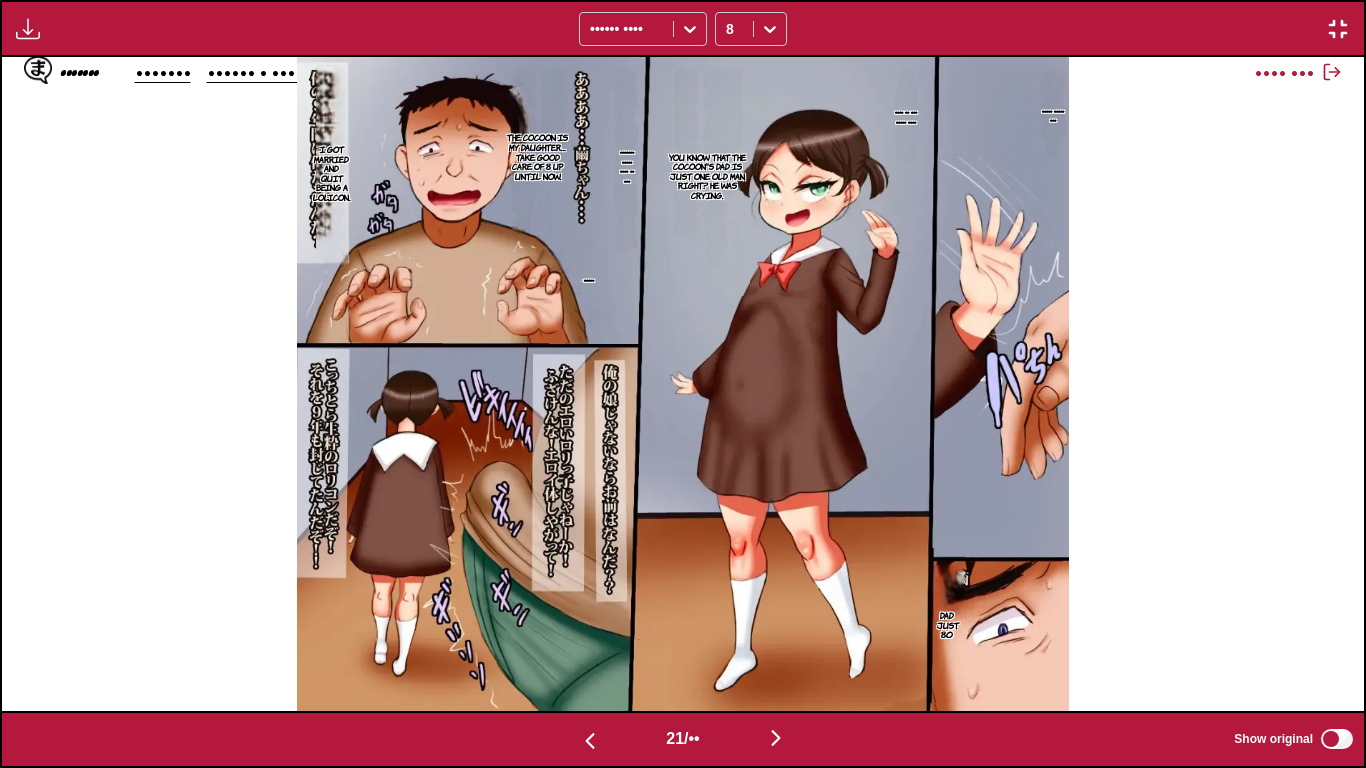 click at bounding box center (590, 741) 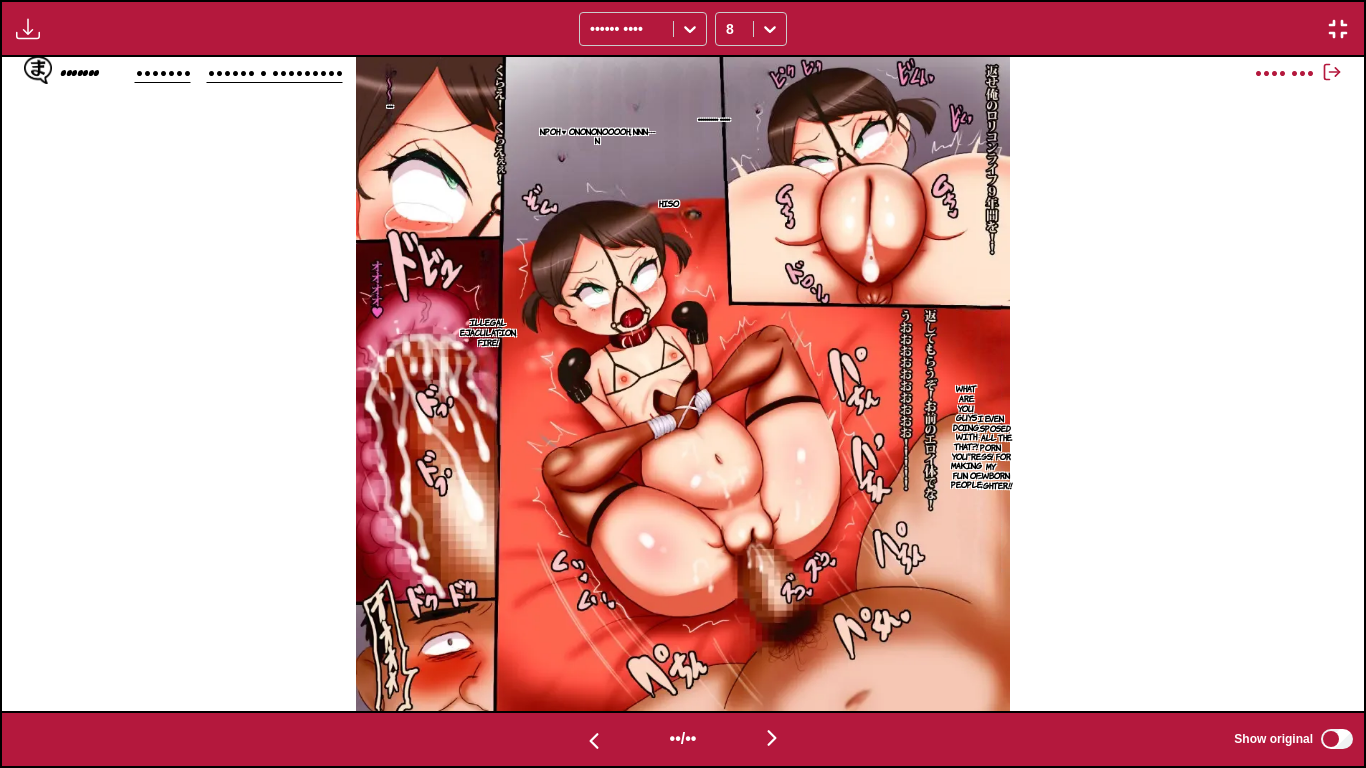 click at bounding box center (594, 741) 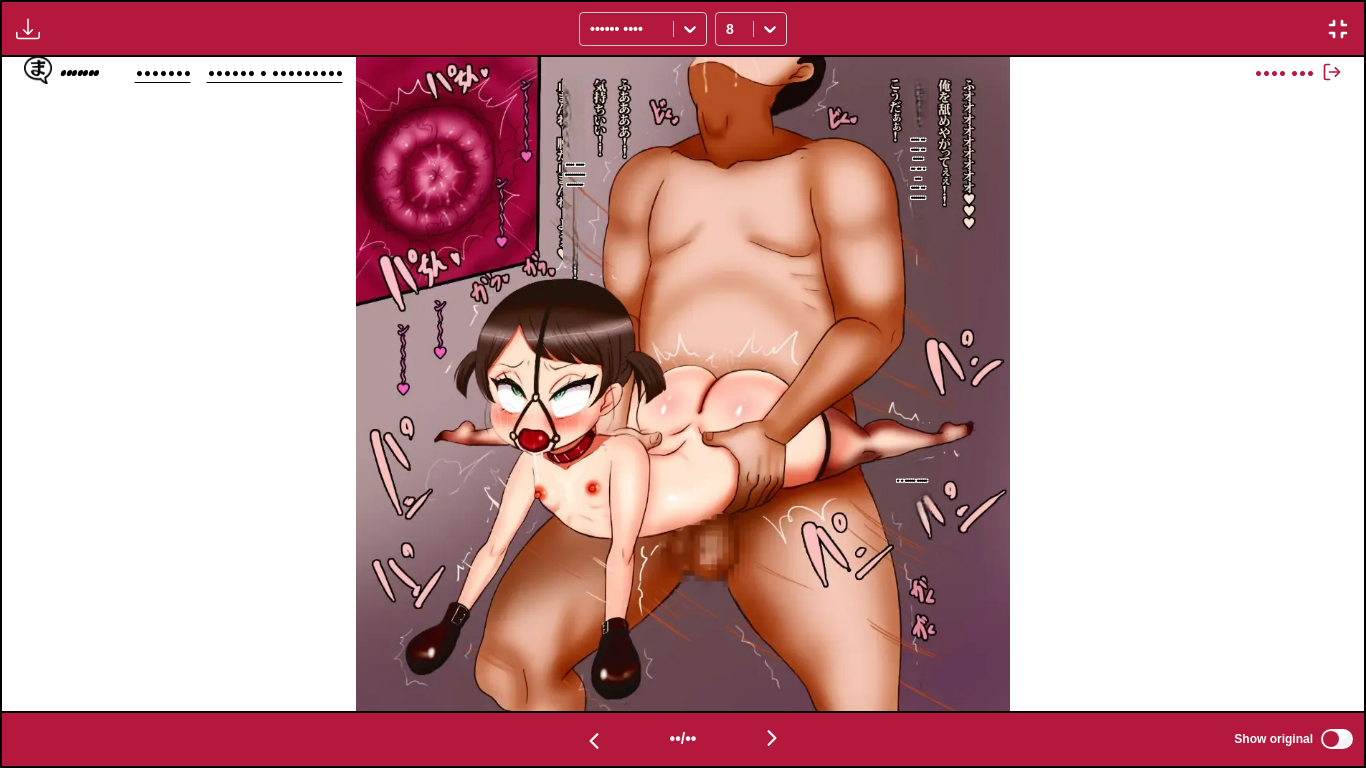 click at bounding box center [594, 741] 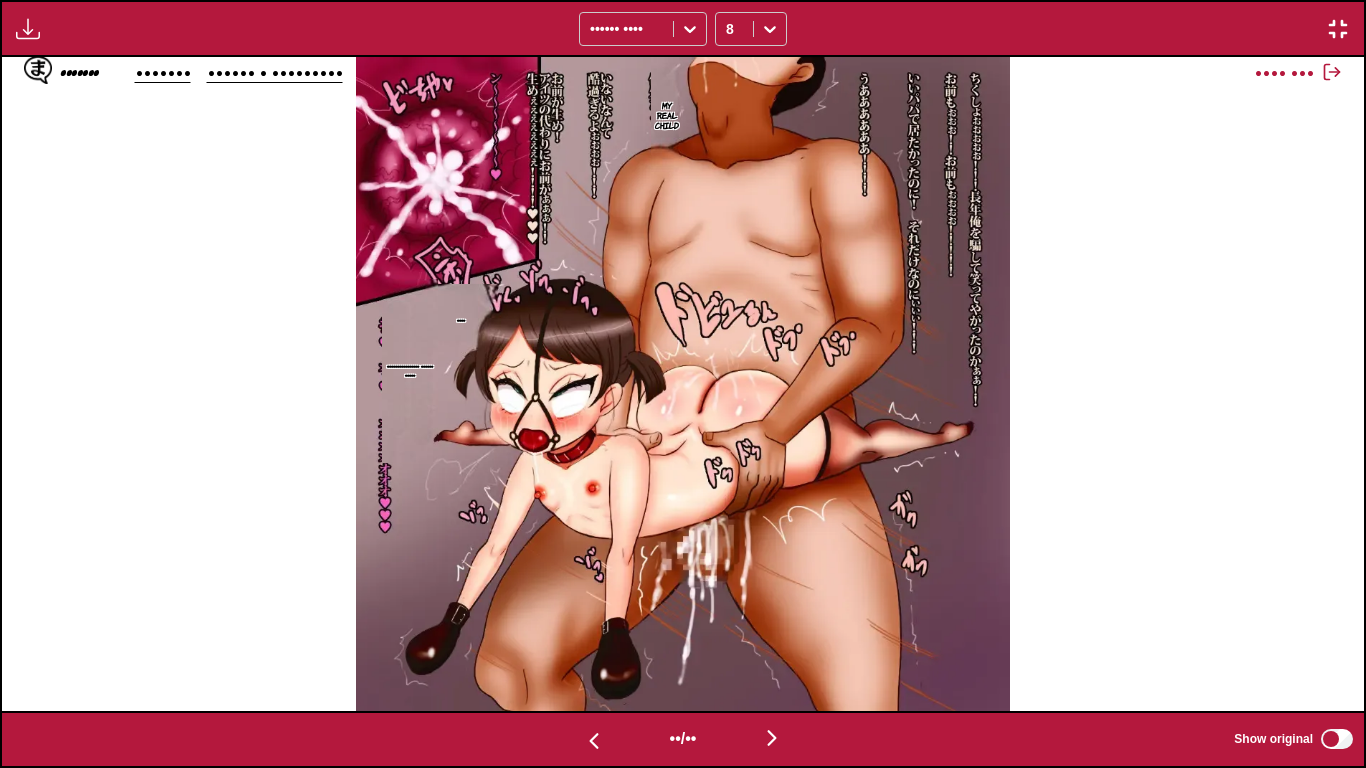 click at bounding box center (594, 741) 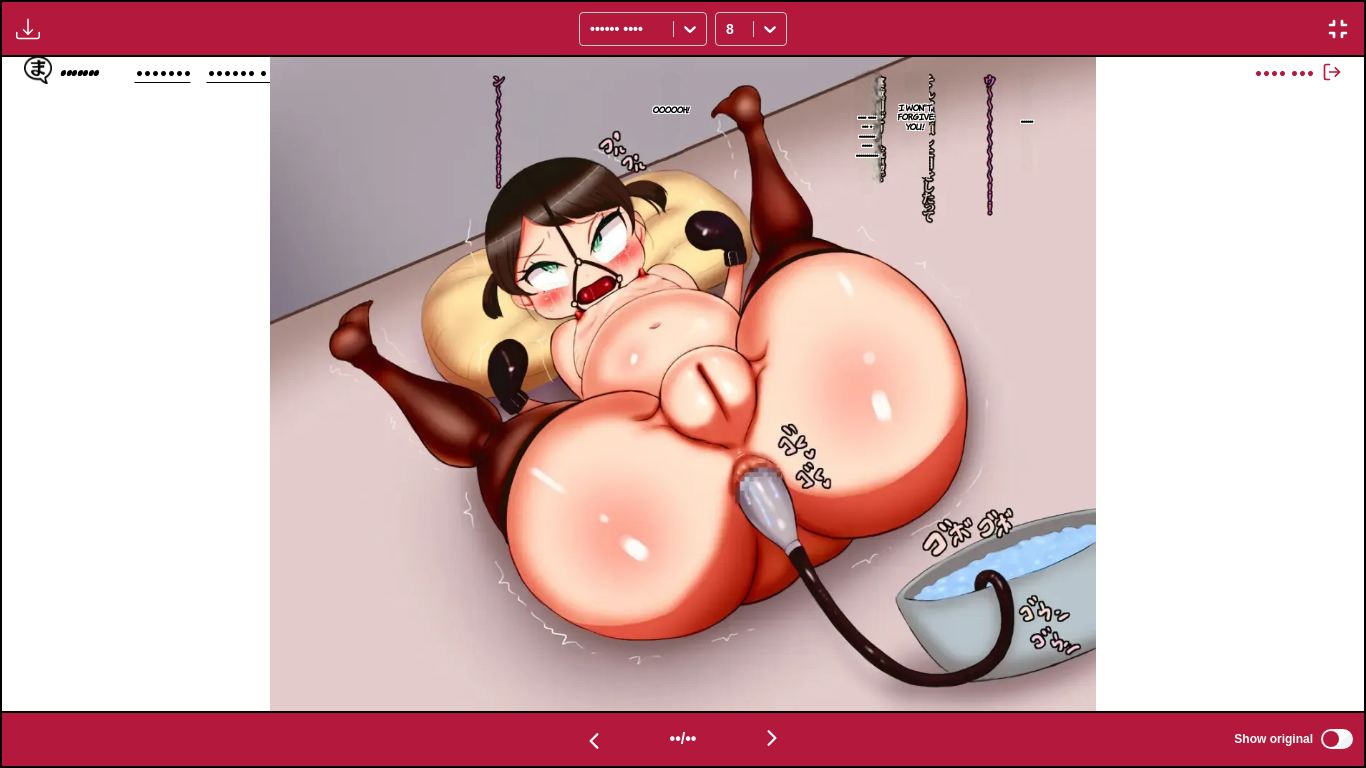 click at bounding box center [594, 741] 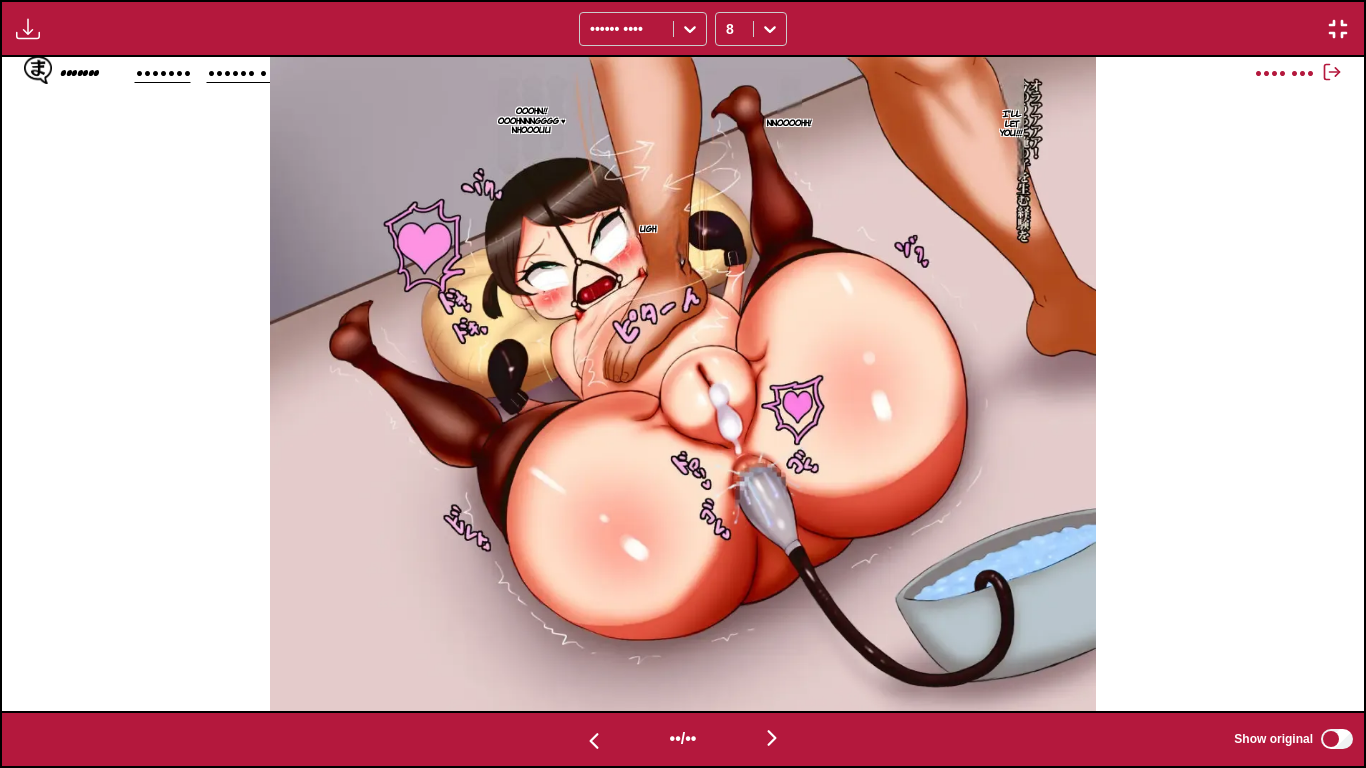 click at bounding box center [594, 741] 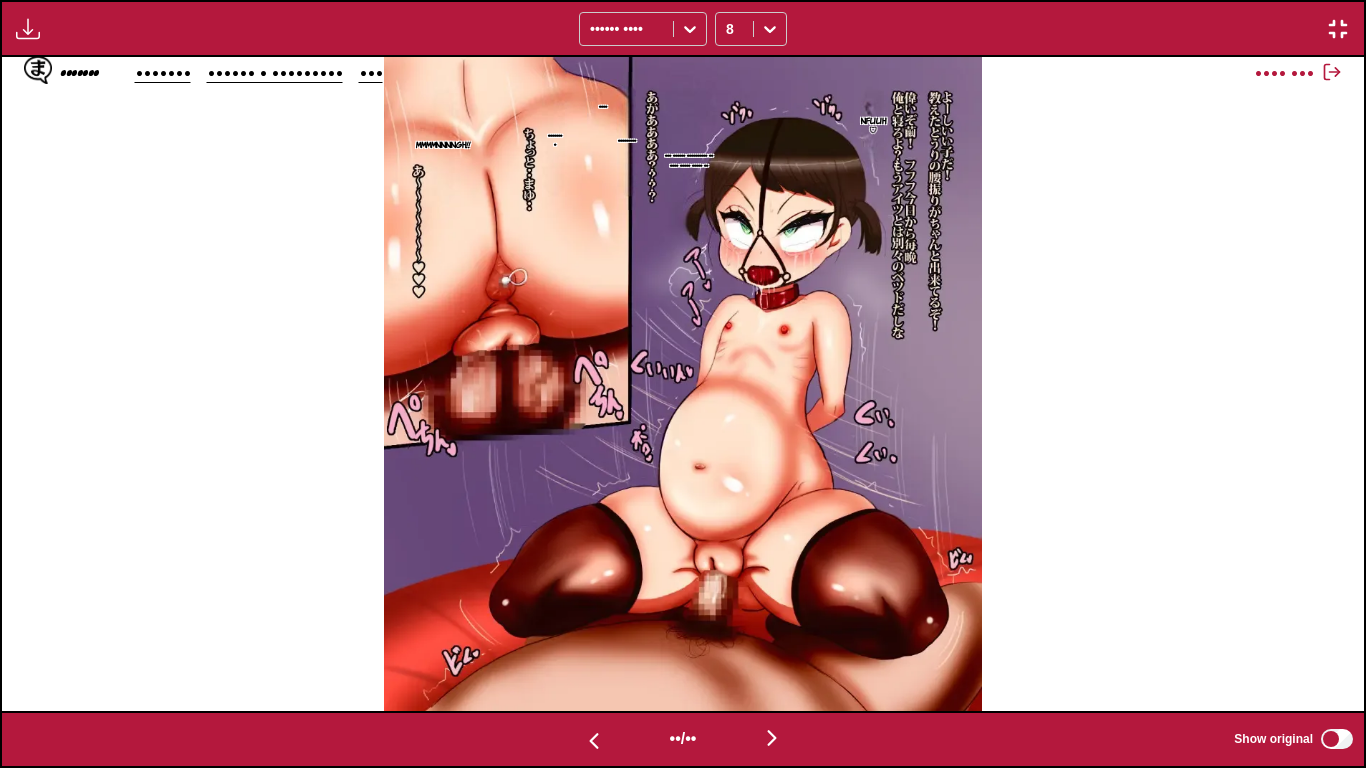 click at bounding box center (594, 741) 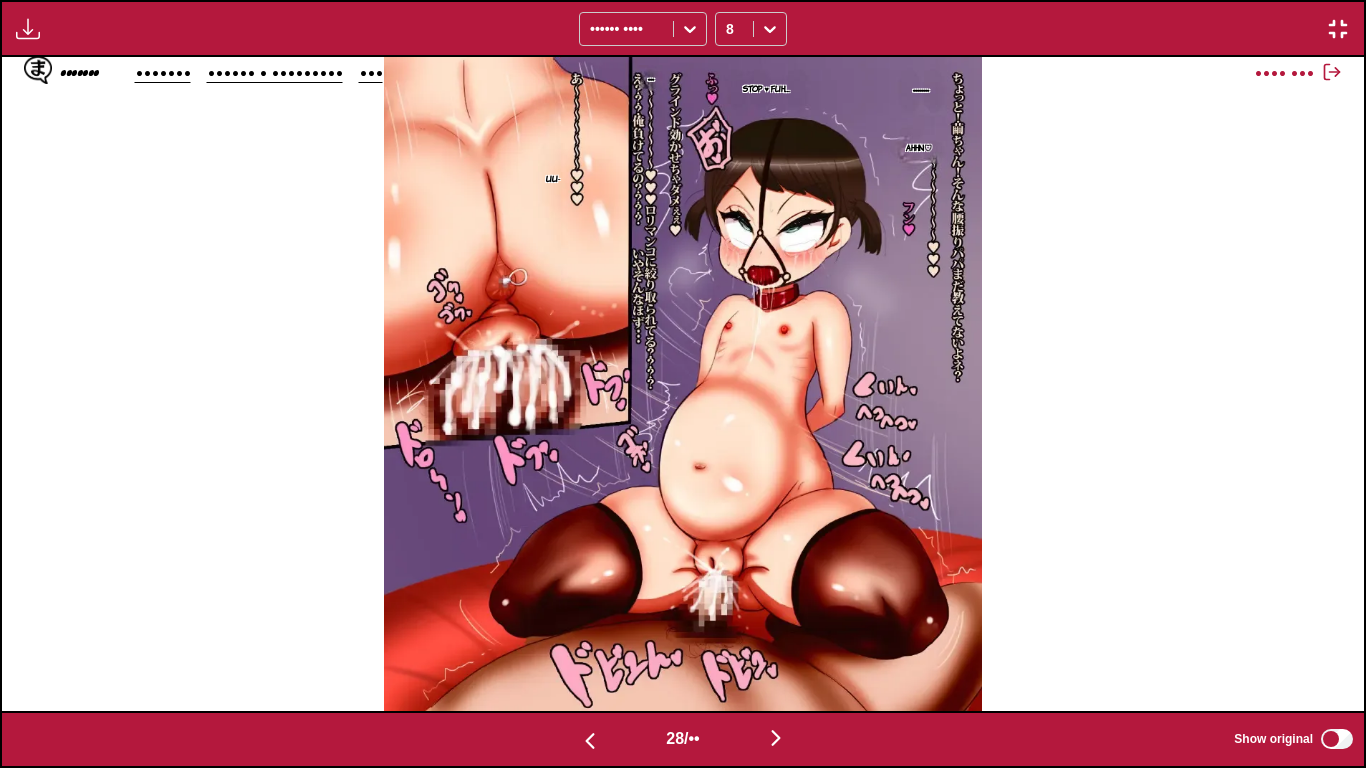 click at bounding box center (590, 741) 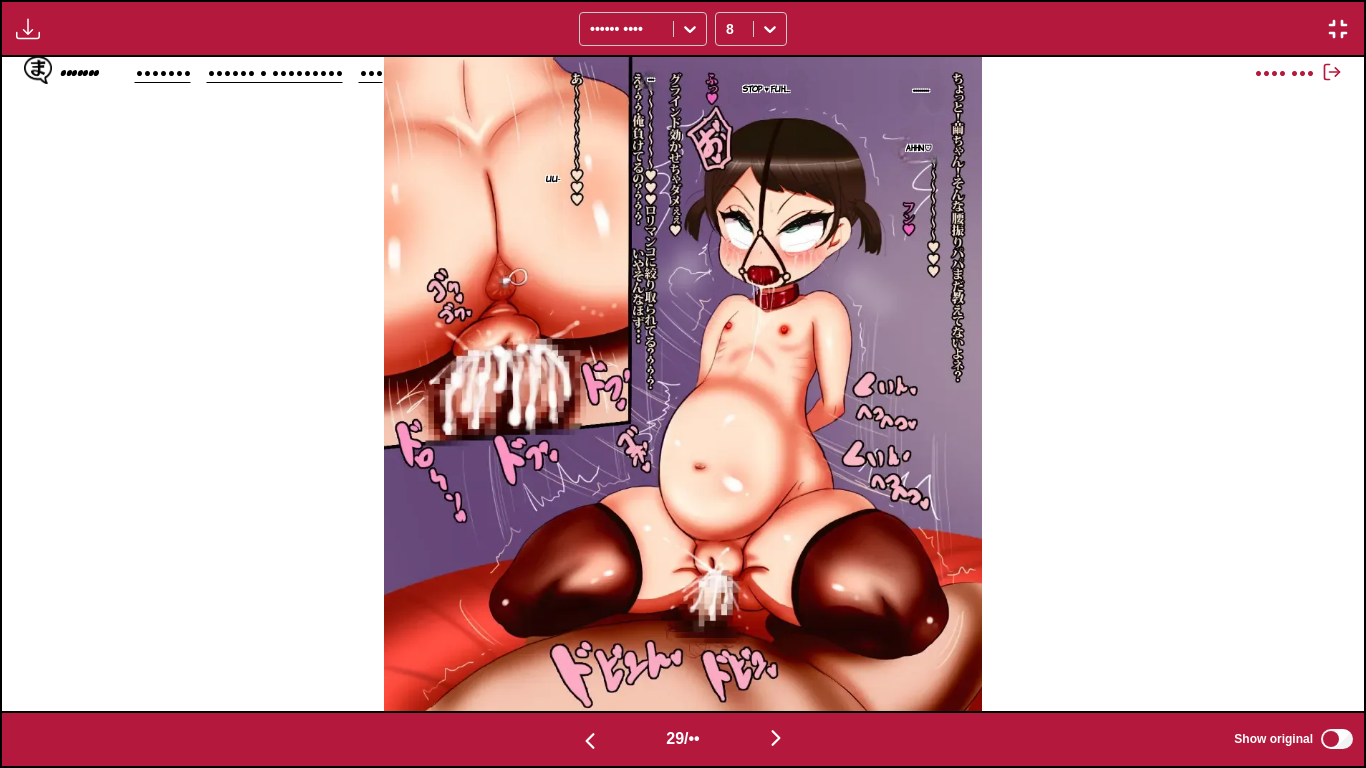 click at bounding box center (590, 741) 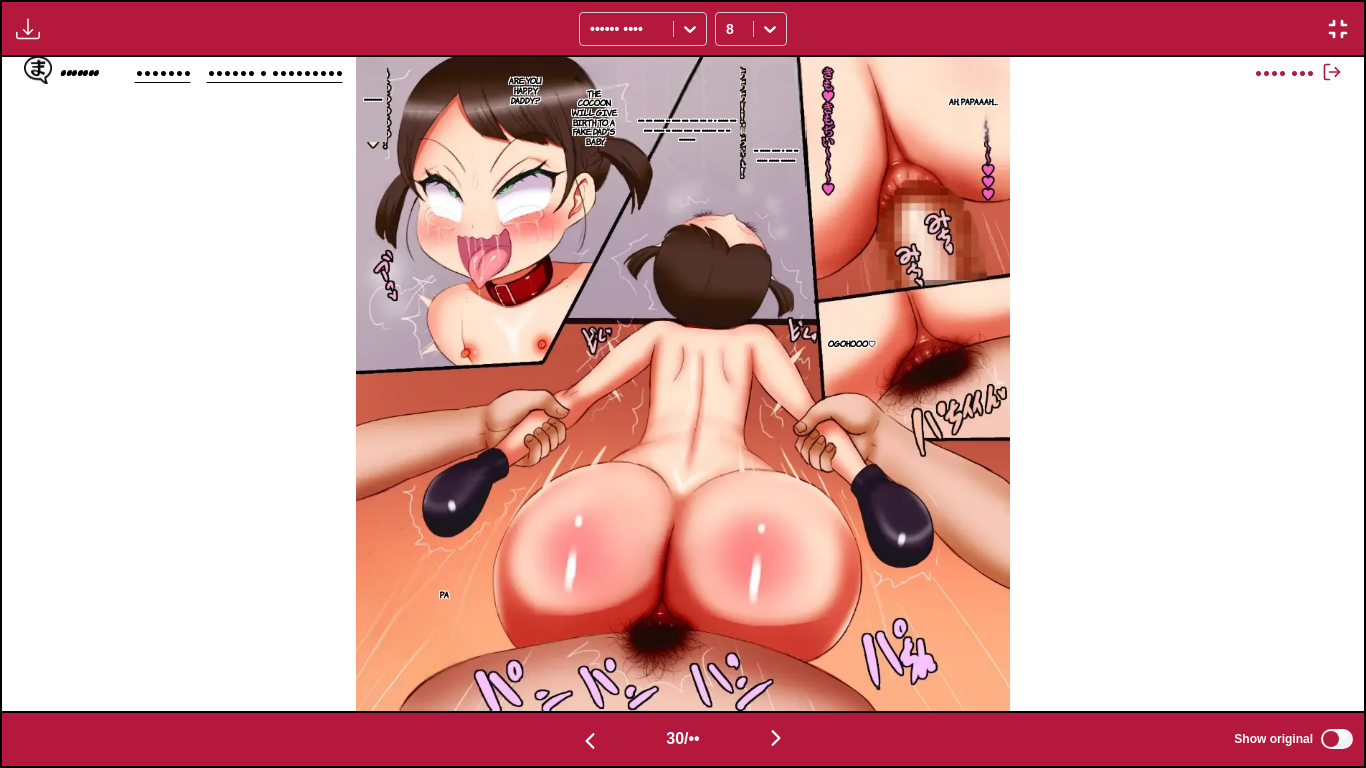 click at bounding box center [590, 741] 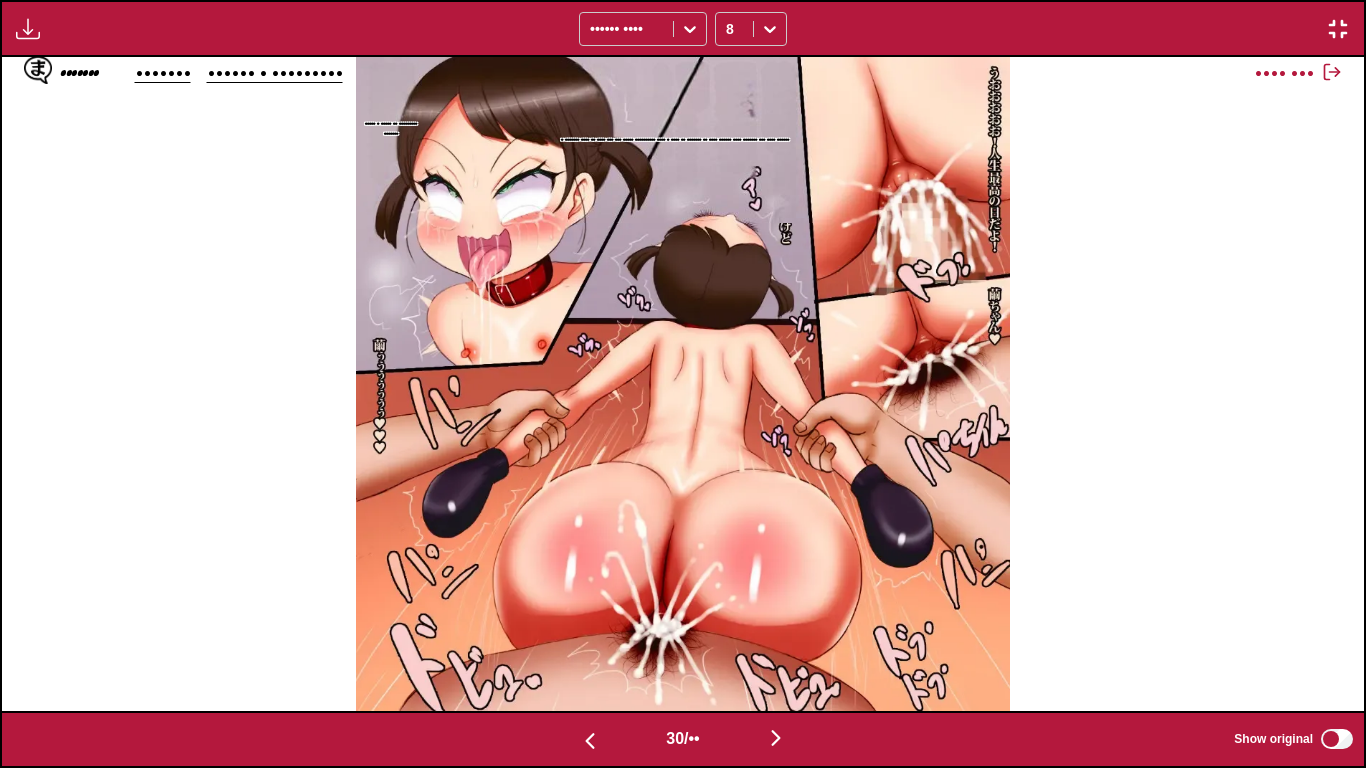 click at bounding box center (590, 741) 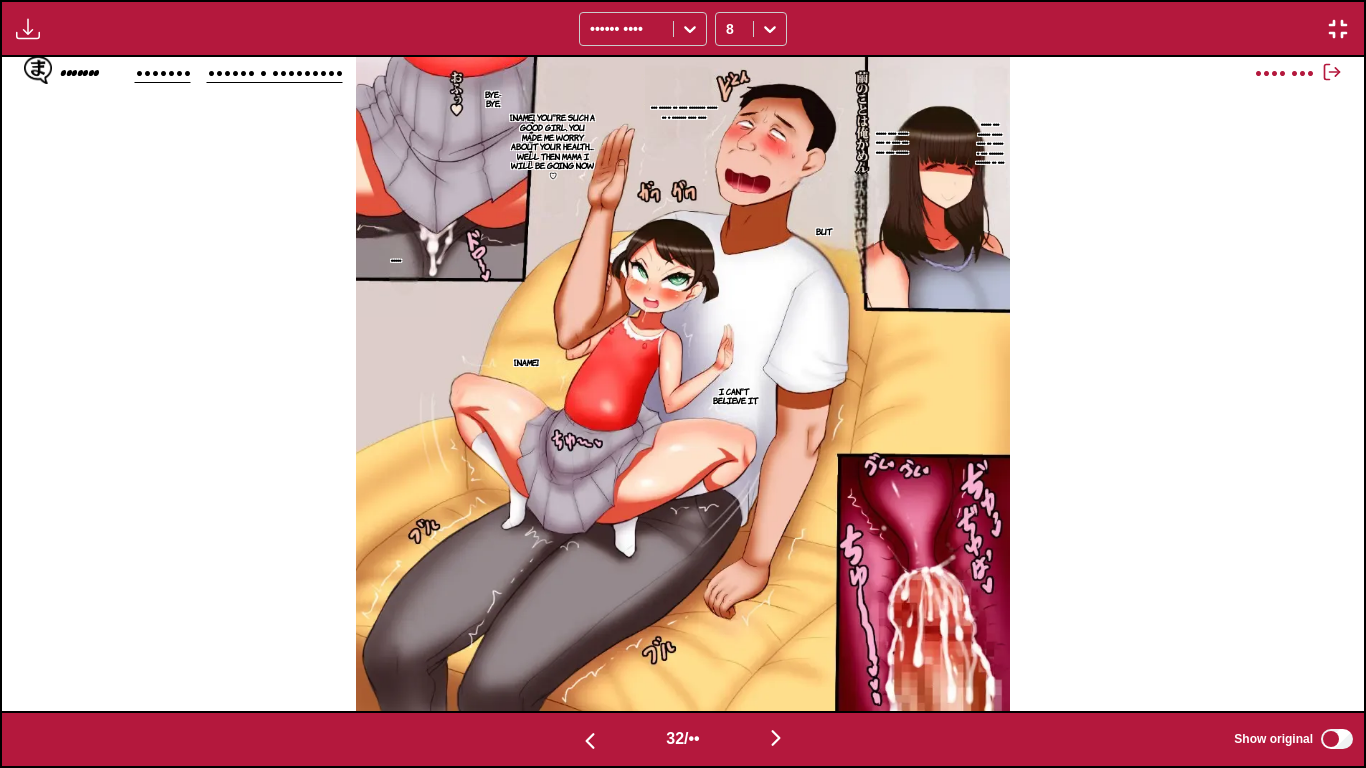click at bounding box center [590, 741] 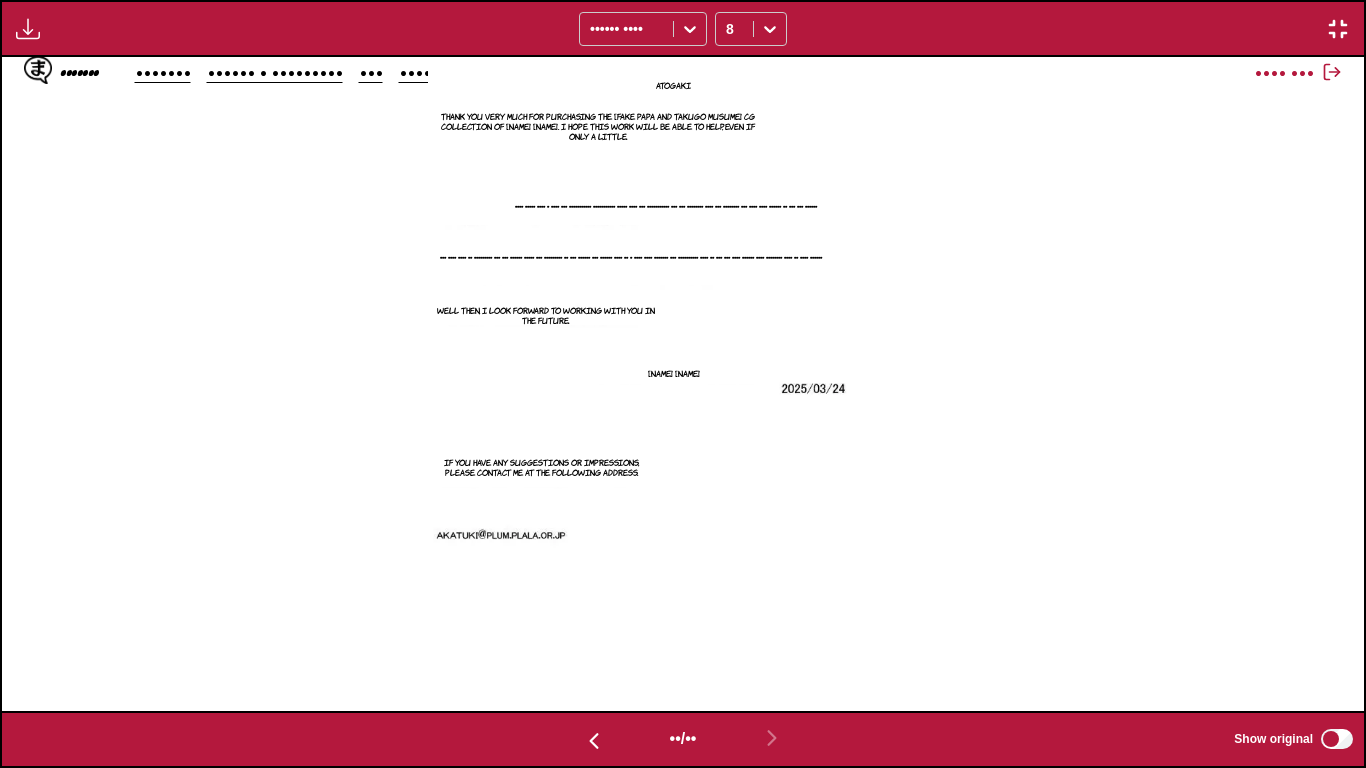 click at bounding box center [1338, 29] 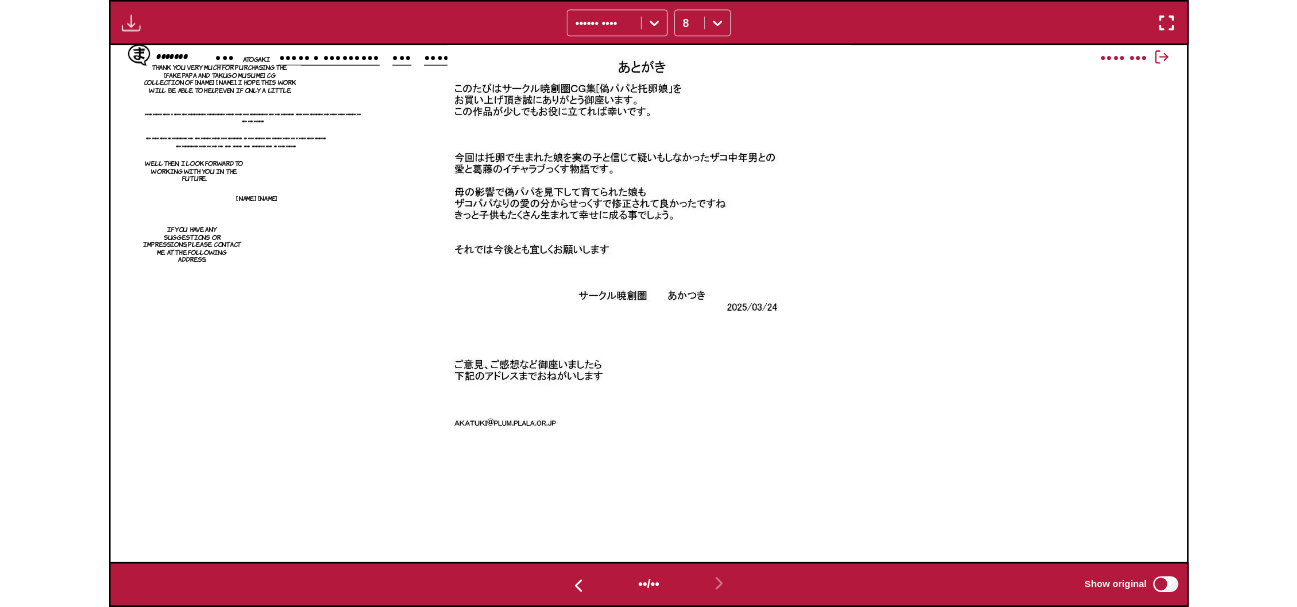 scroll, scrollTop: 609, scrollLeft: 0, axis: vertical 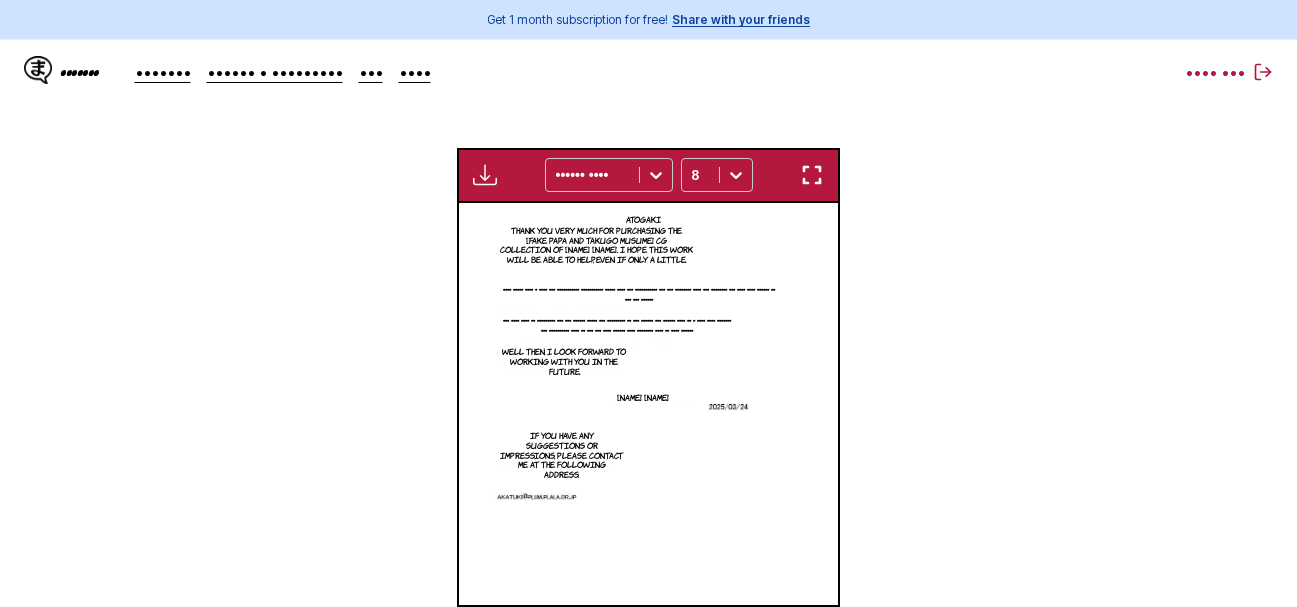 click at bounding box center [485, 175] 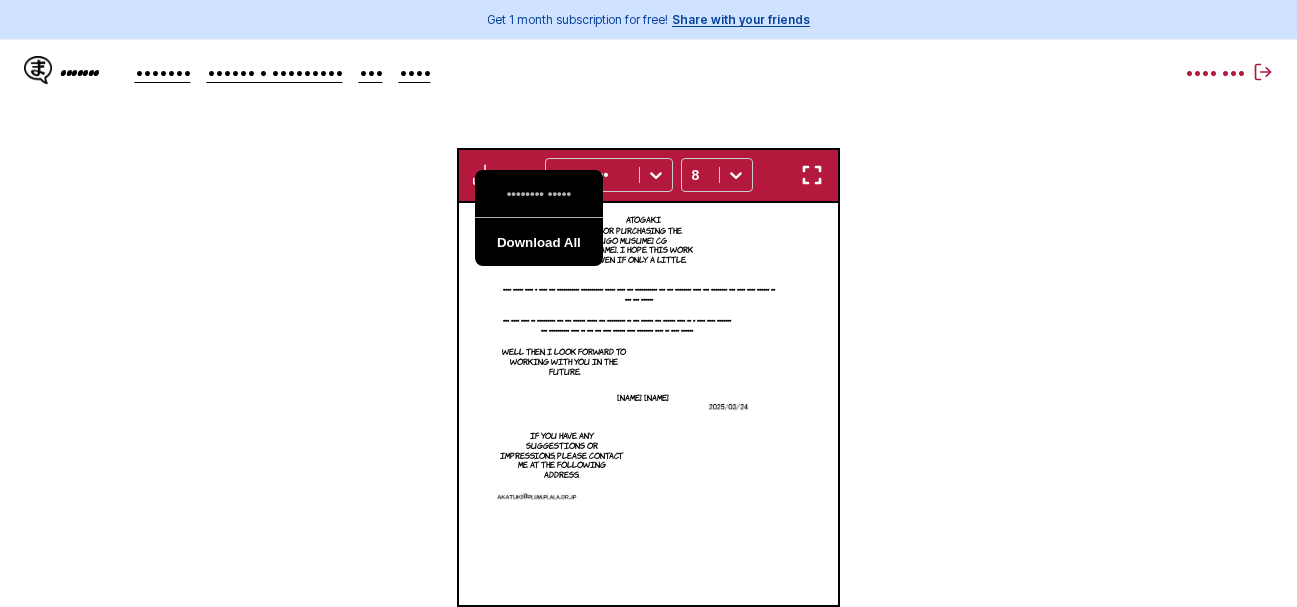 click on "Download All" at bounding box center (539, 242) 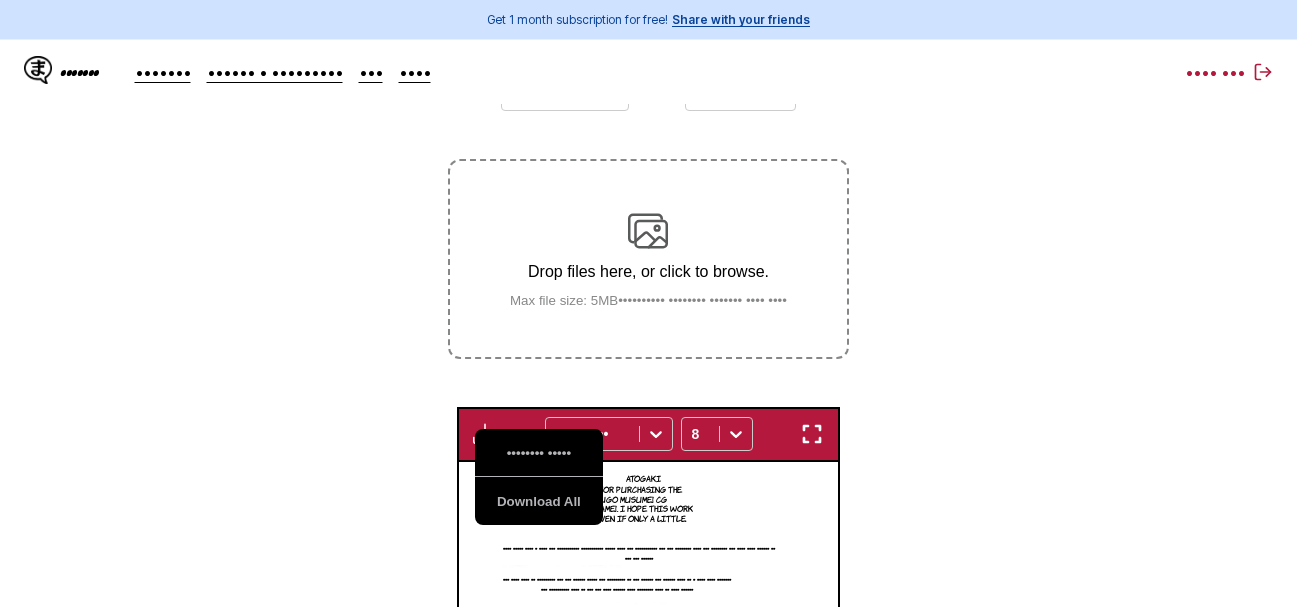 scroll, scrollTop: 0, scrollLeft: 0, axis: both 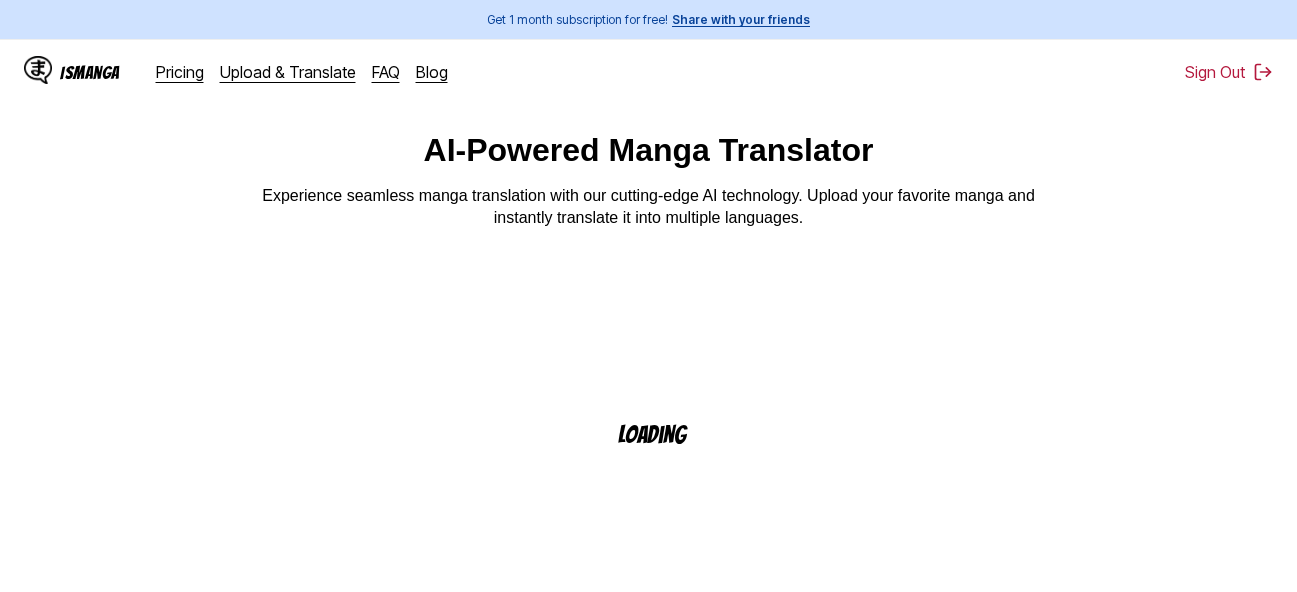 click on "Loading" at bounding box center [664, 499] 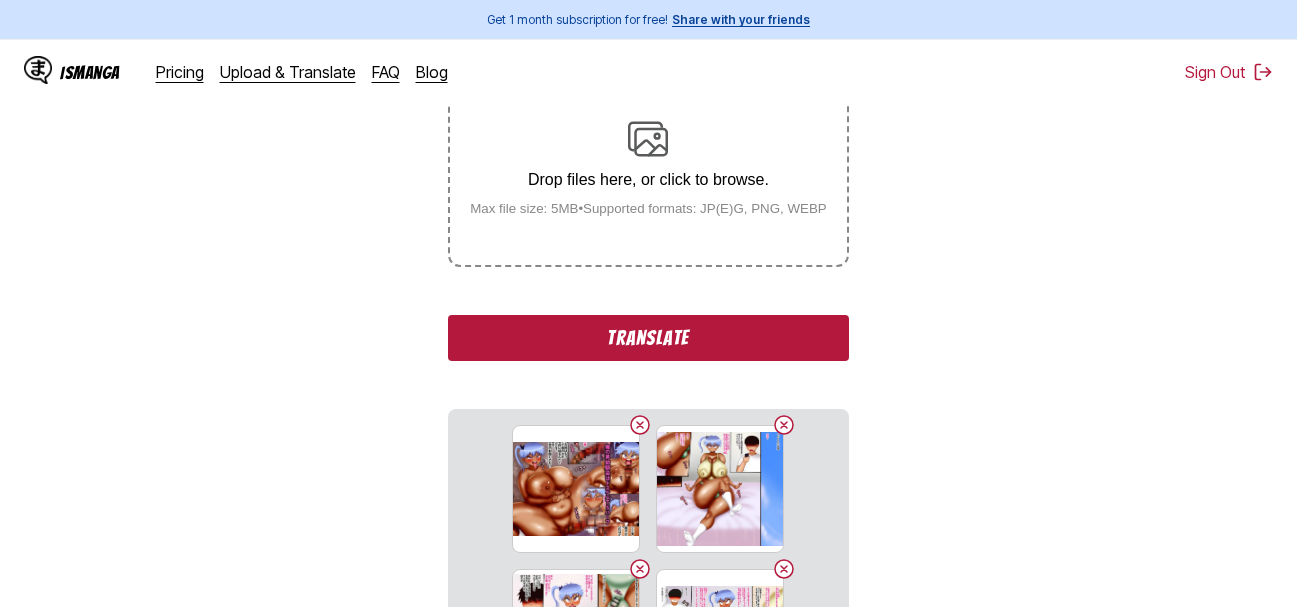 scroll, scrollTop: 357, scrollLeft: 0, axis: vertical 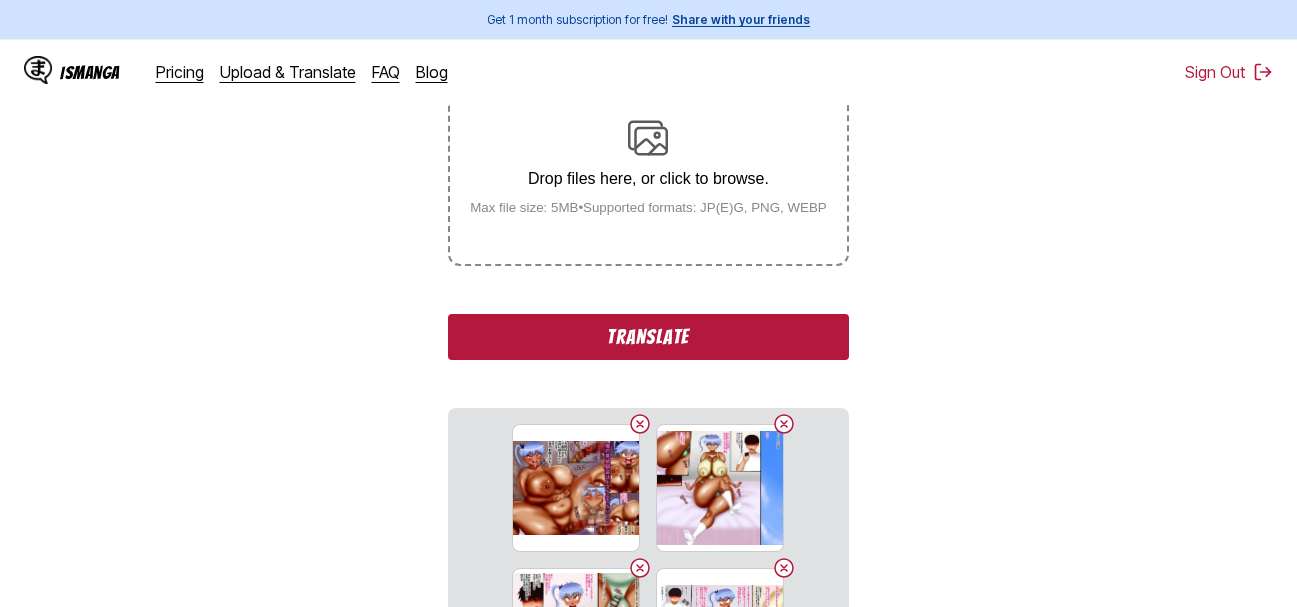click on "•••••••••" at bounding box center (648, 337) 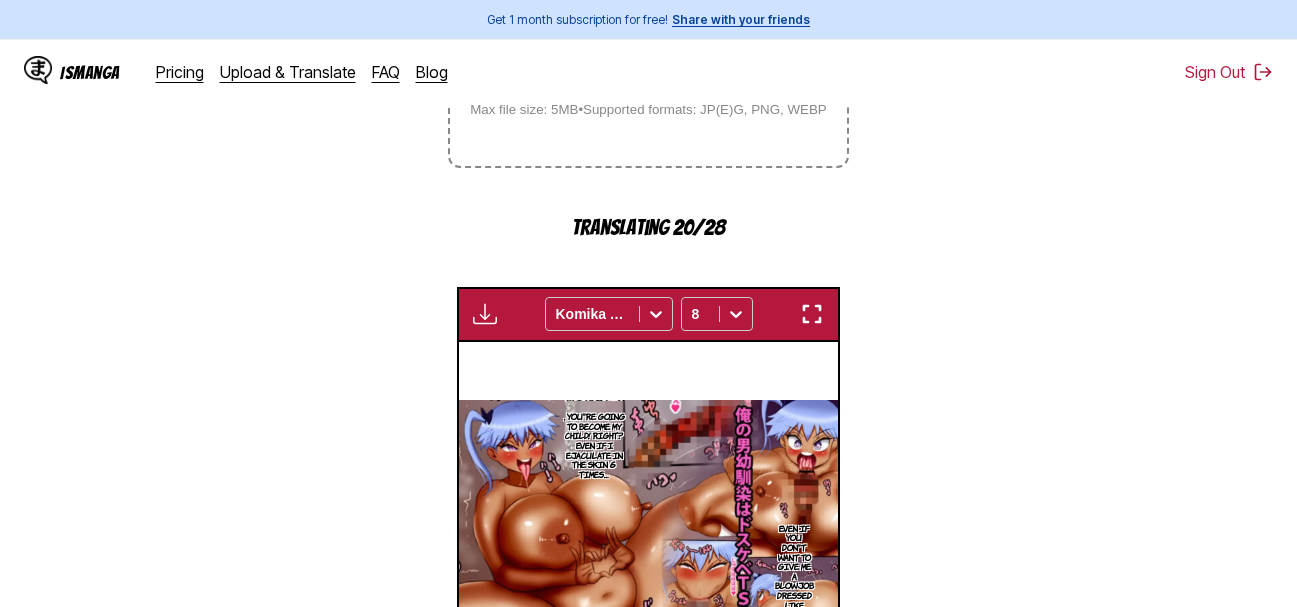 scroll, scrollTop: 500, scrollLeft: 0, axis: vertical 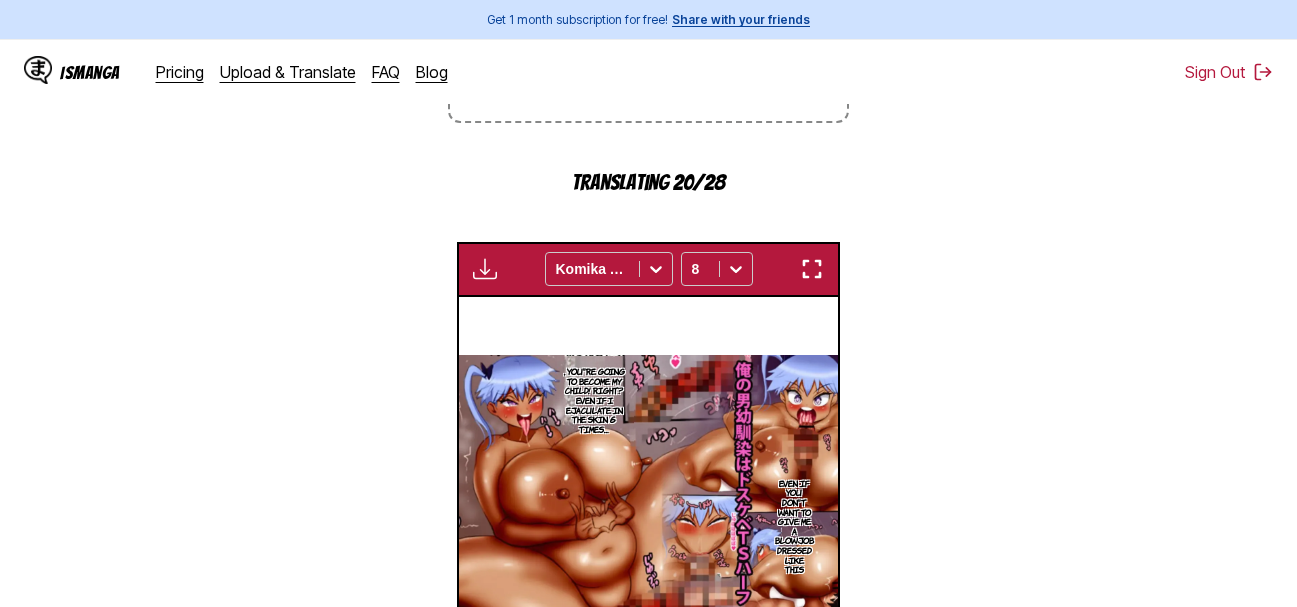 click at bounding box center [812, 269] 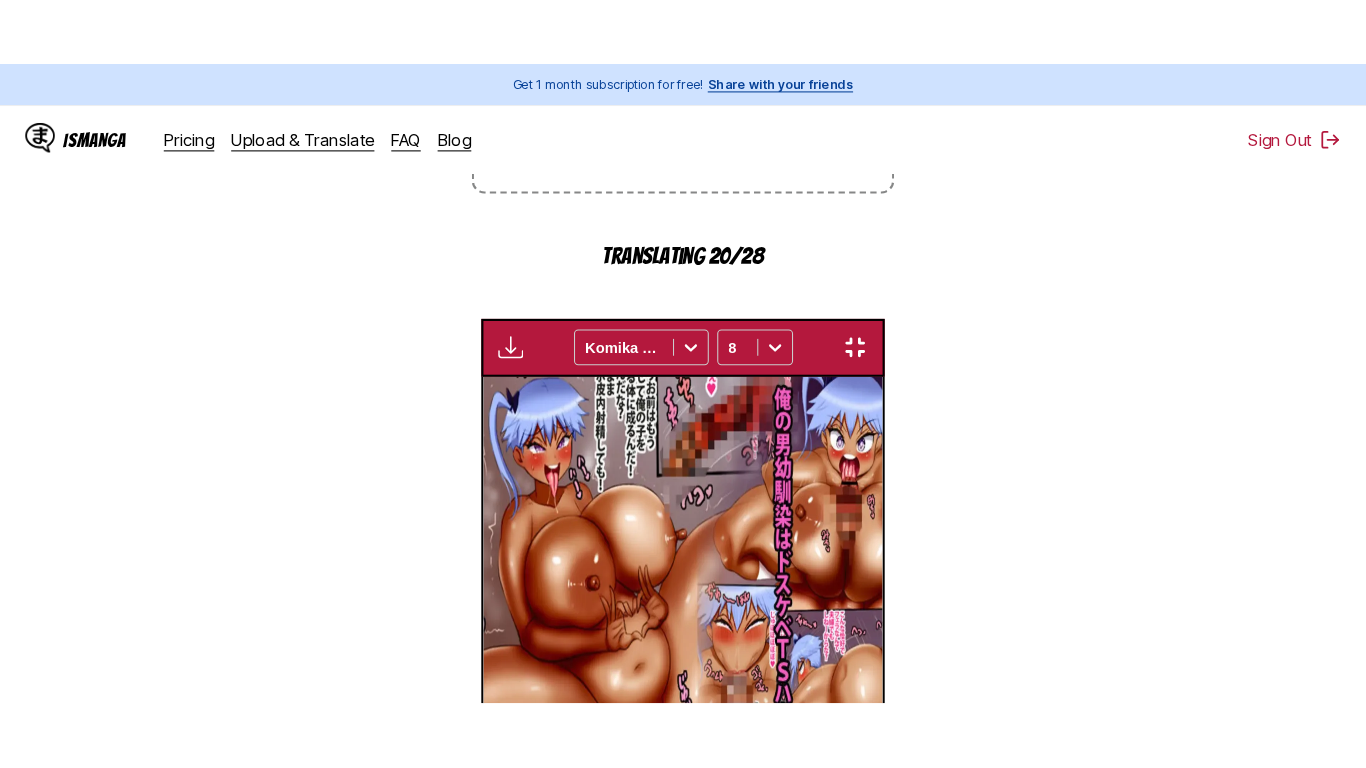 scroll, scrollTop: 241, scrollLeft: 0, axis: vertical 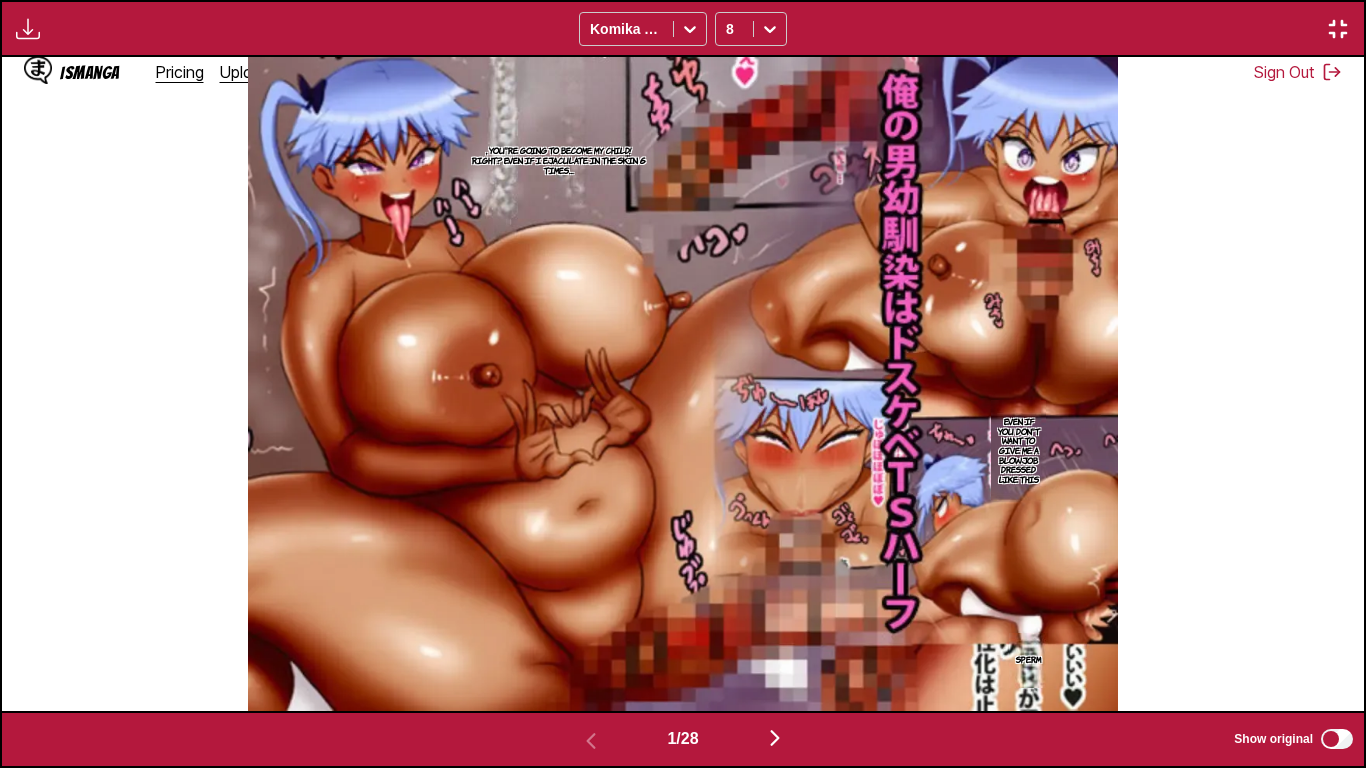 click at bounding box center [591, 741] 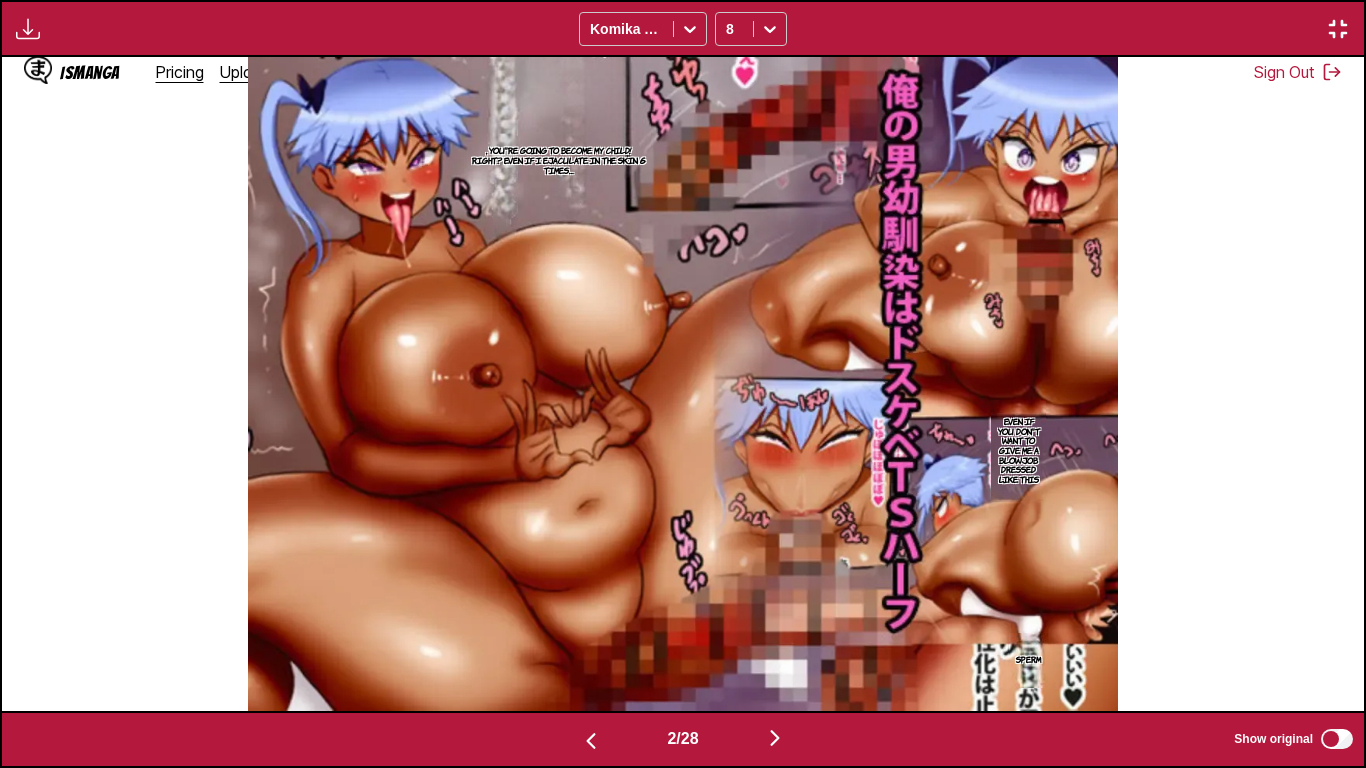 click at bounding box center [591, 741] 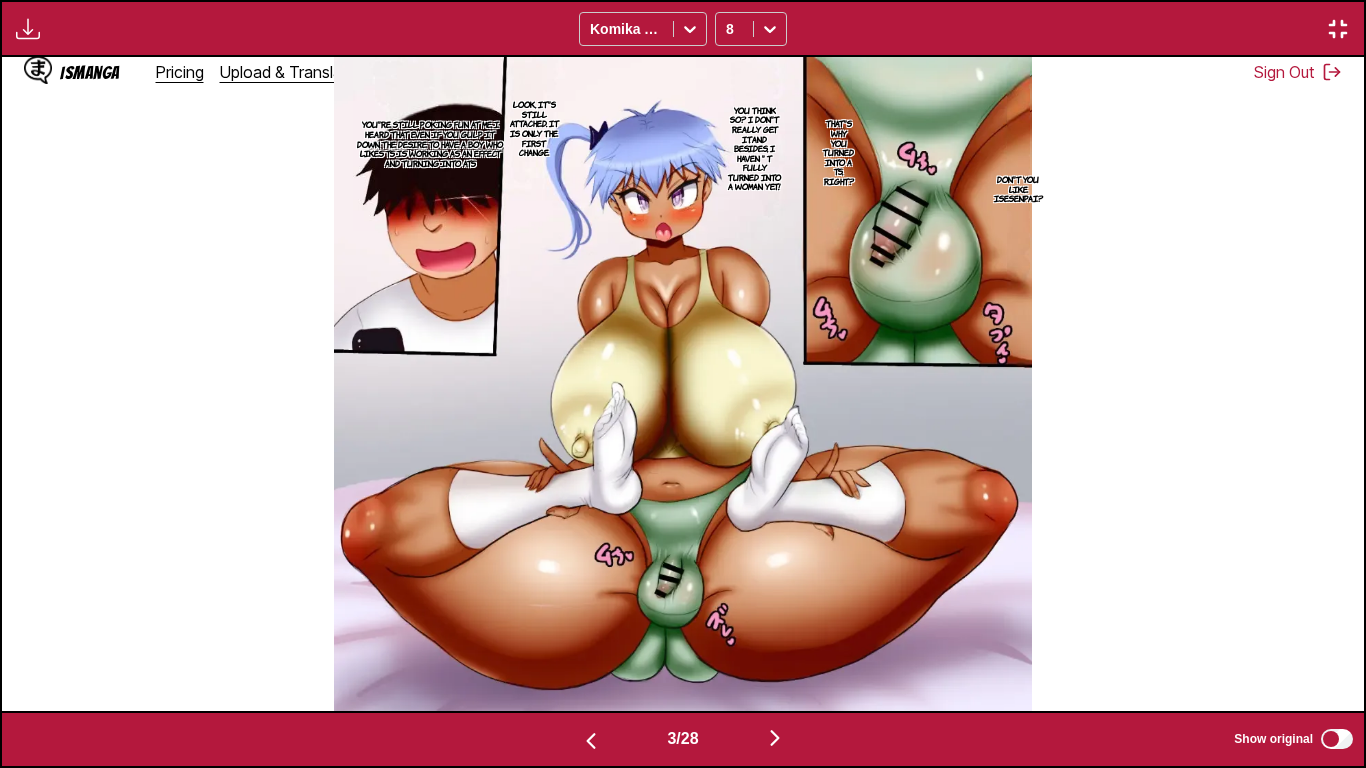 click at bounding box center (591, 741) 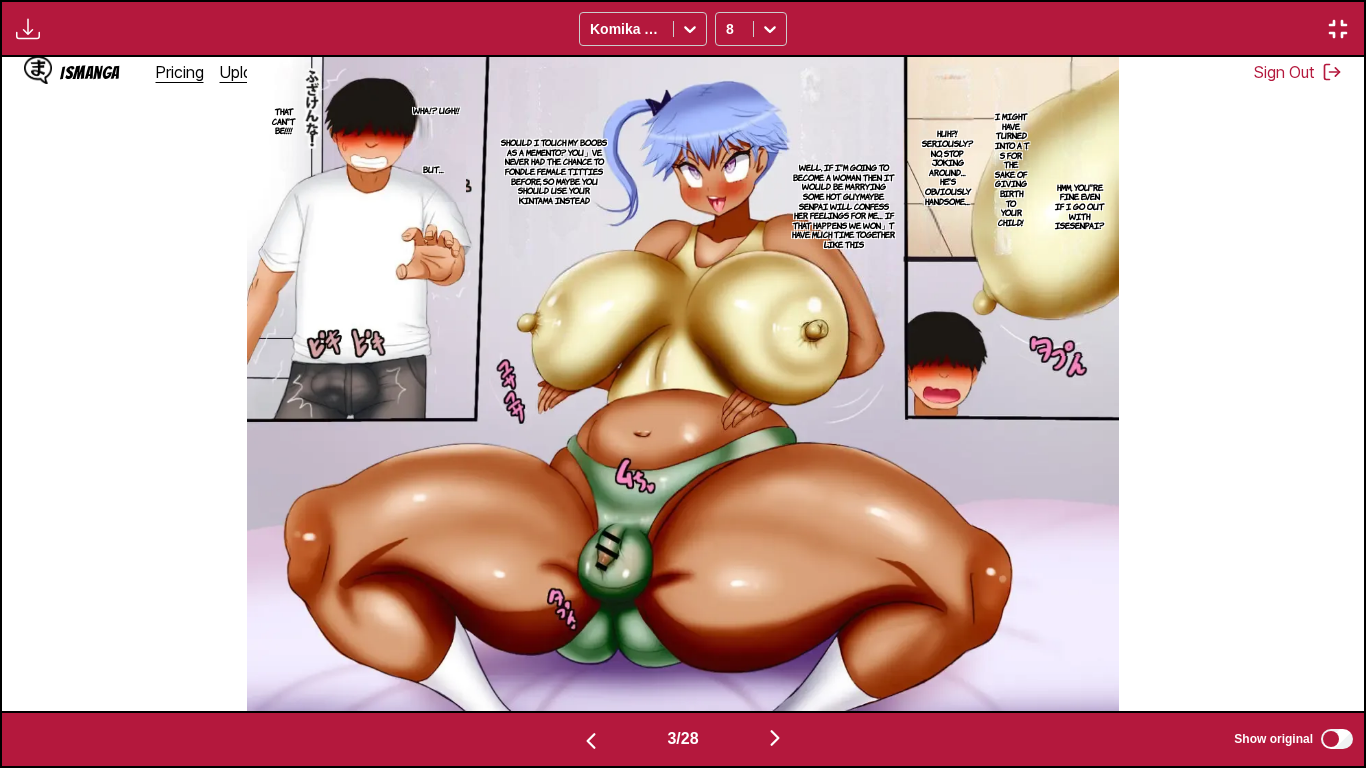 click at bounding box center (591, 741) 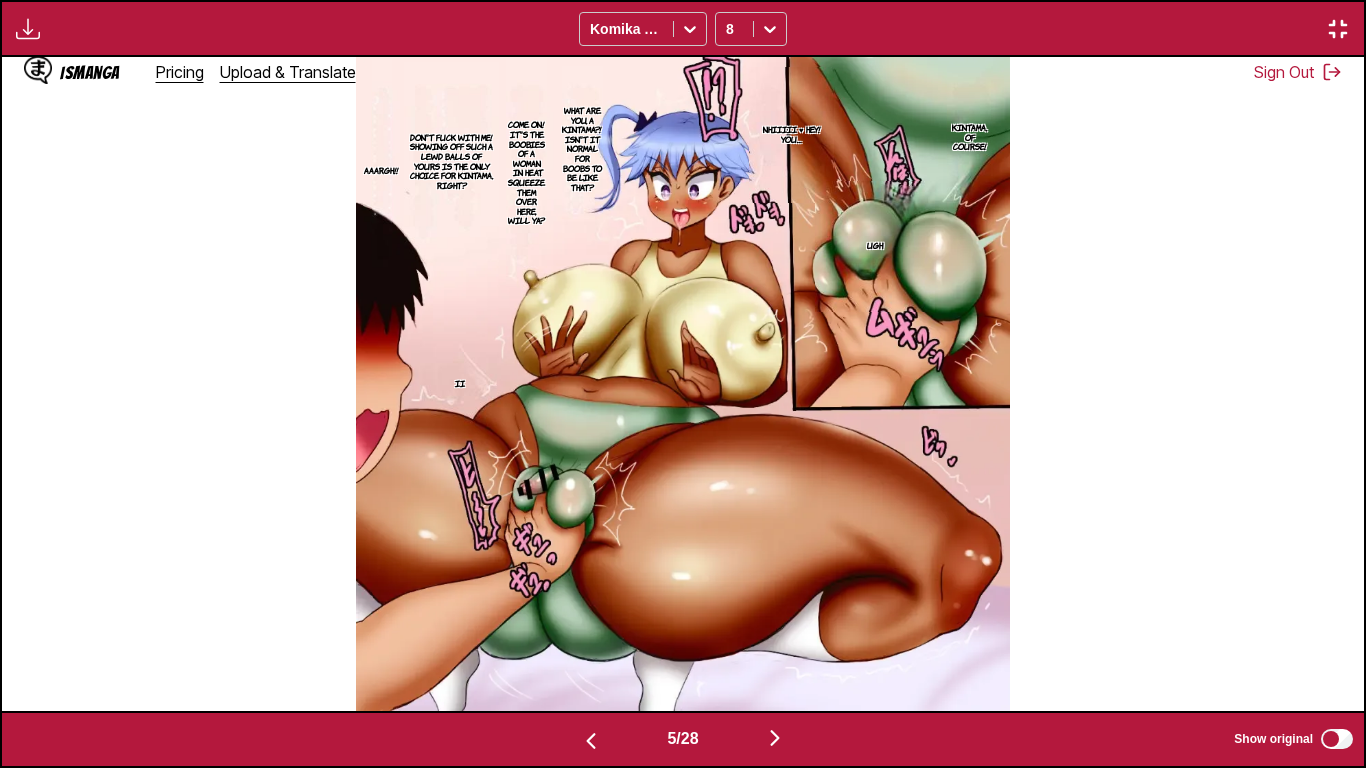 click at bounding box center (591, 741) 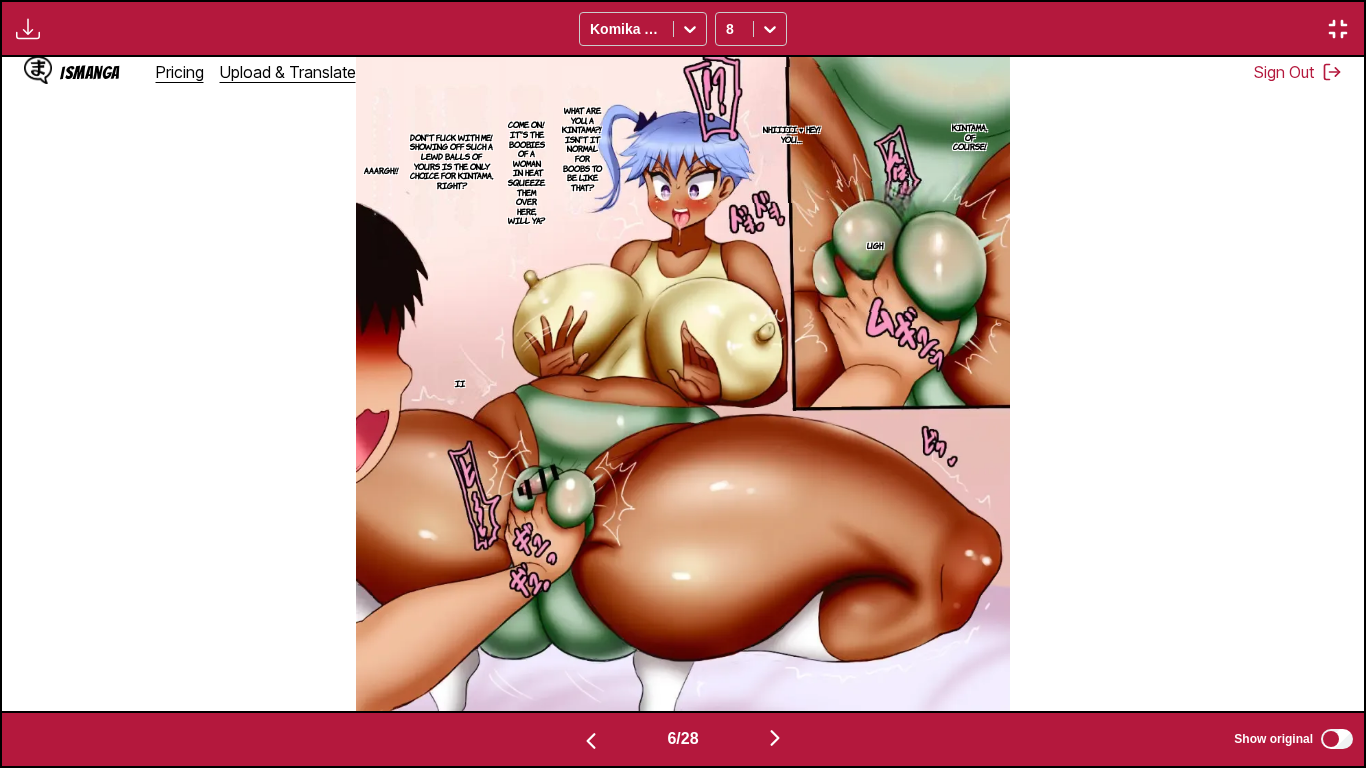 click at bounding box center [591, 741] 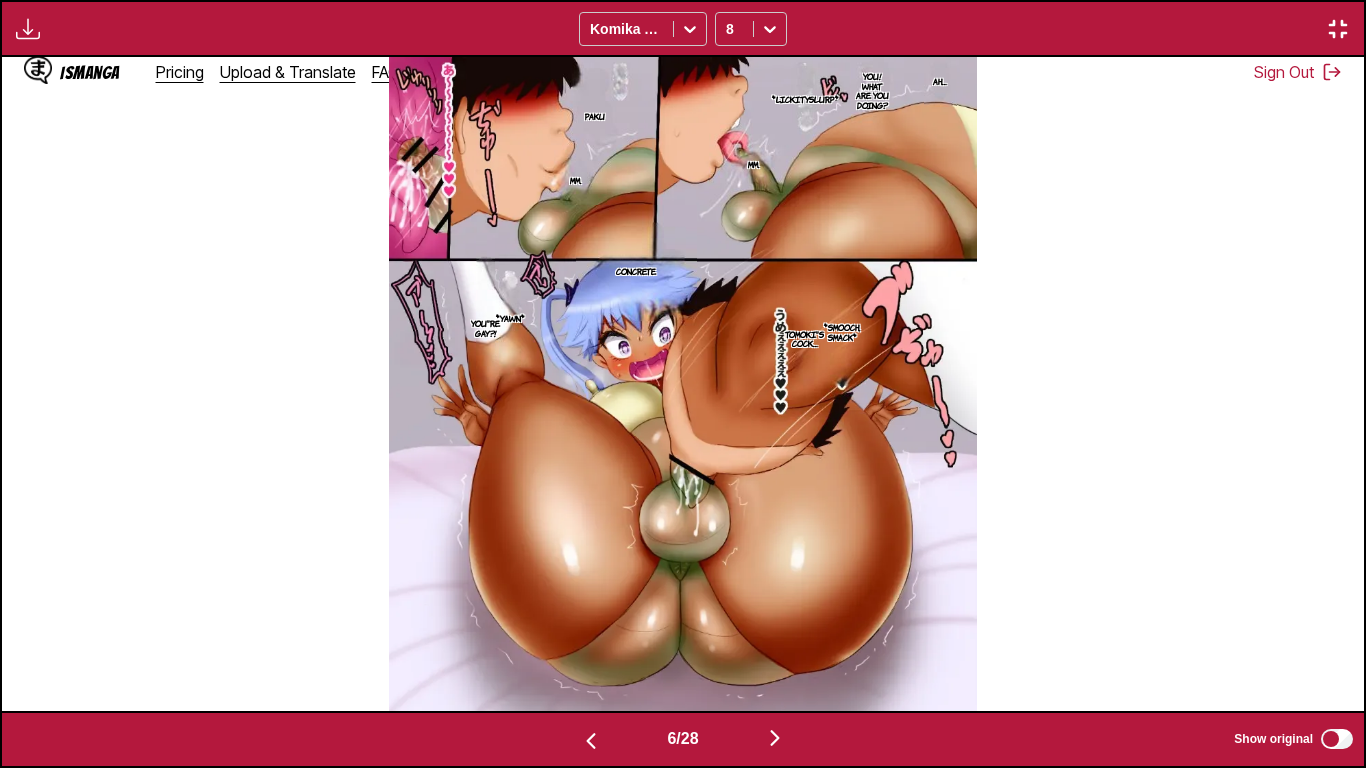 click at bounding box center [591, 741] 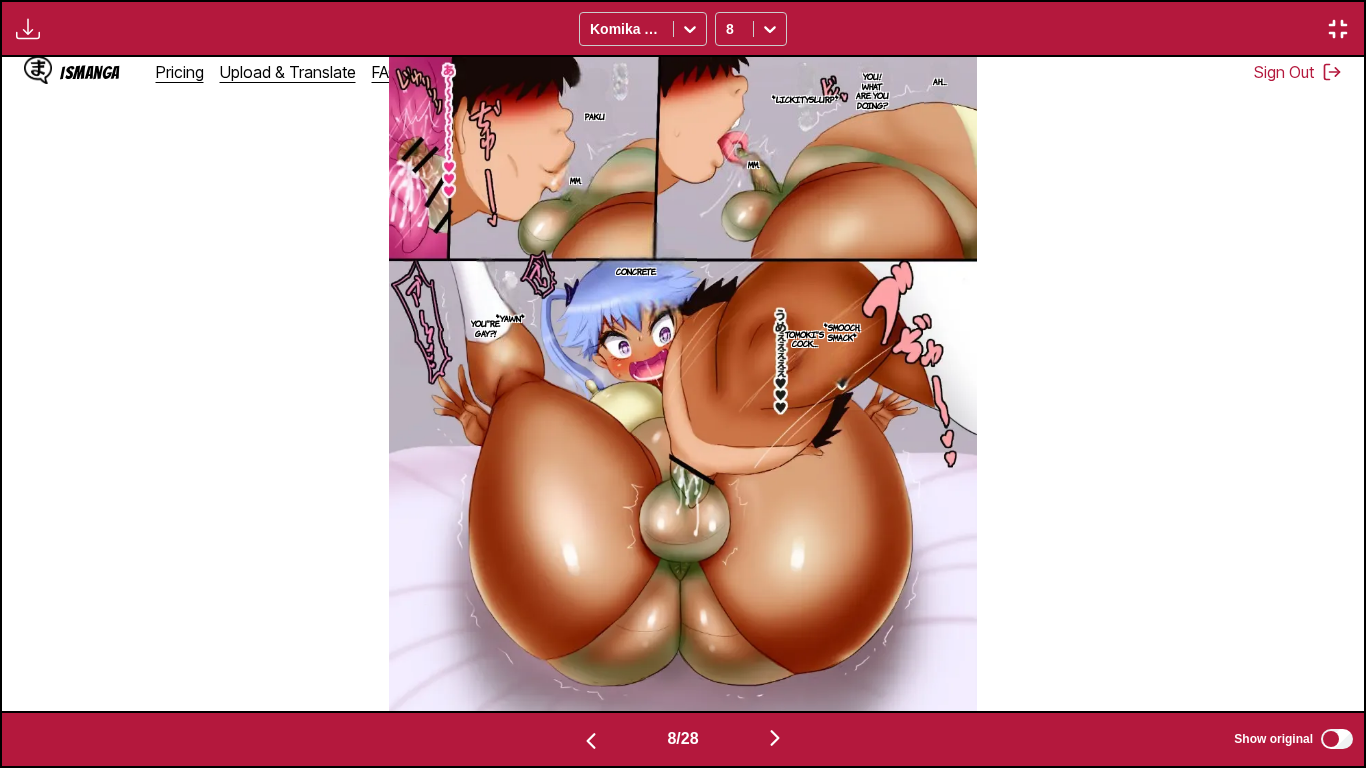 click at bounding box center [591, 741] 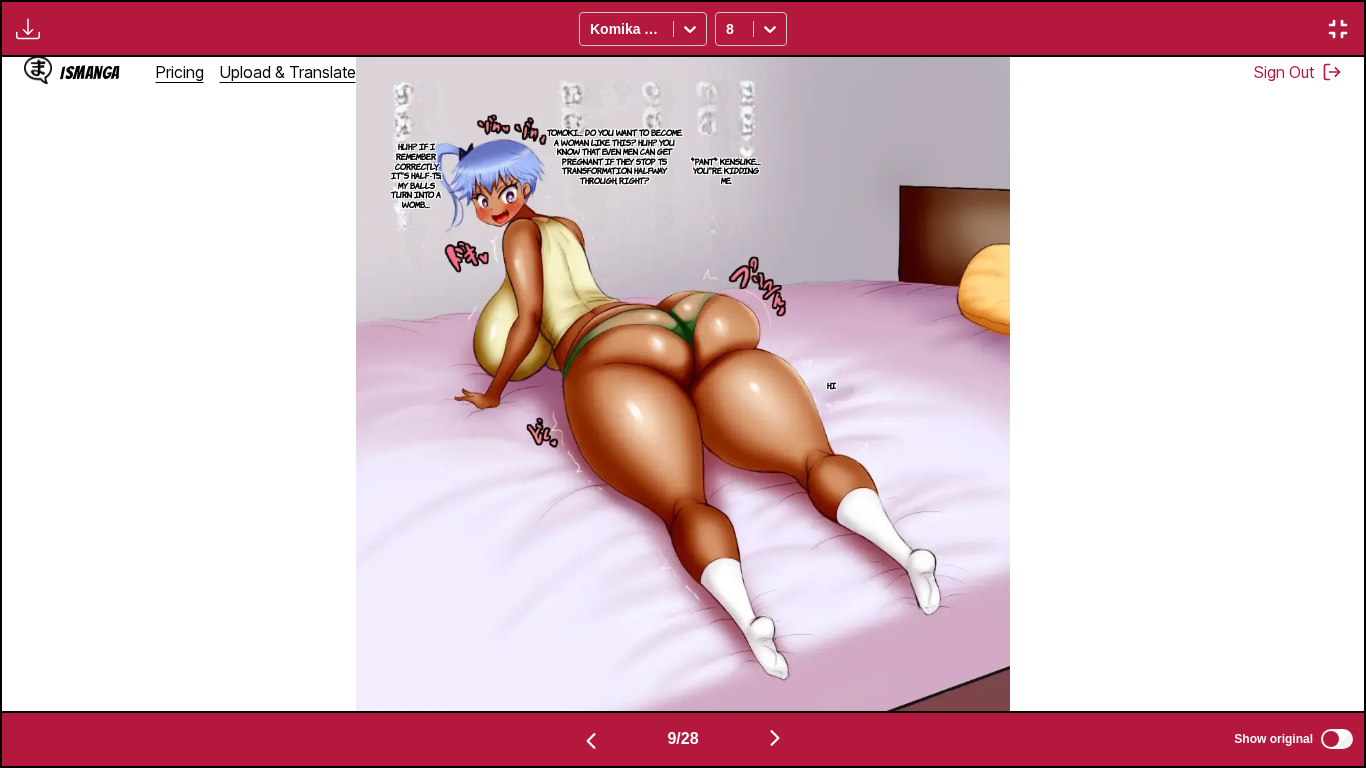 click at bounding box center (591, 741) 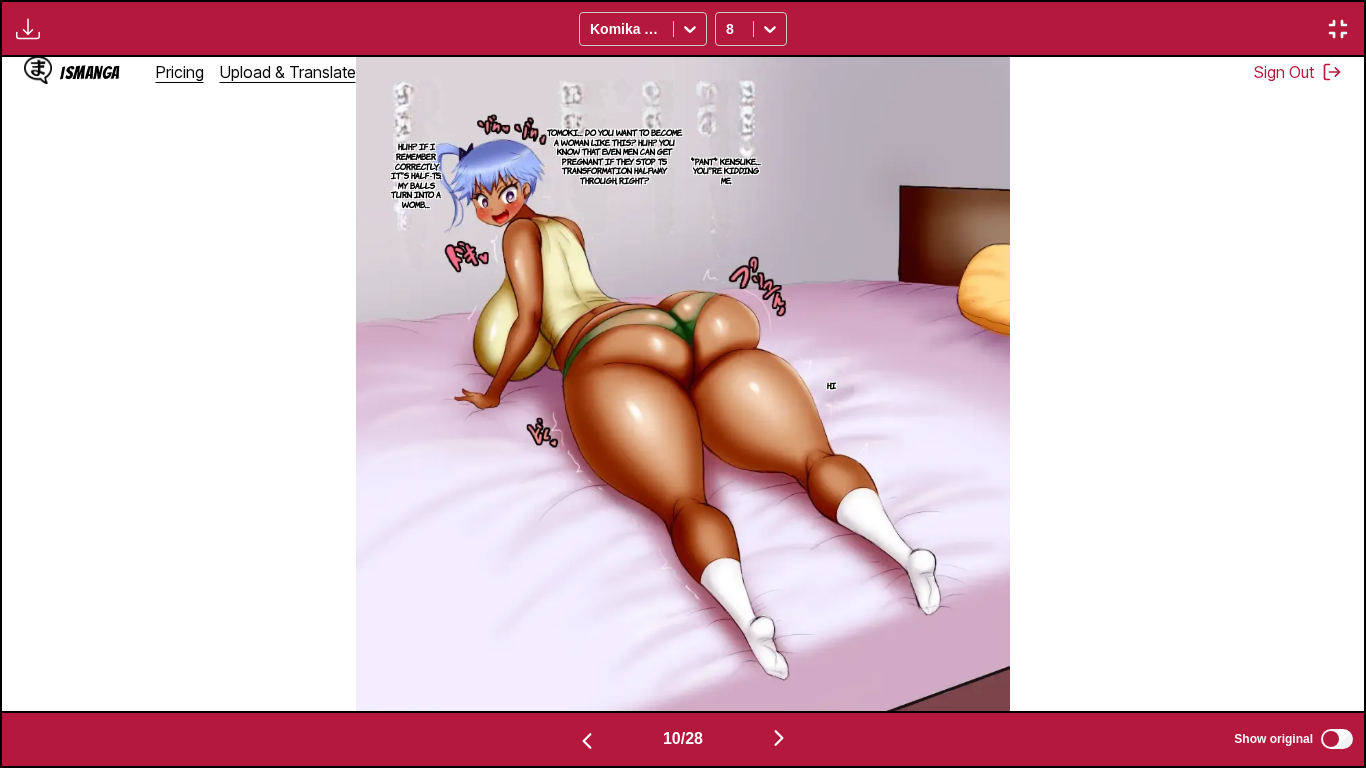 click at bounding box center (587, 741) 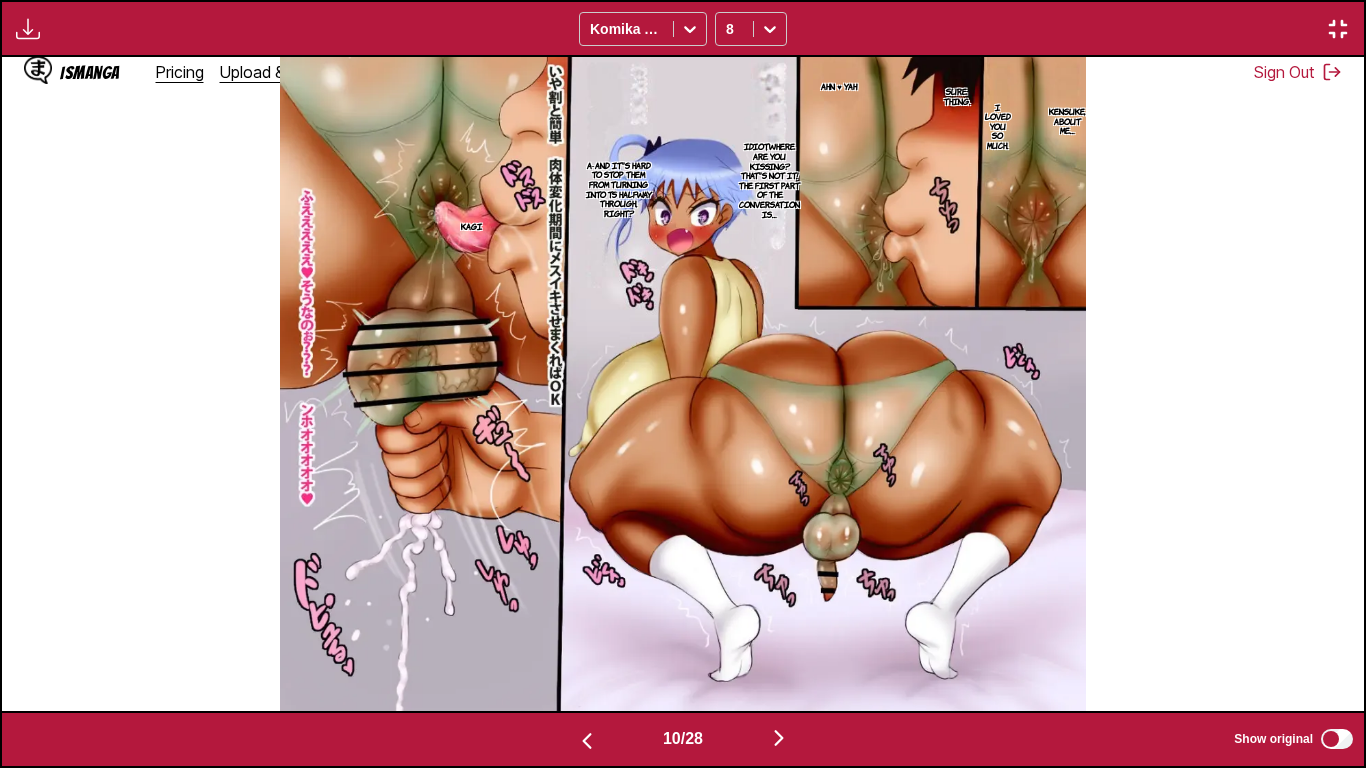 click at bounding box center (587, 741) 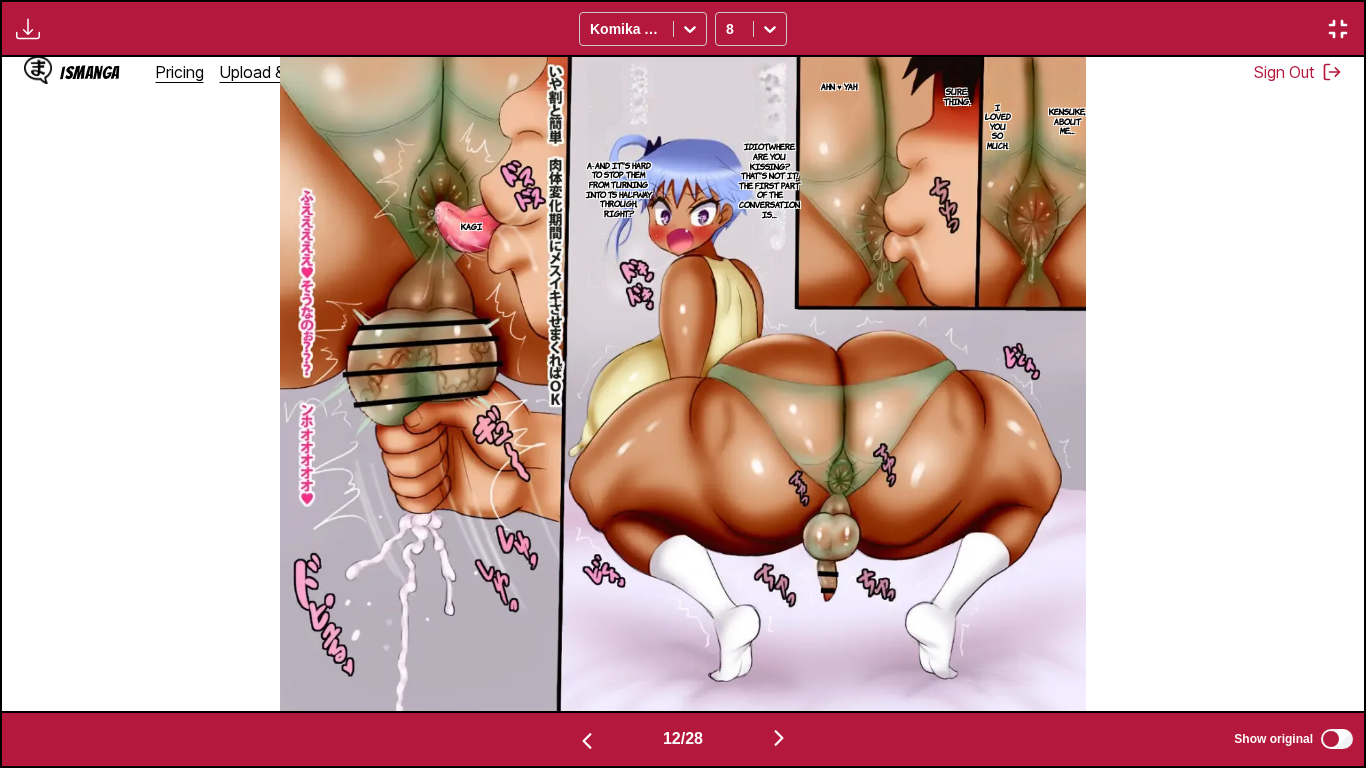 click at bounding box center [587, 741] 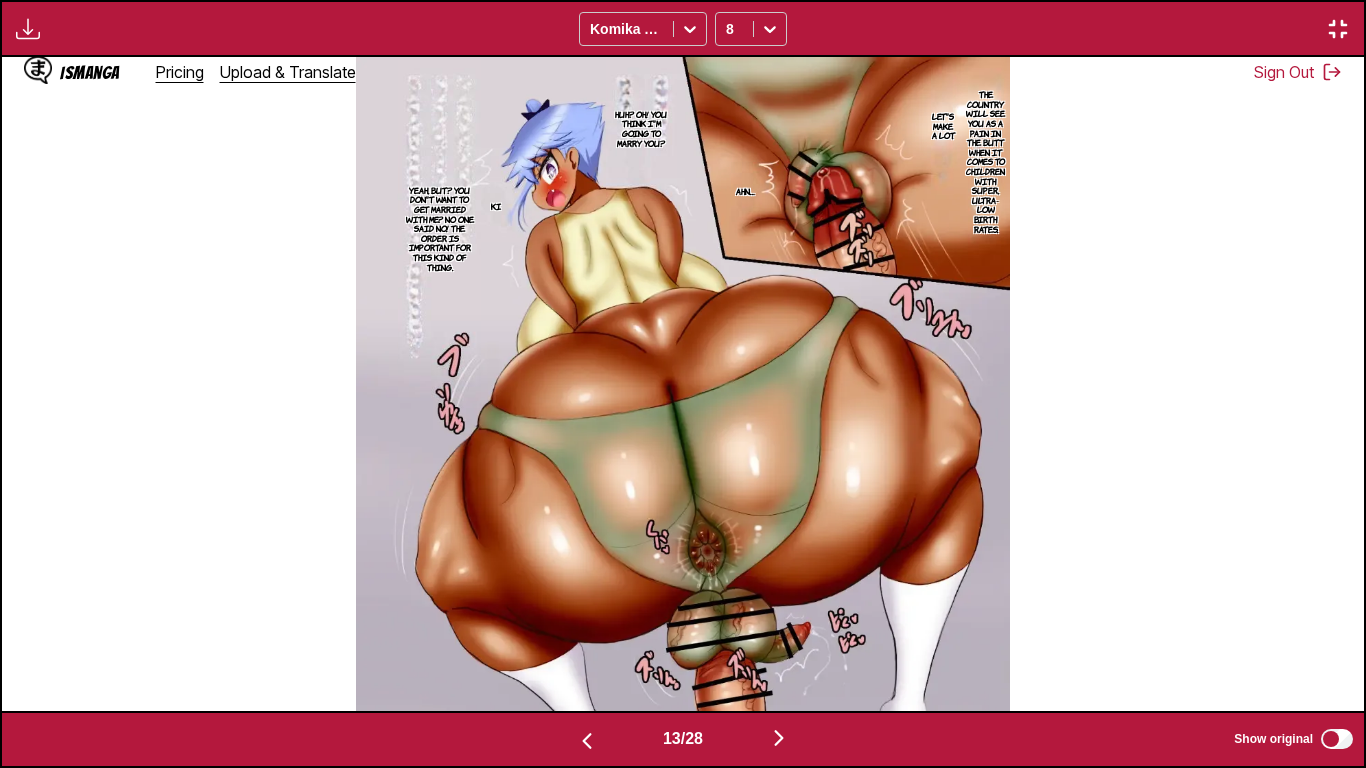 click at bounding box center [587, 741] 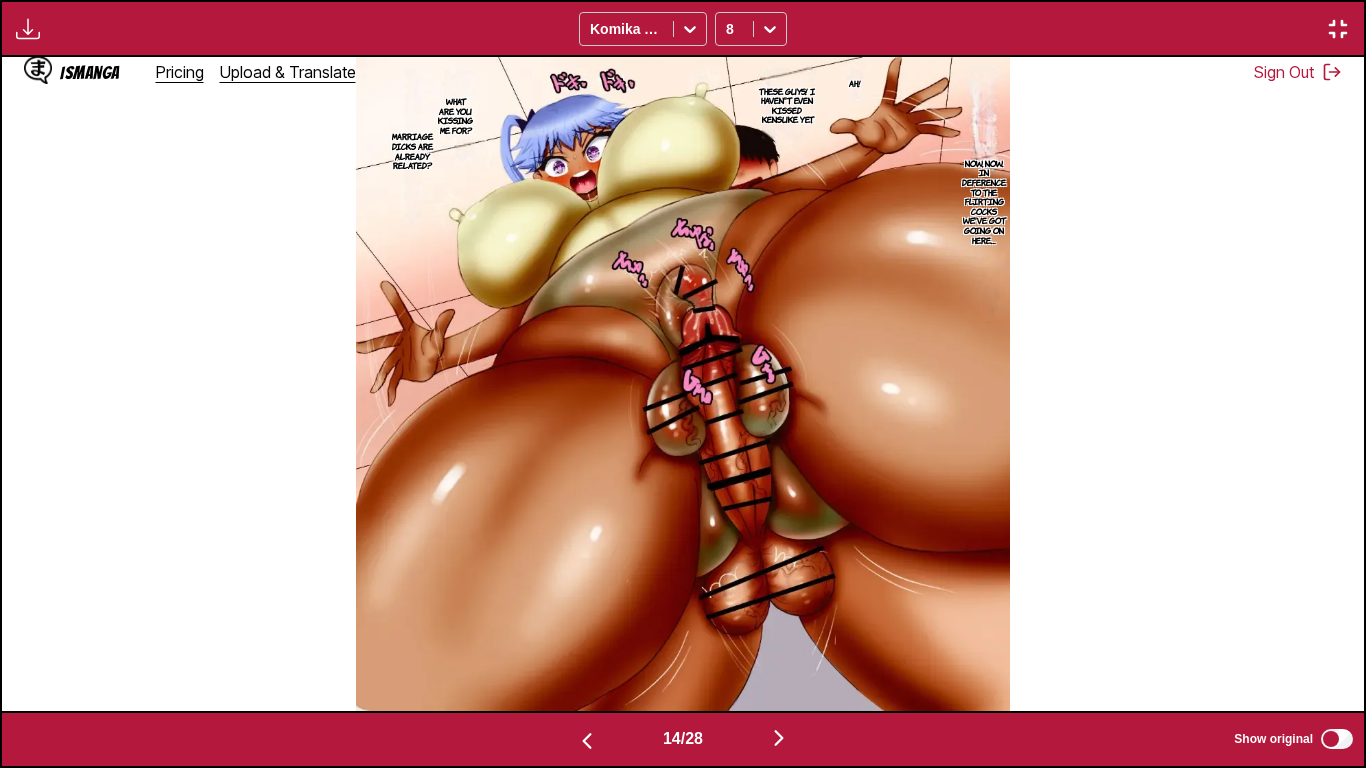 click at bounding box center (587, 741) 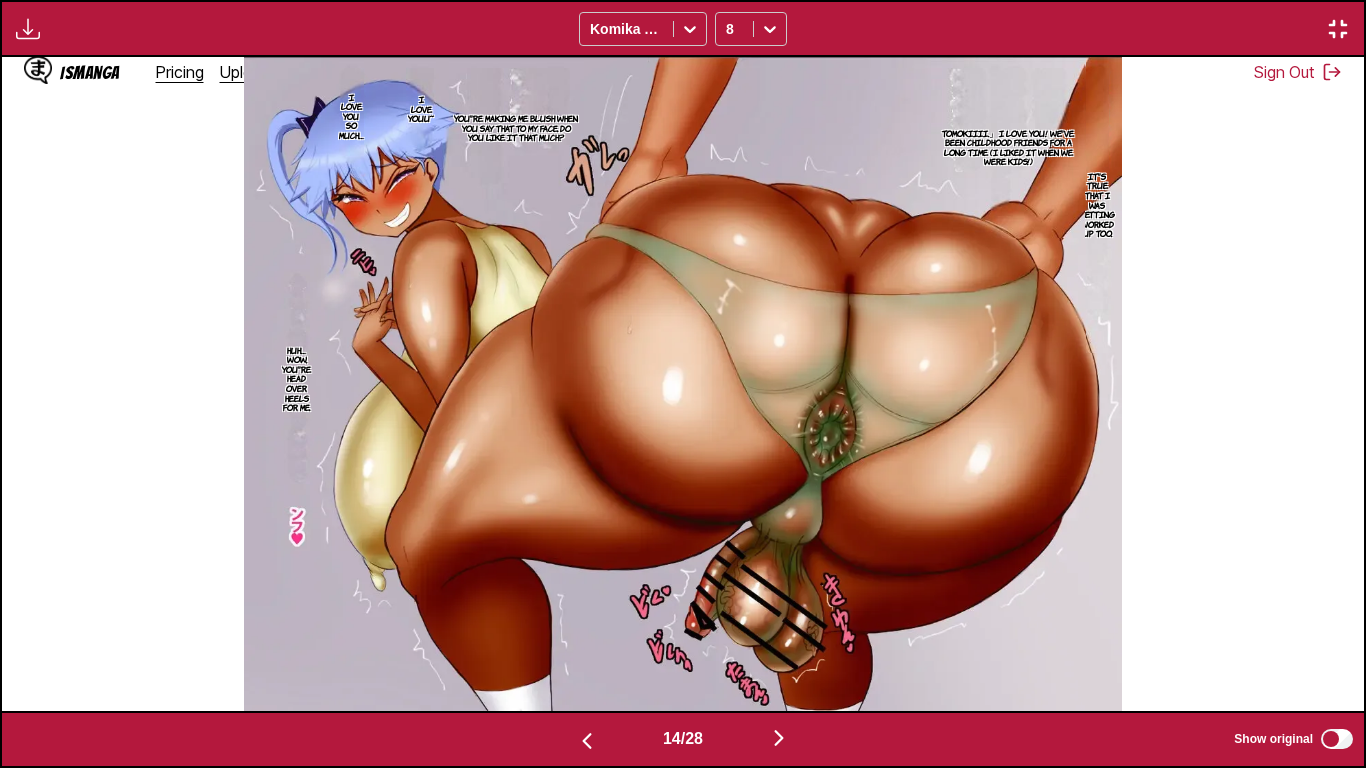 click at bounding box center (587, 741) 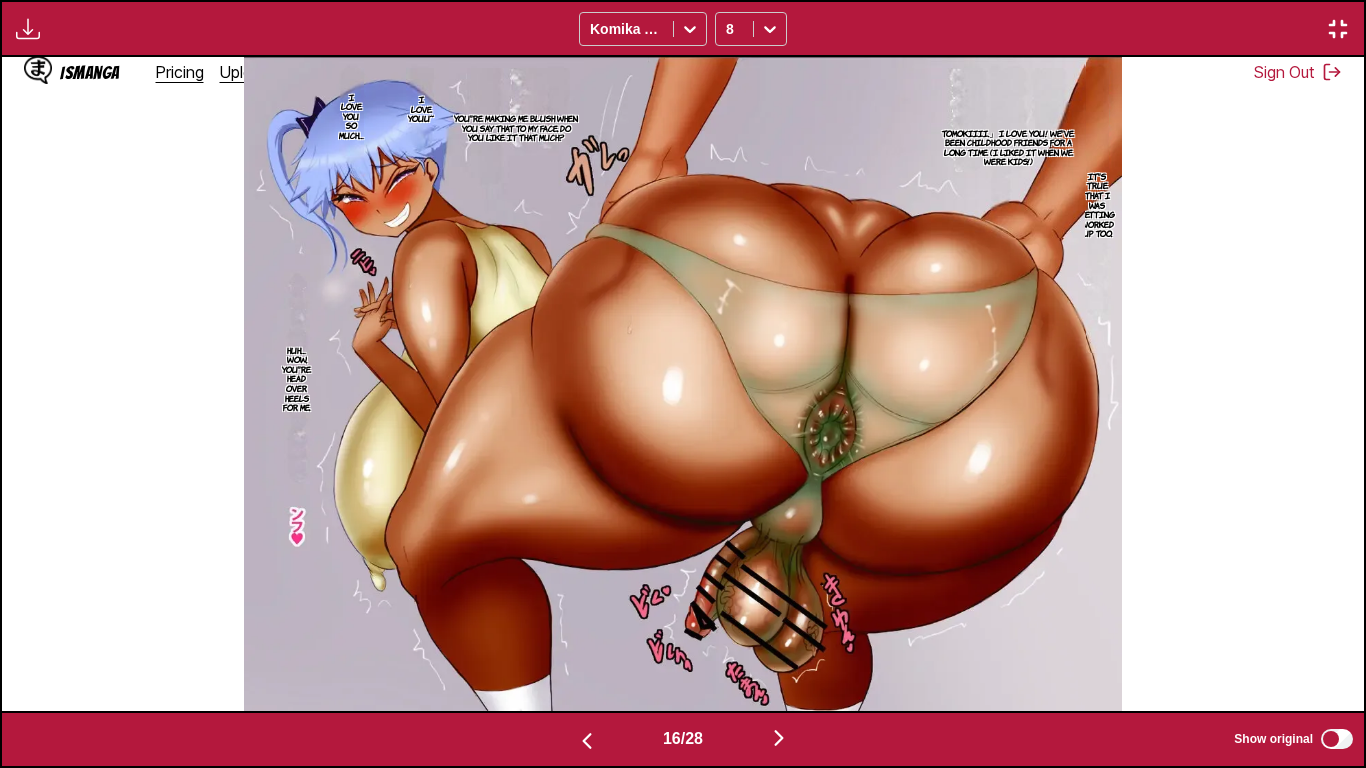 click at bounding box center [587, 741] 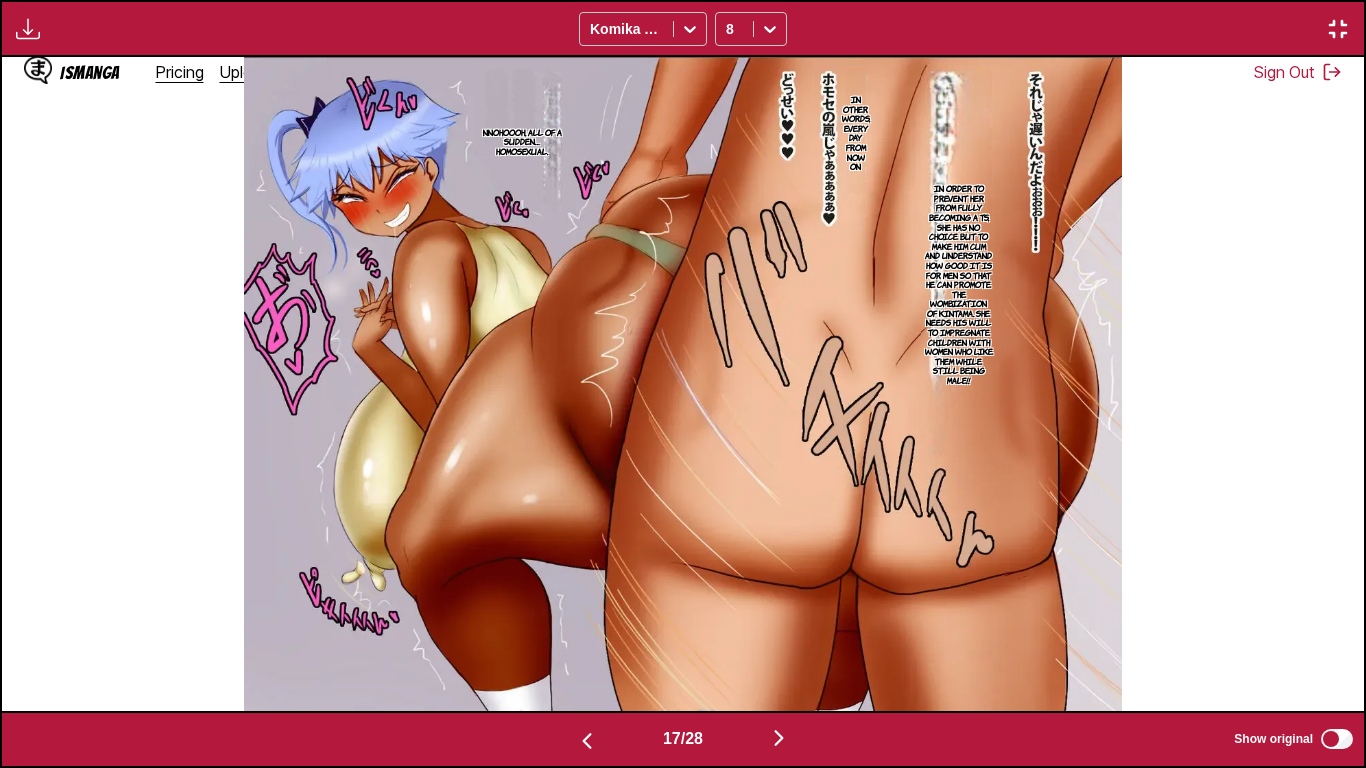 click at bounding box center [587, 741] 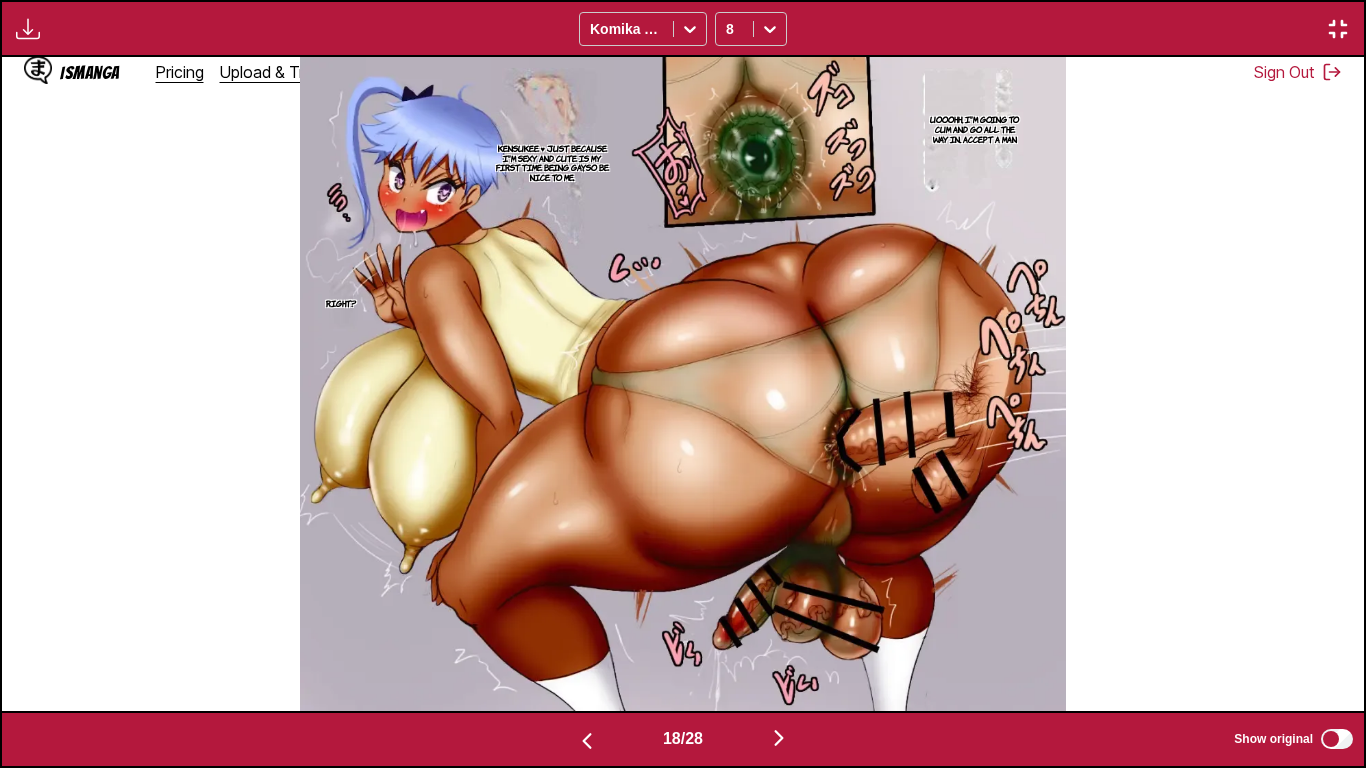 click at bounding box center [587, 741] 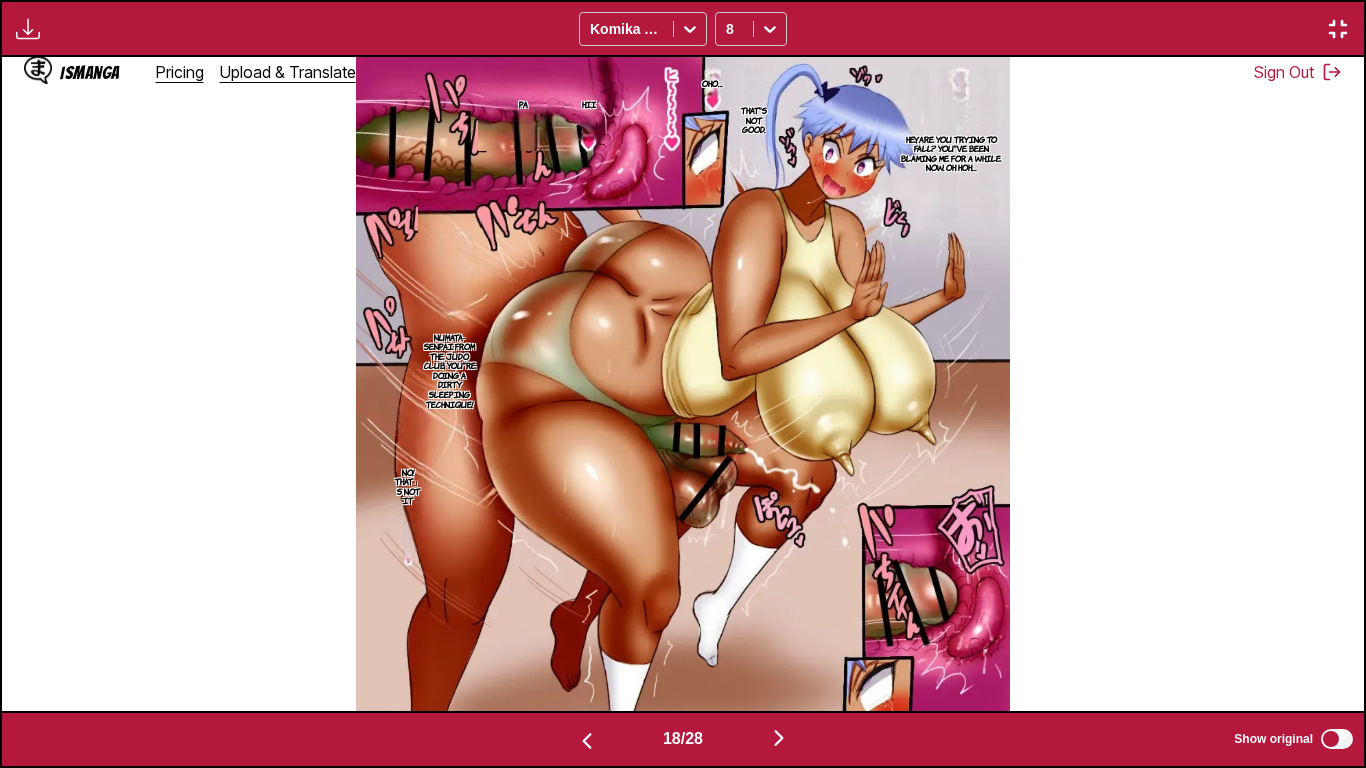 click at bounding box center (587, 741) 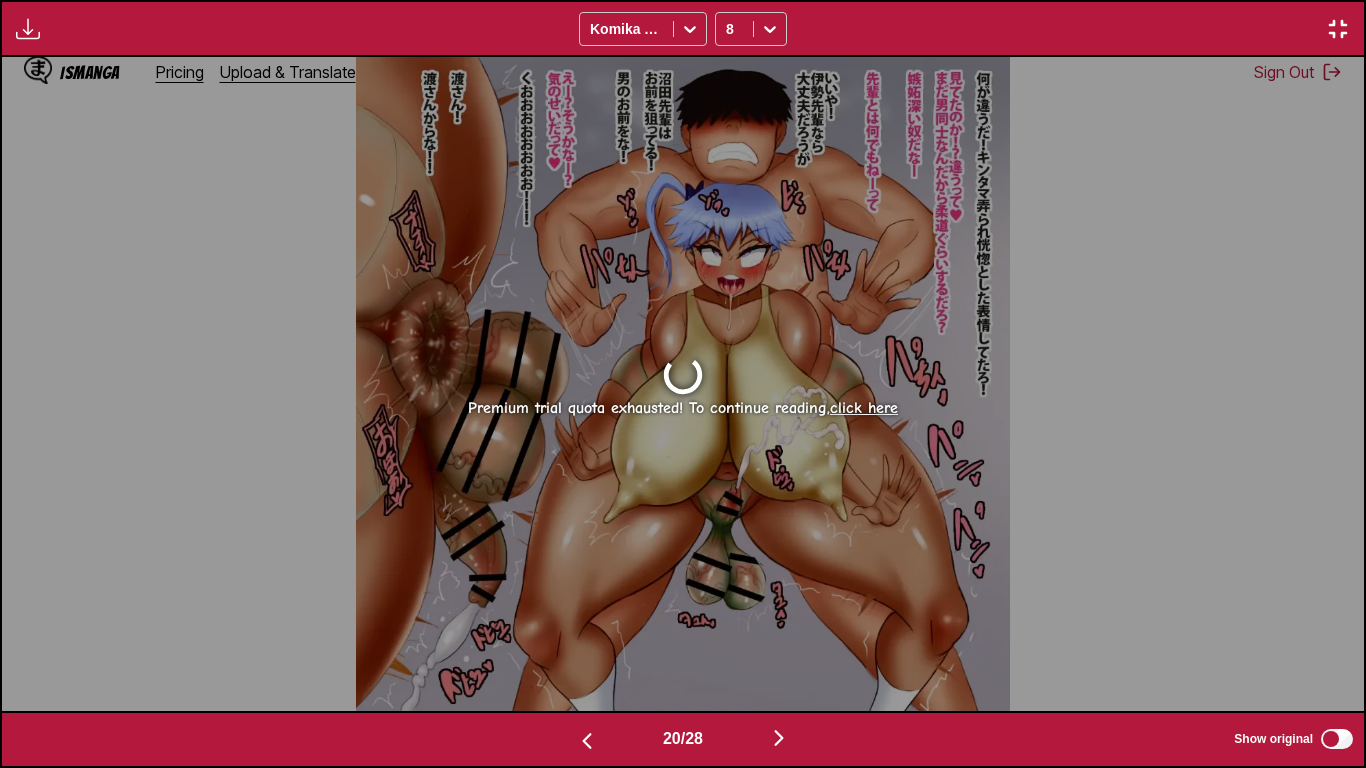 click at bounding box center [587, 741] 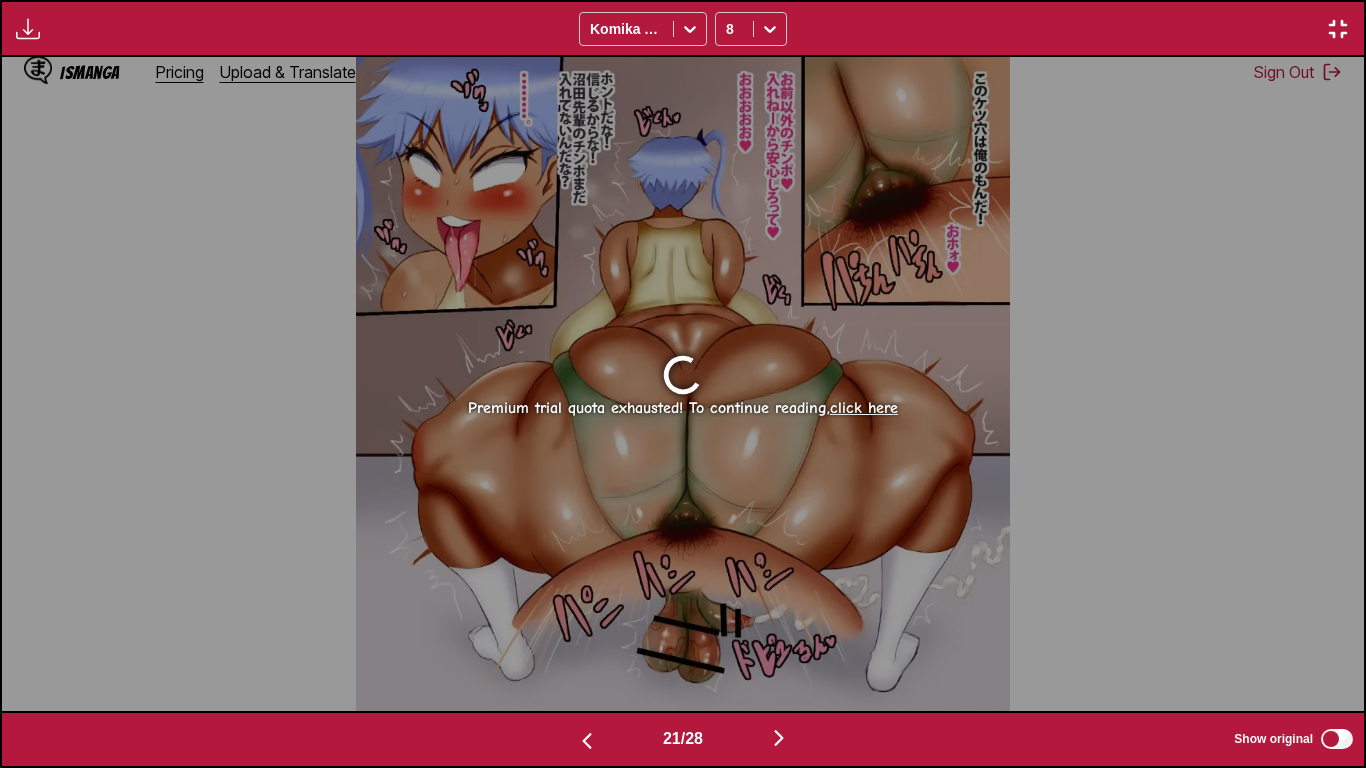 click at bounding box center [587, 741] 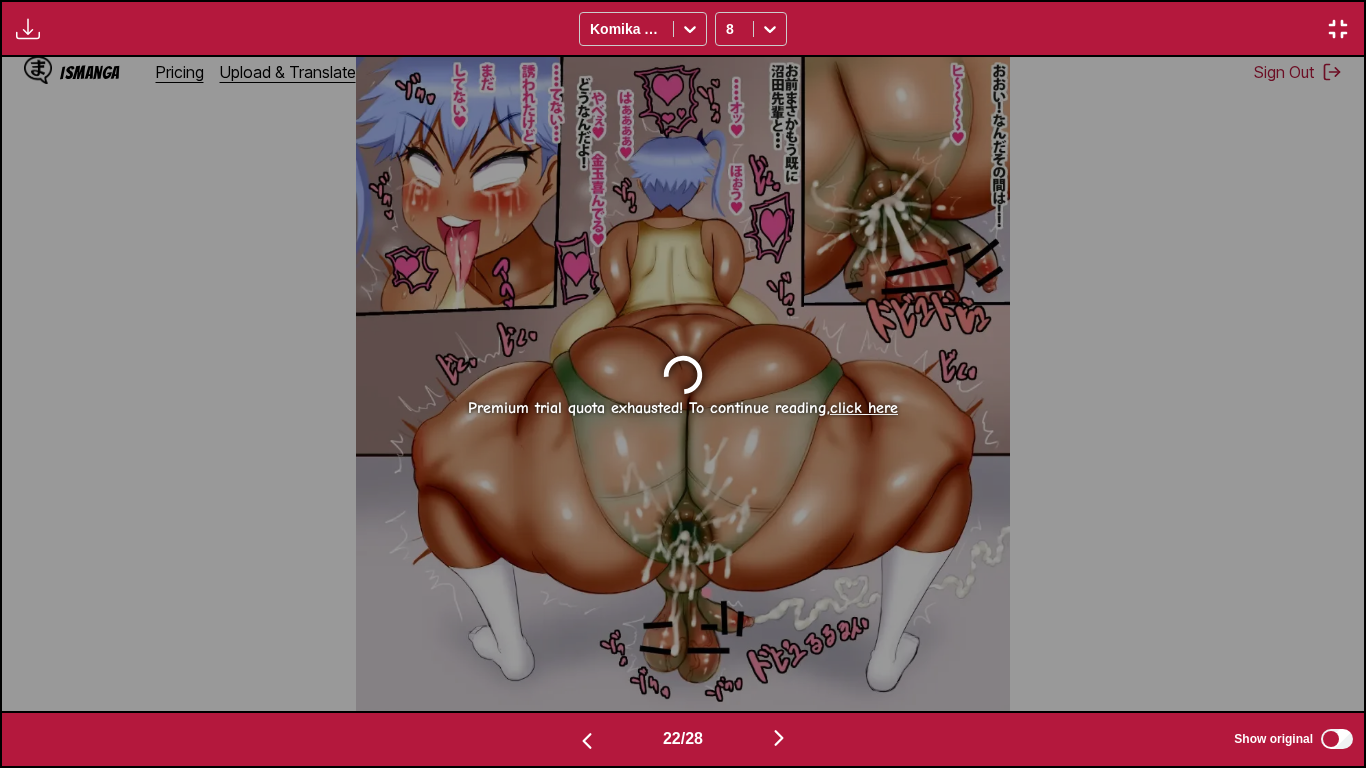 click at bounding box center (587, 739) 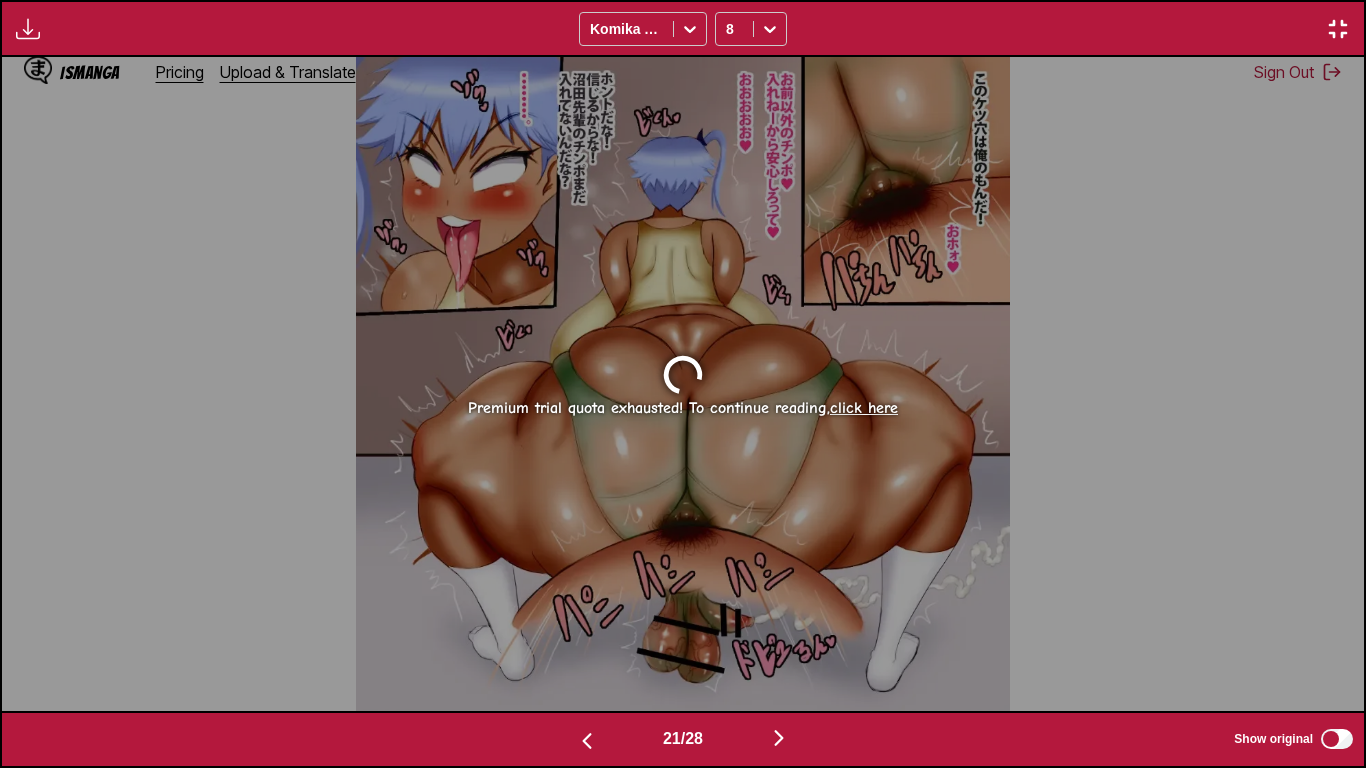 click at bounding box center (587, 739) 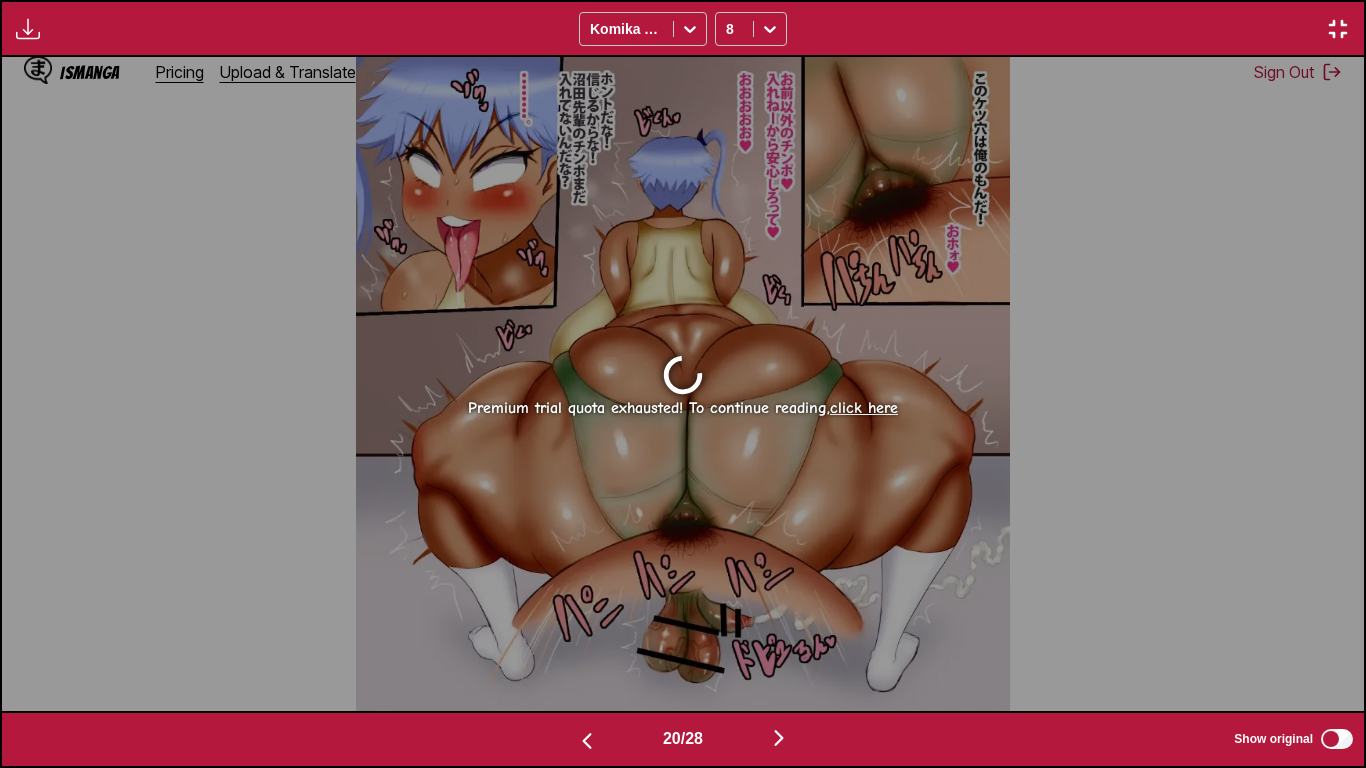 scroll, scrollTop: 0, scrollLeft: 25878, axis: horizontal 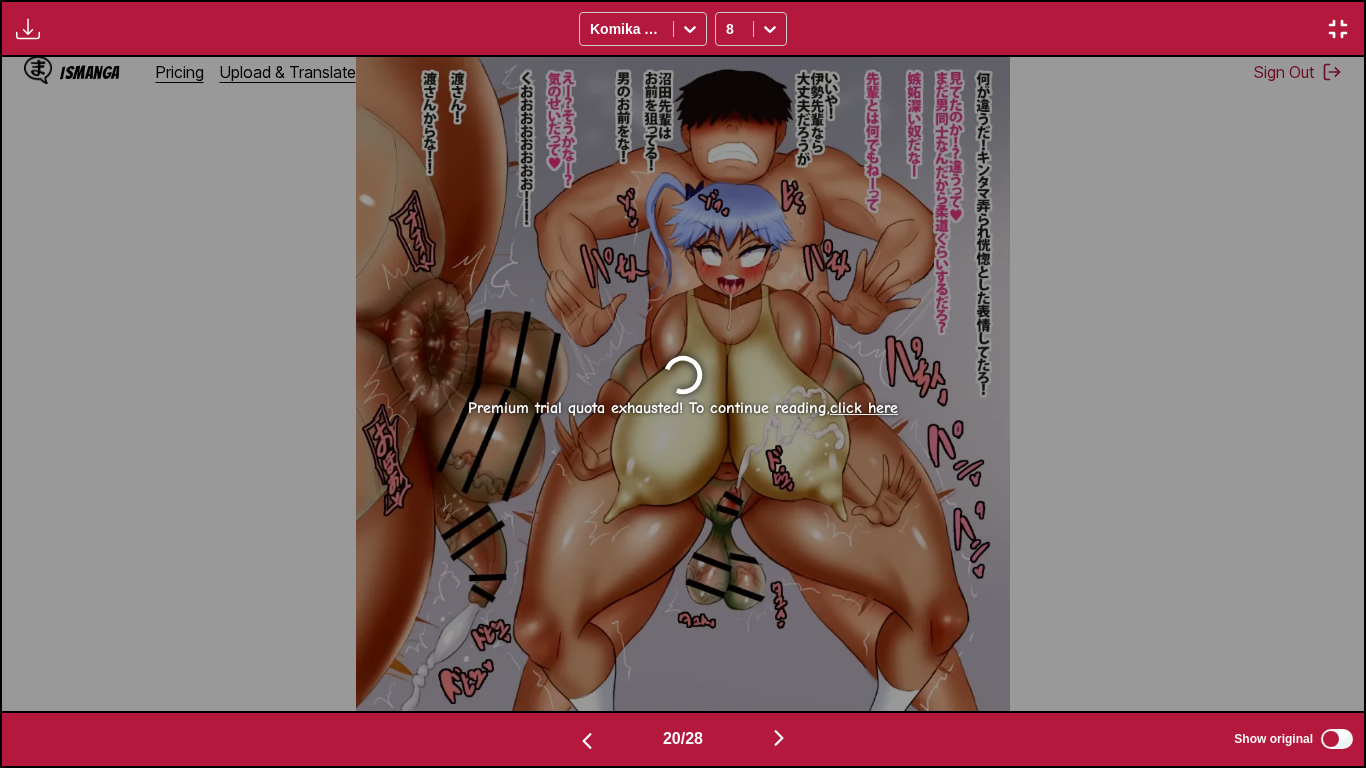 click on "click here" at bounding box center [864, 408] 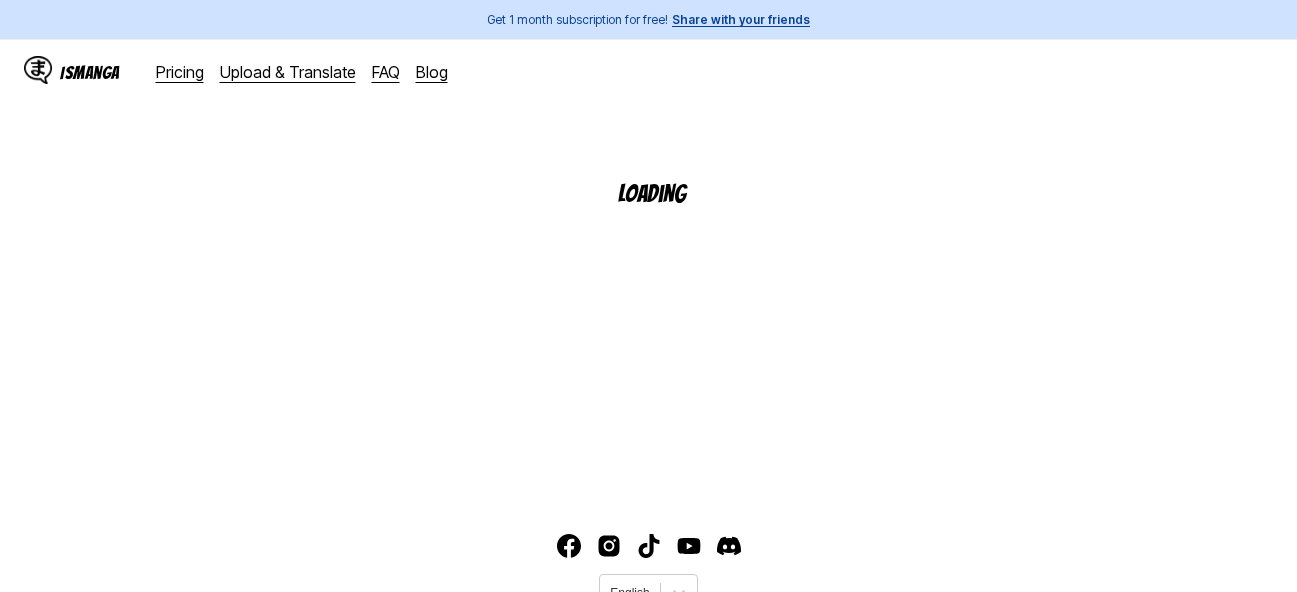 scroll, scrollTop: 241, scrollLeft: 0, axis: vertical 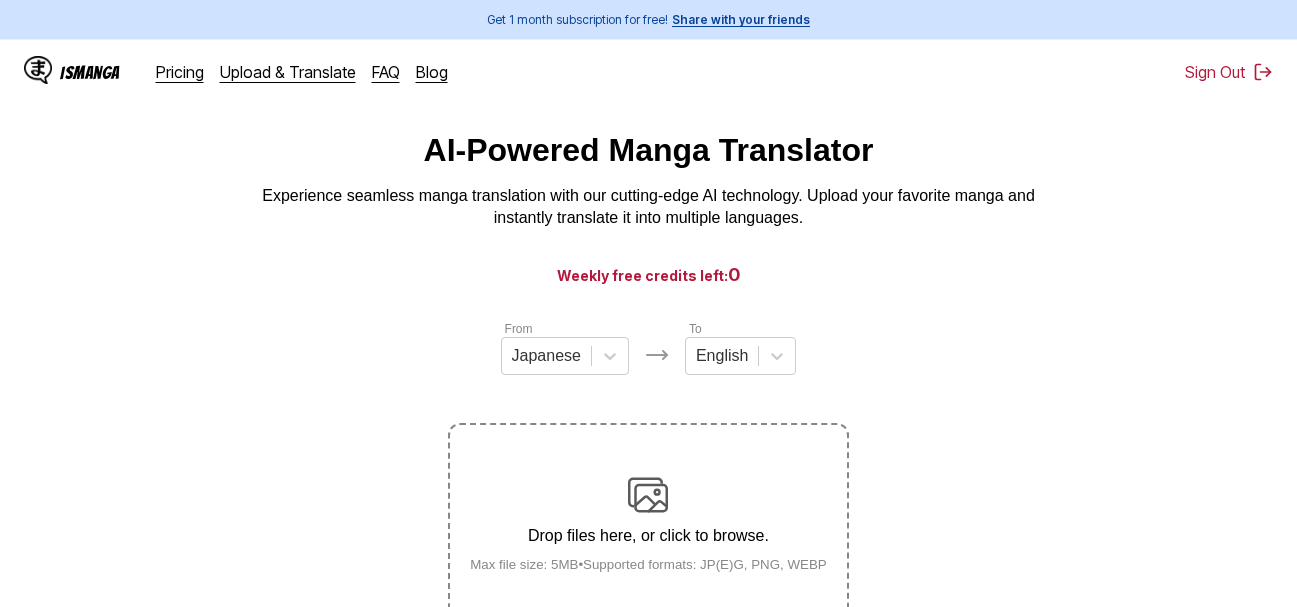 click on "From Japanese To English Drop files here, or click to browse. Max file size: 5MB  •  Supported formats: JP(E)G, PNG, WEBP" at bounding box center [648, 471] 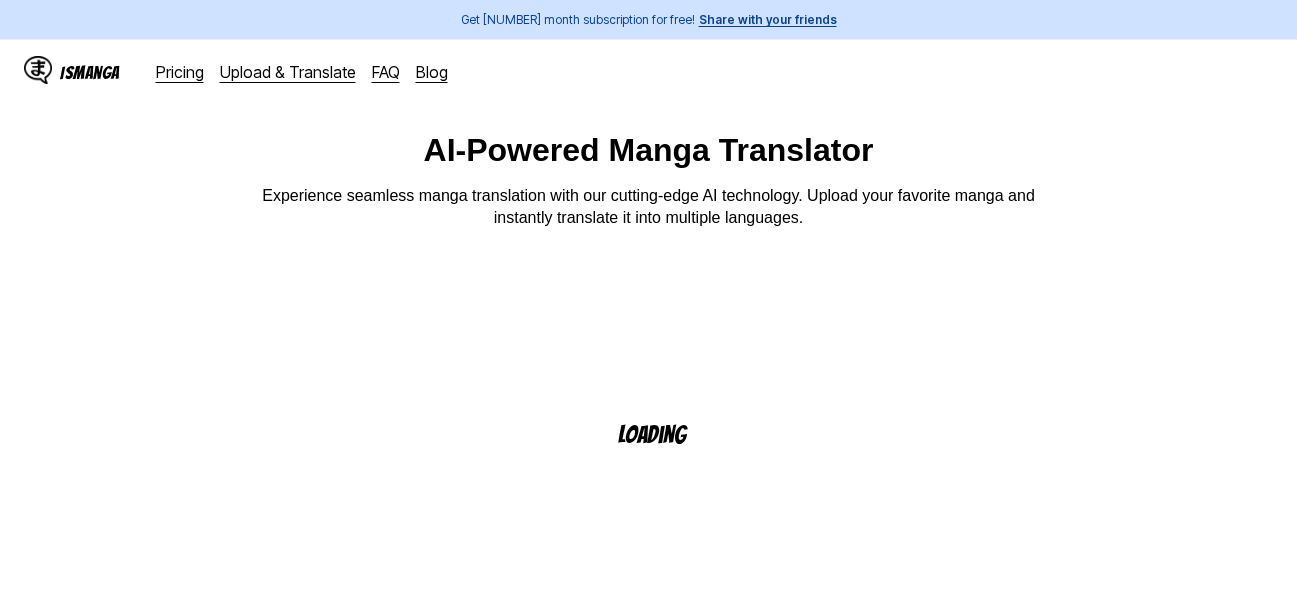 scroll, scrollTop: 0, scrollLeft: 0, axis: both 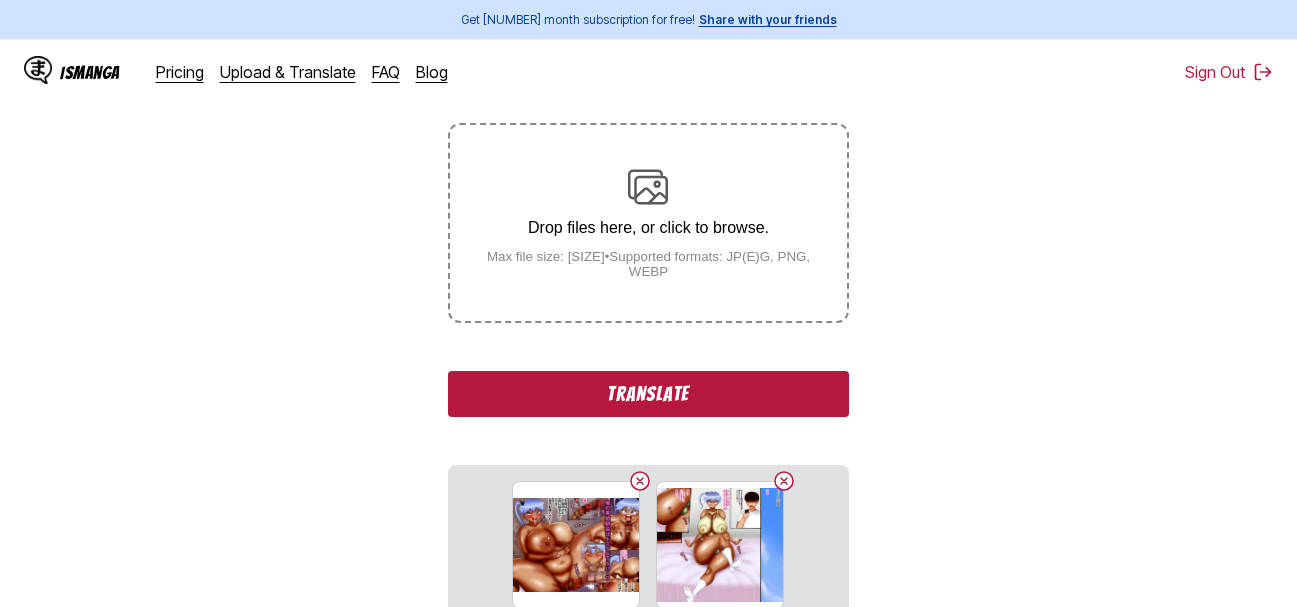 click on "Translate" at bounding box center [648, 394] 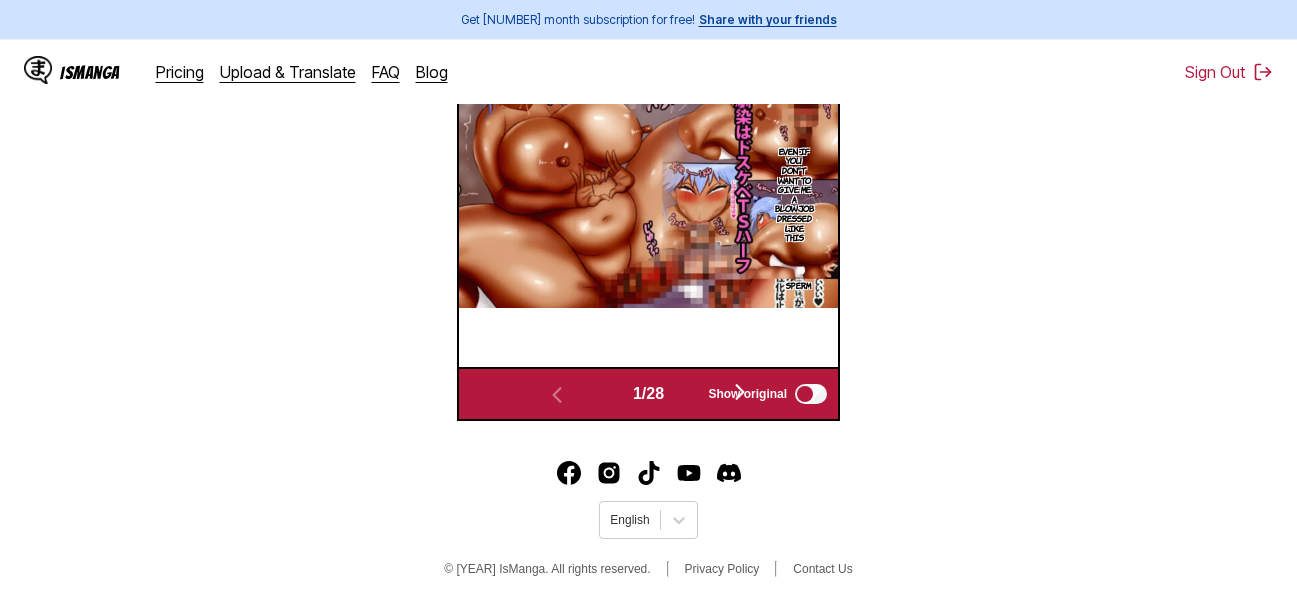 scroll, scrollTop: 464, scrollLeft: 0, axis: vertical 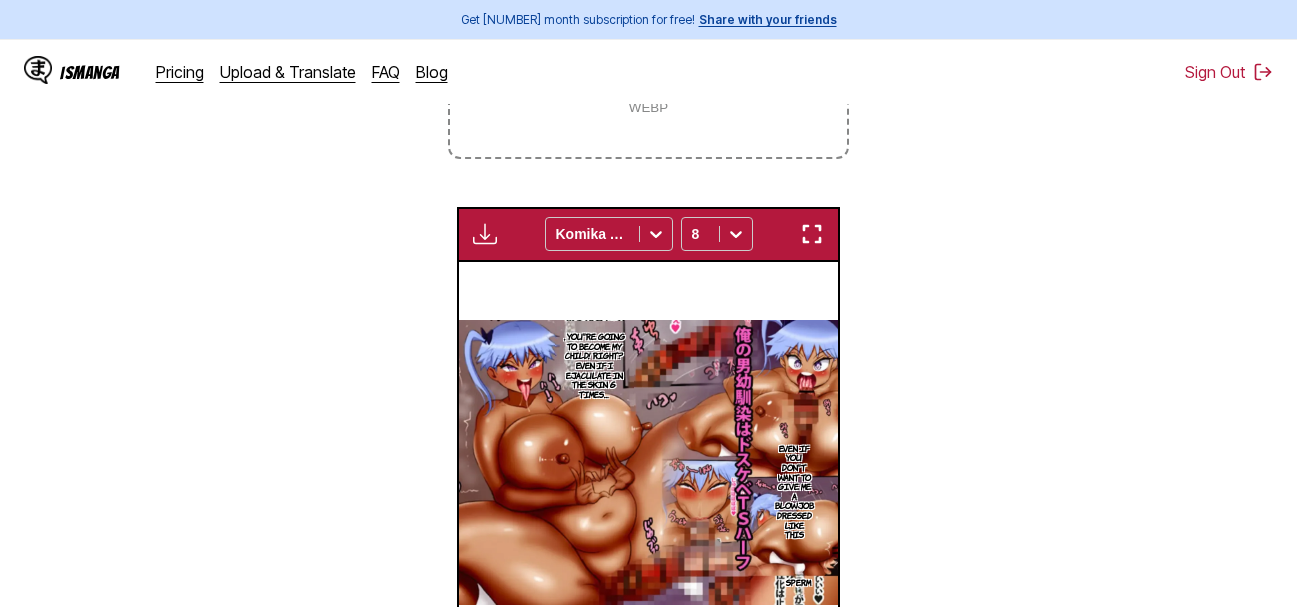 click at bounding box center [812, 234] 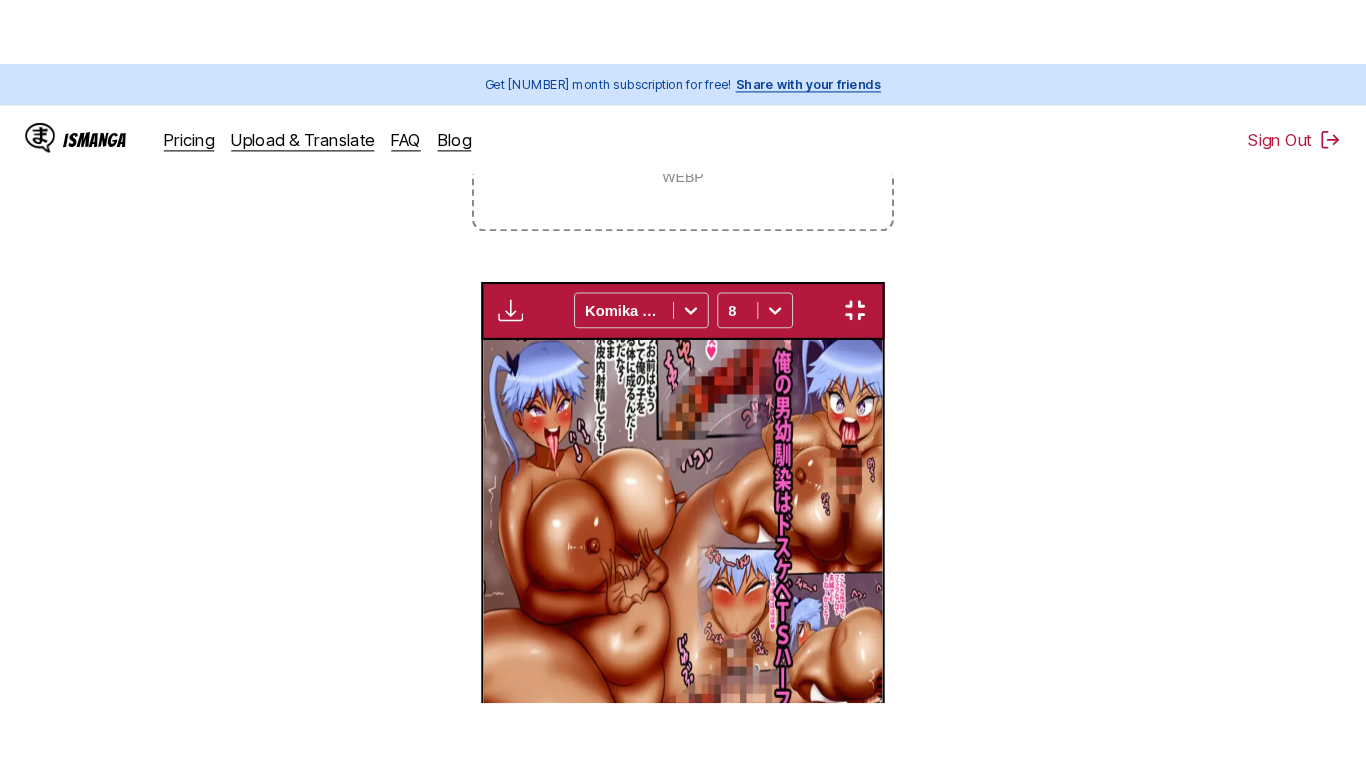 scroll, scrollTop: 241, scrollLeft: 0, axis: vertical 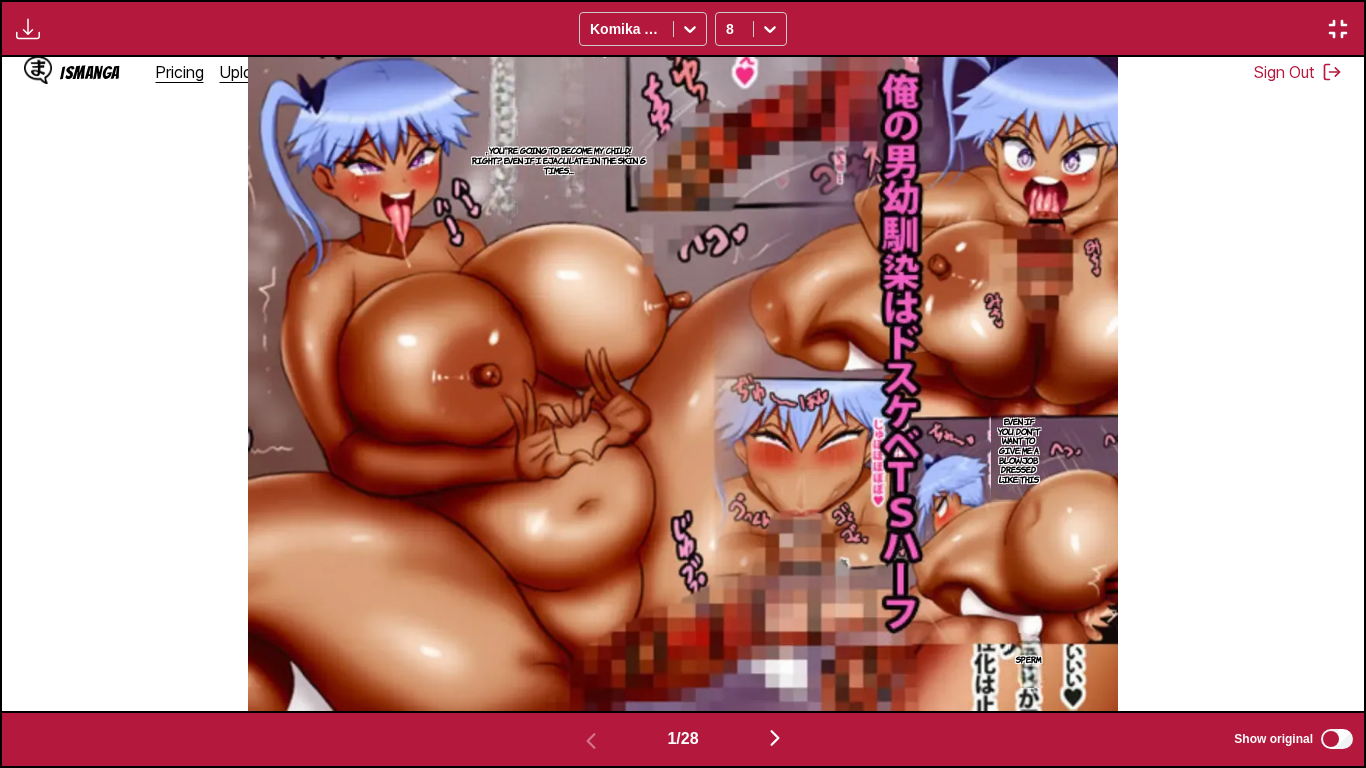 click at bounding box center [591, 741] 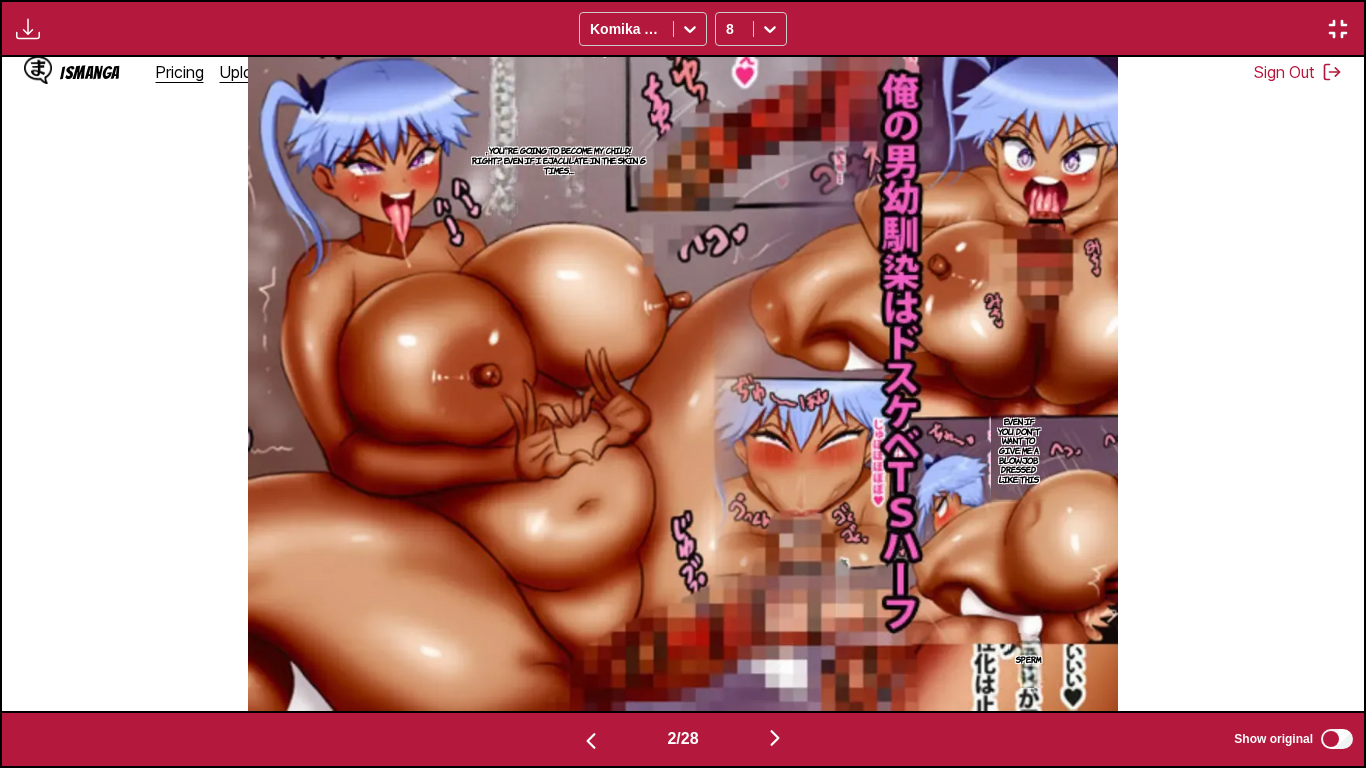 scroll, scrollTop: 0, scrollLeft: 1362, axis: horizontal 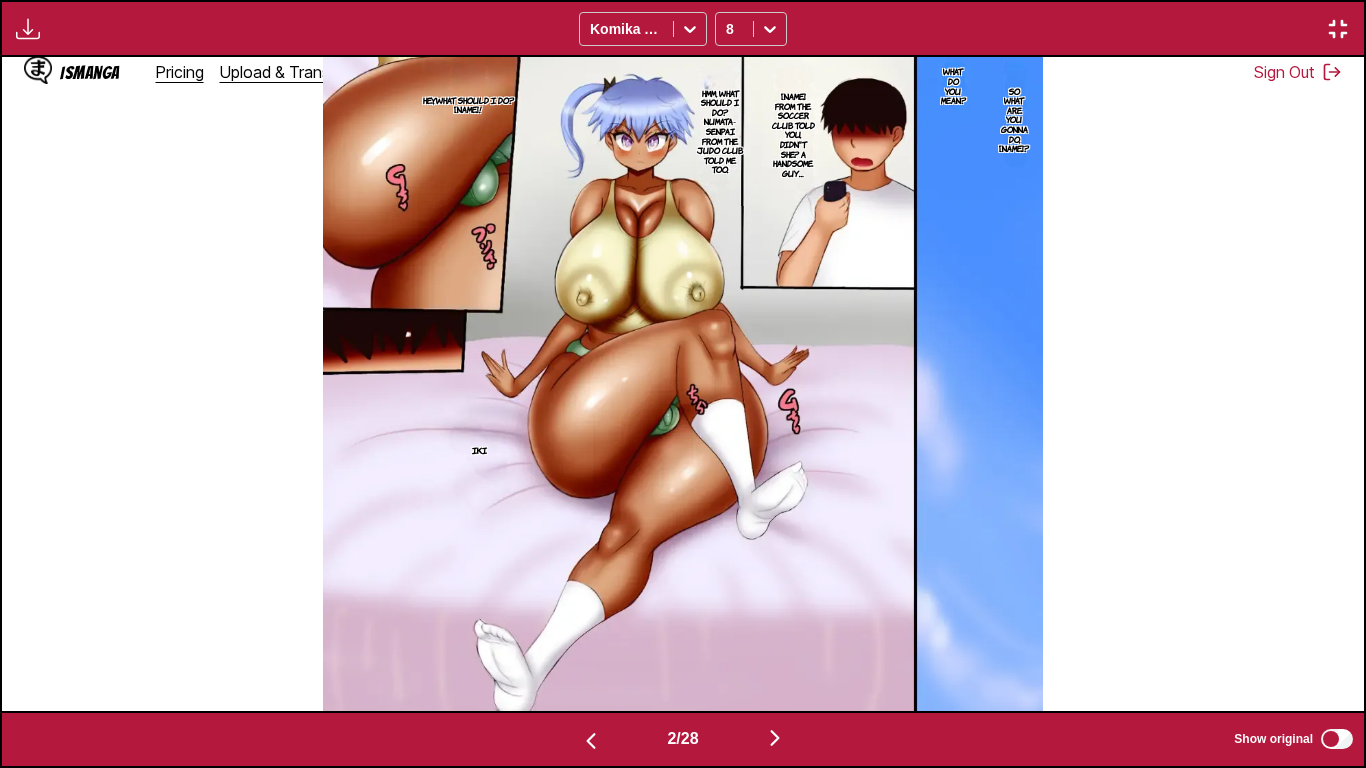 click at bounding box center [591, 741] 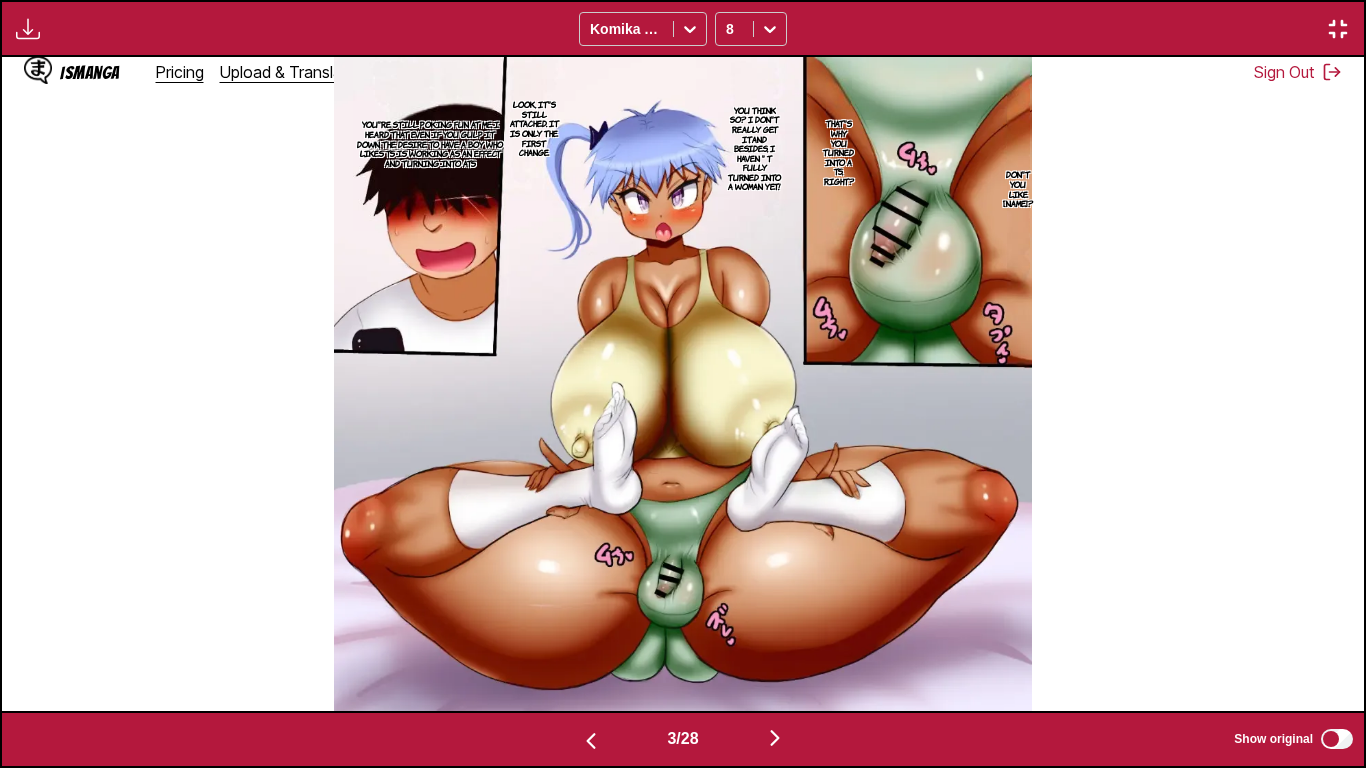 click at bounding box center [591, 741] 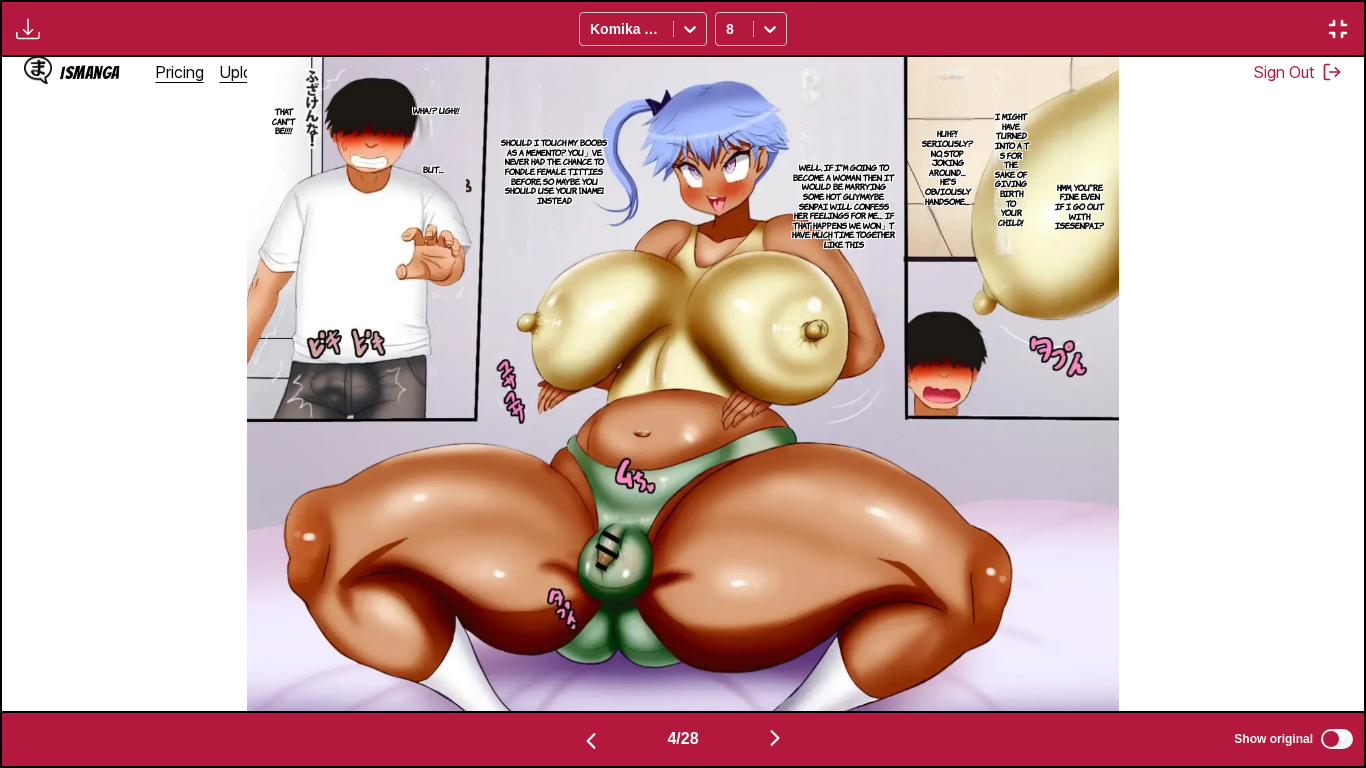 click at bounding box center [591, 741] 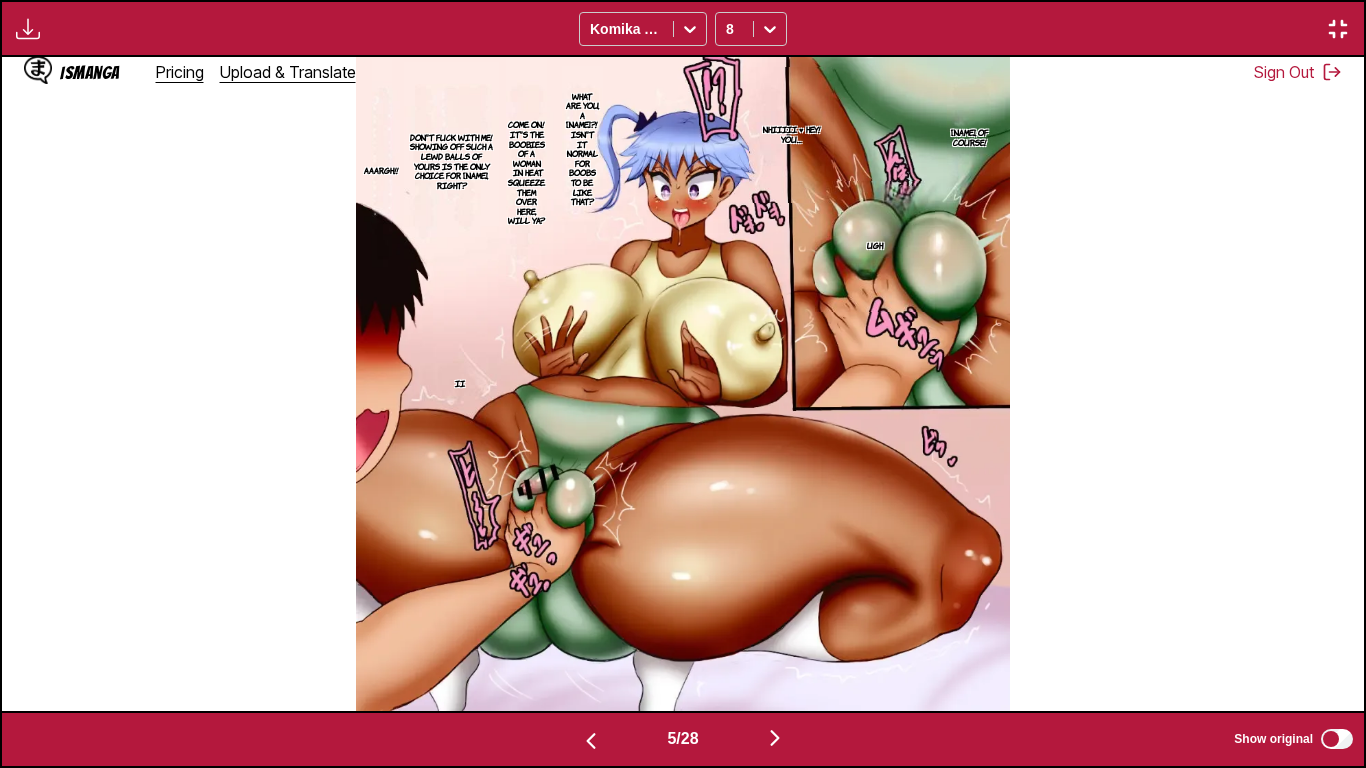 click at bounding box center (591, 741) 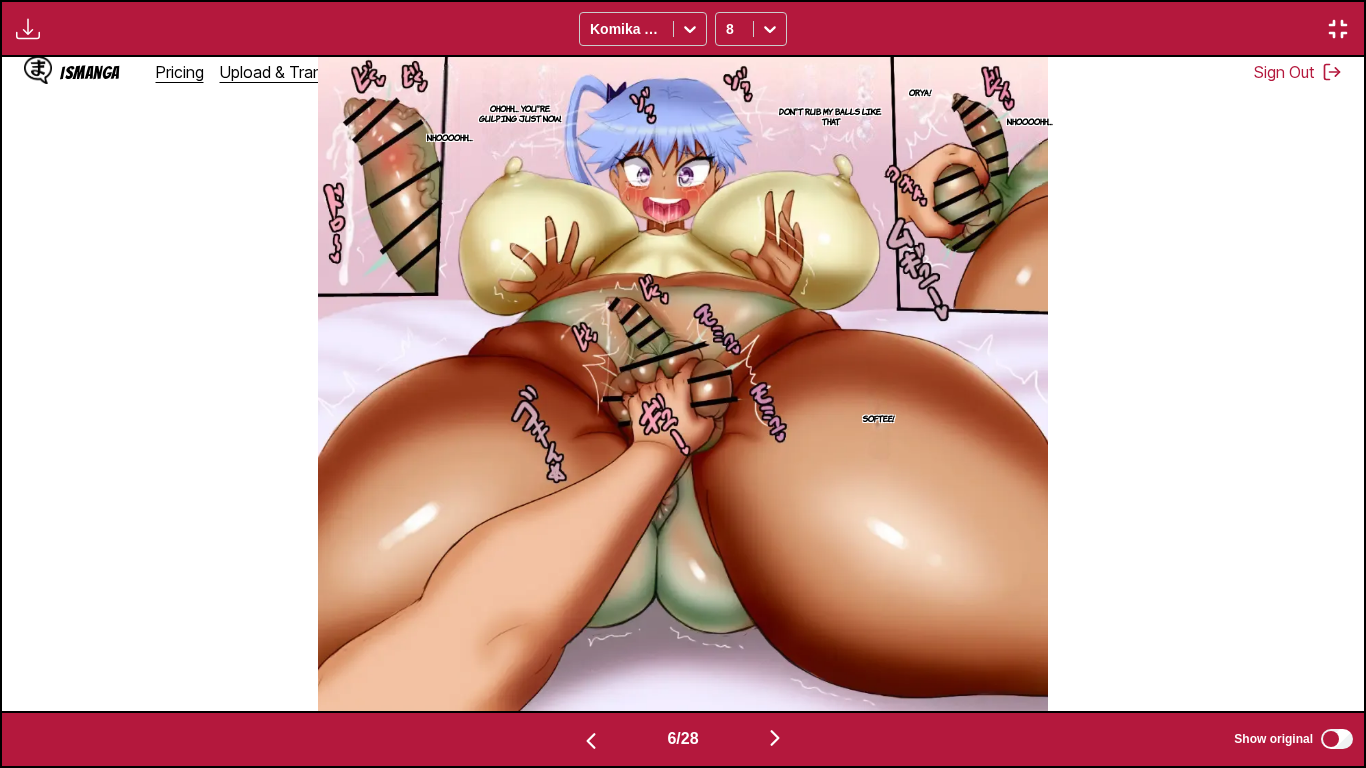 click at bounding box center (591, 741) 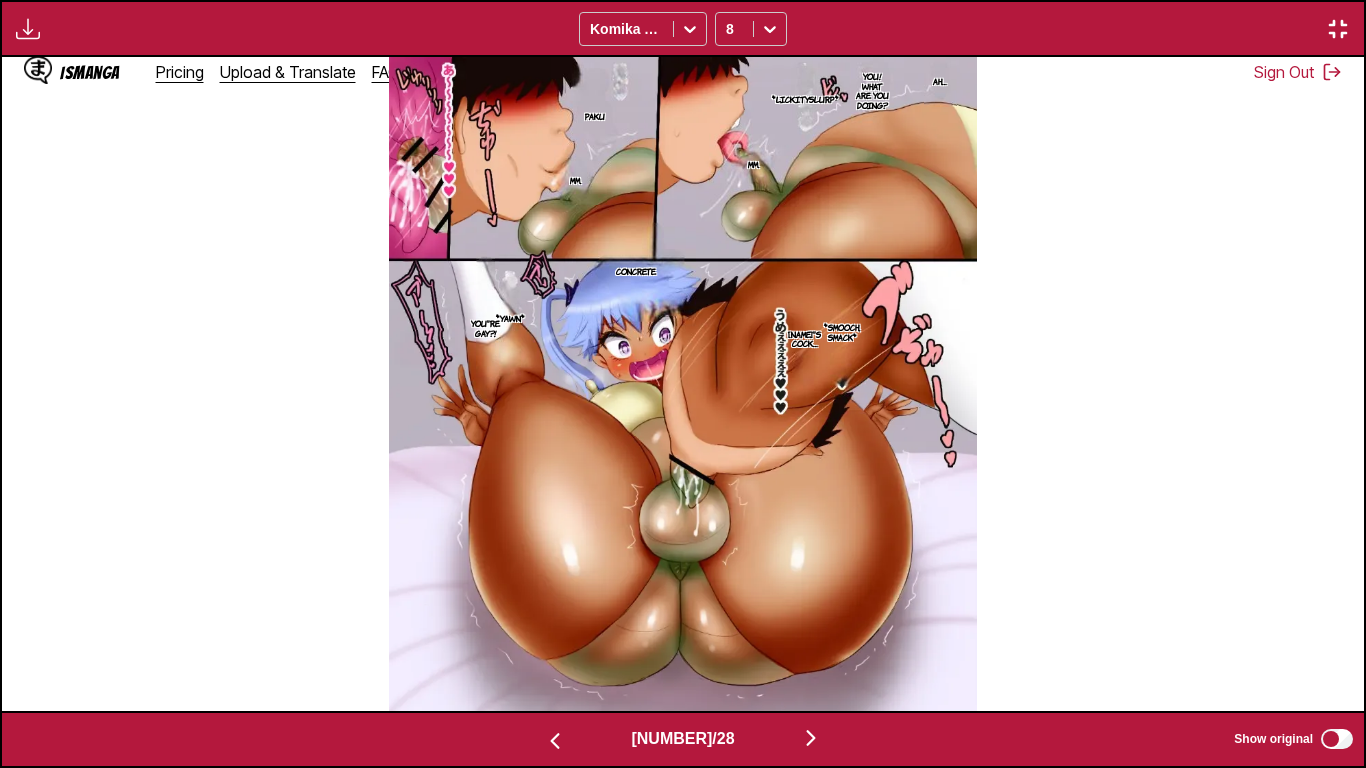 click at bounding box center [555, 741] 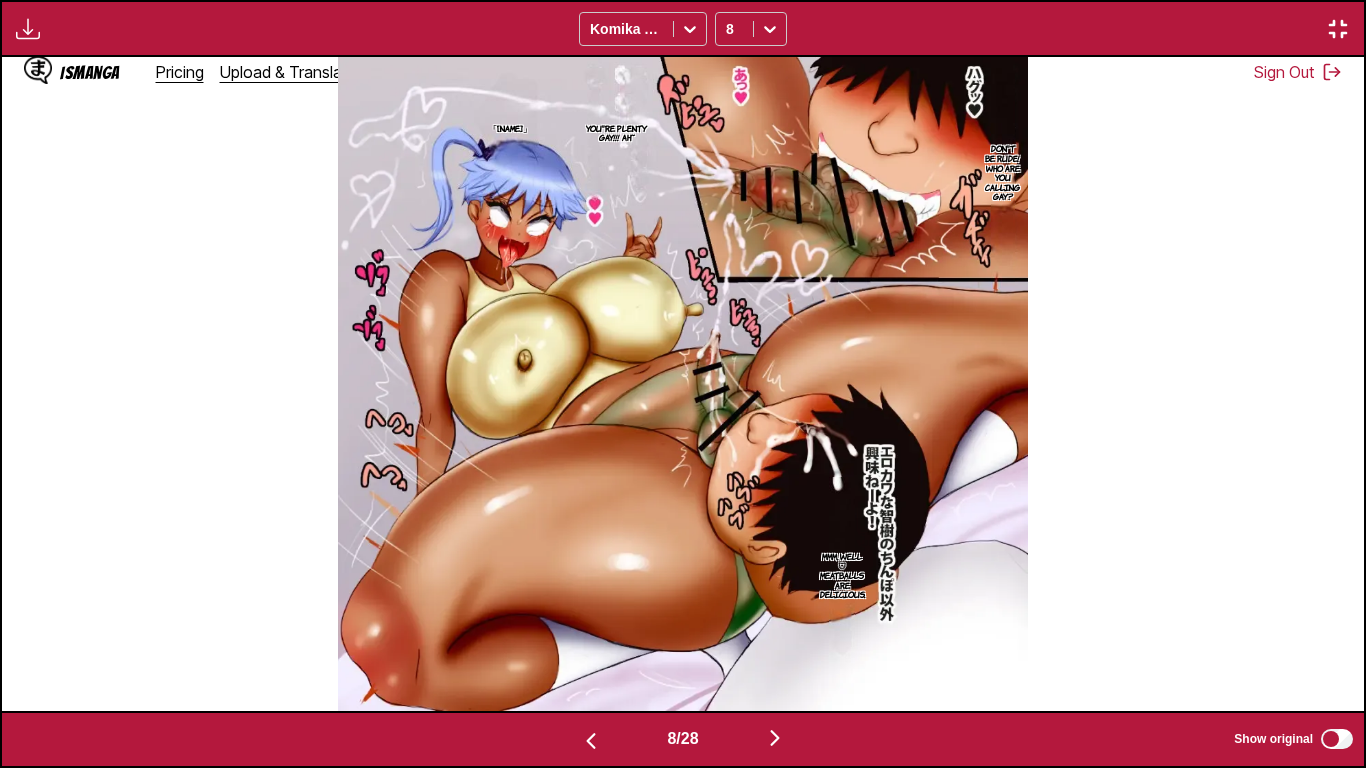 click at bounding box center [591, 741] 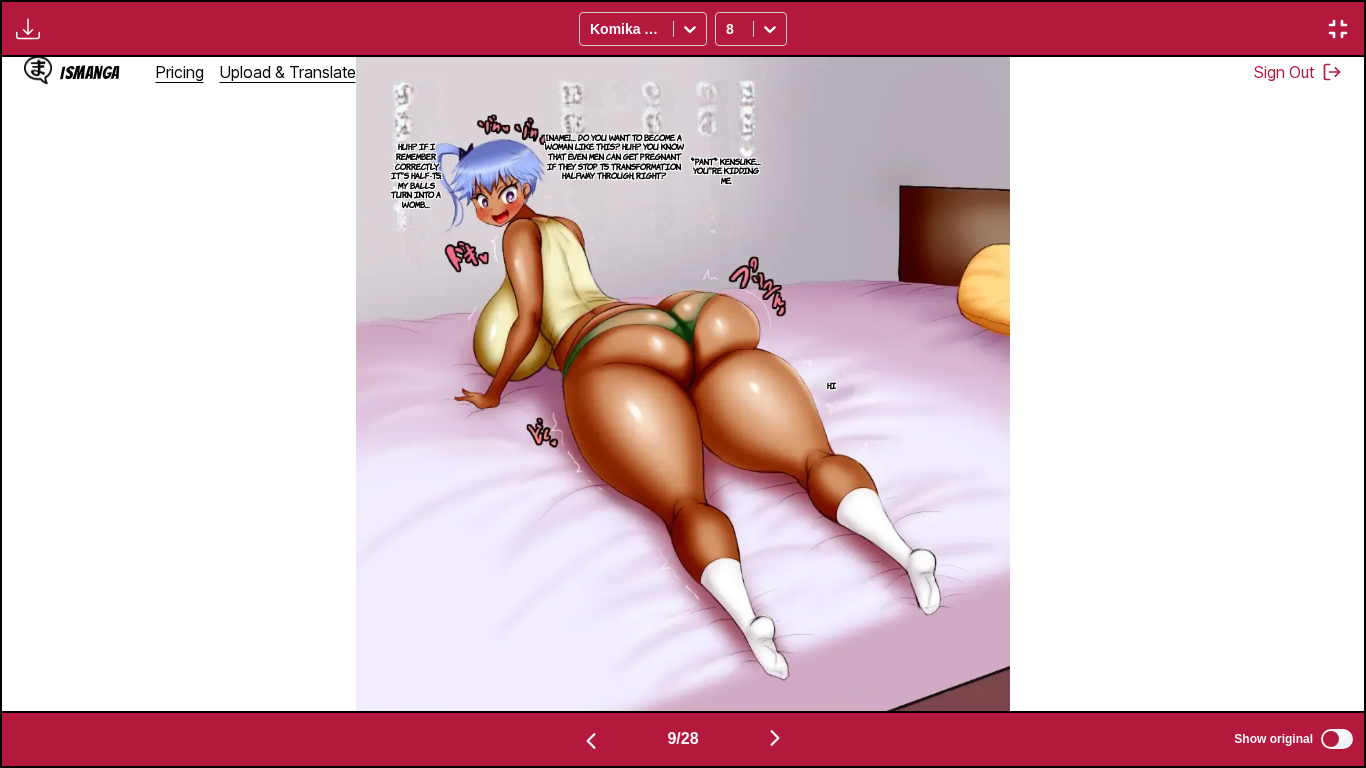 click at bounding box center [591, 741] 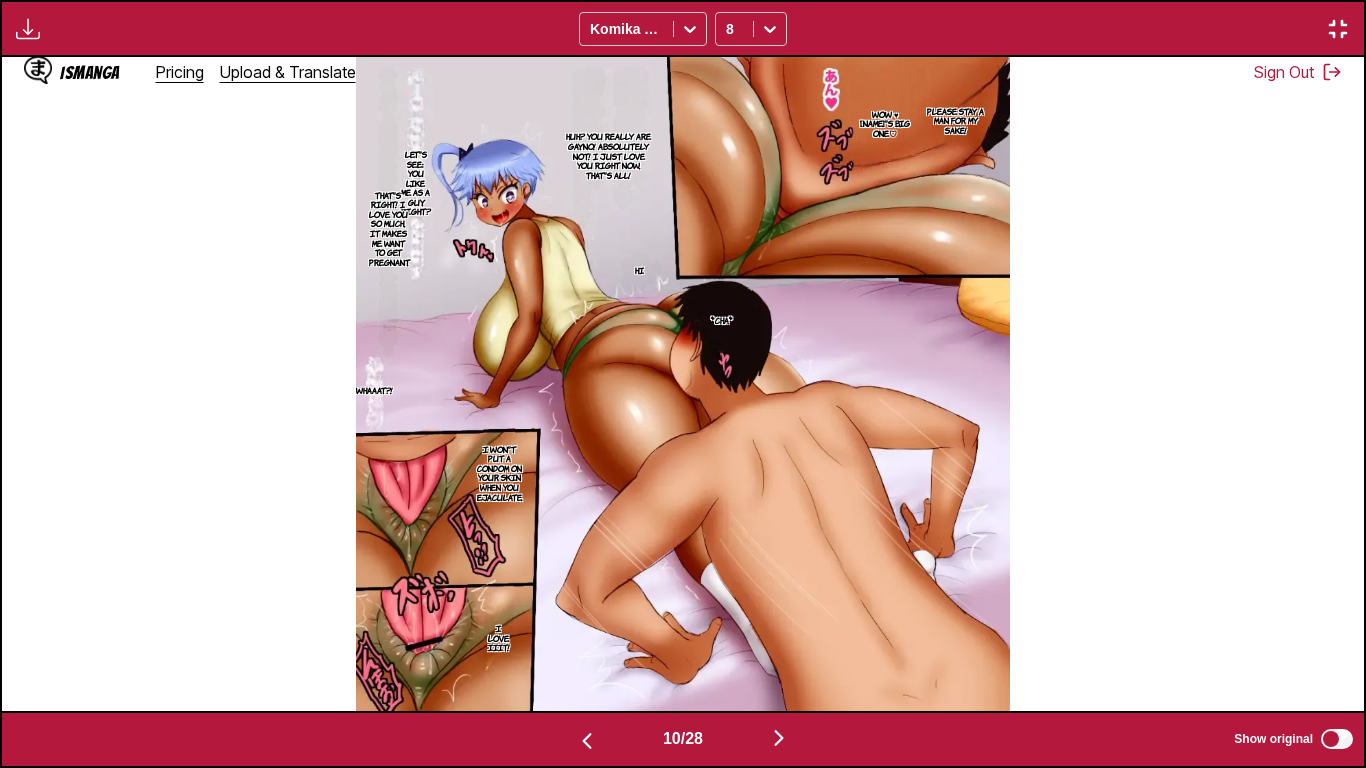 click at bounding box center [587, 741] 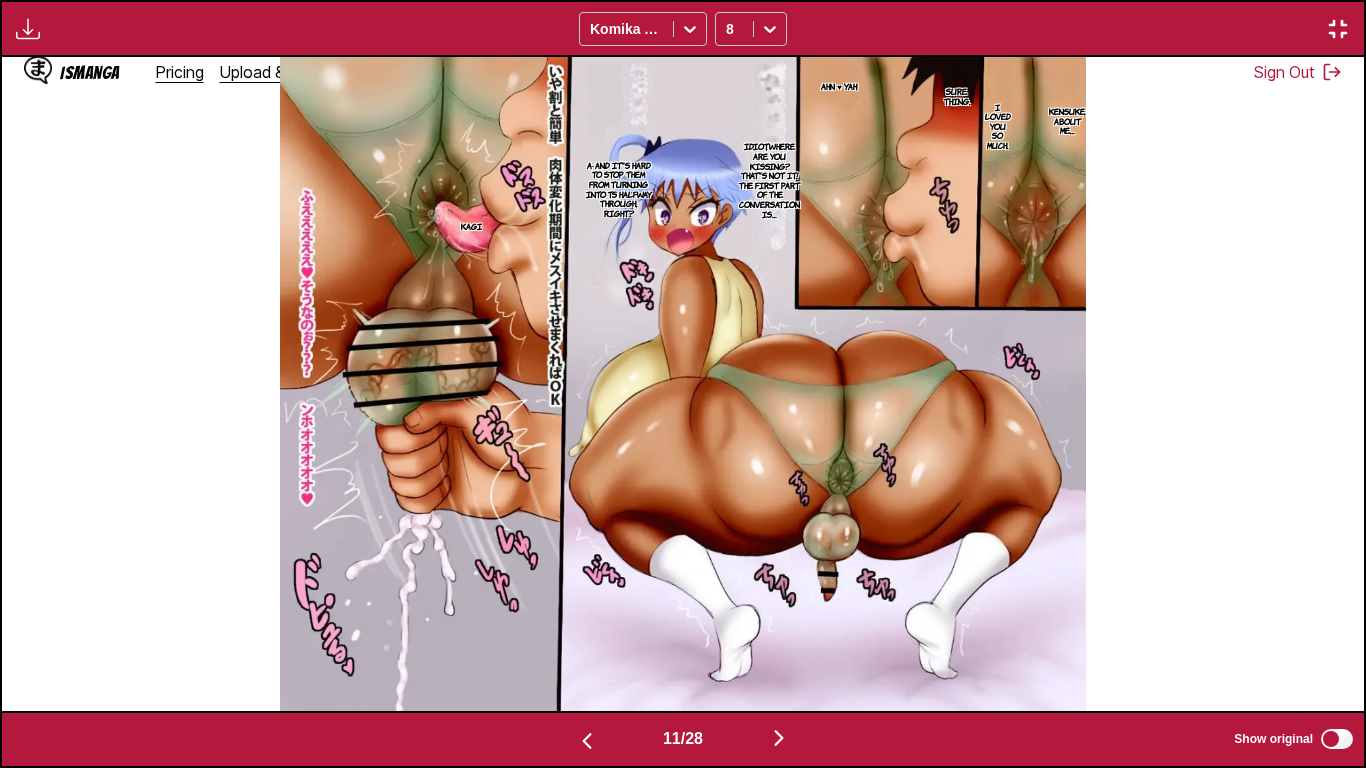 click at bounding box center [587, 741] 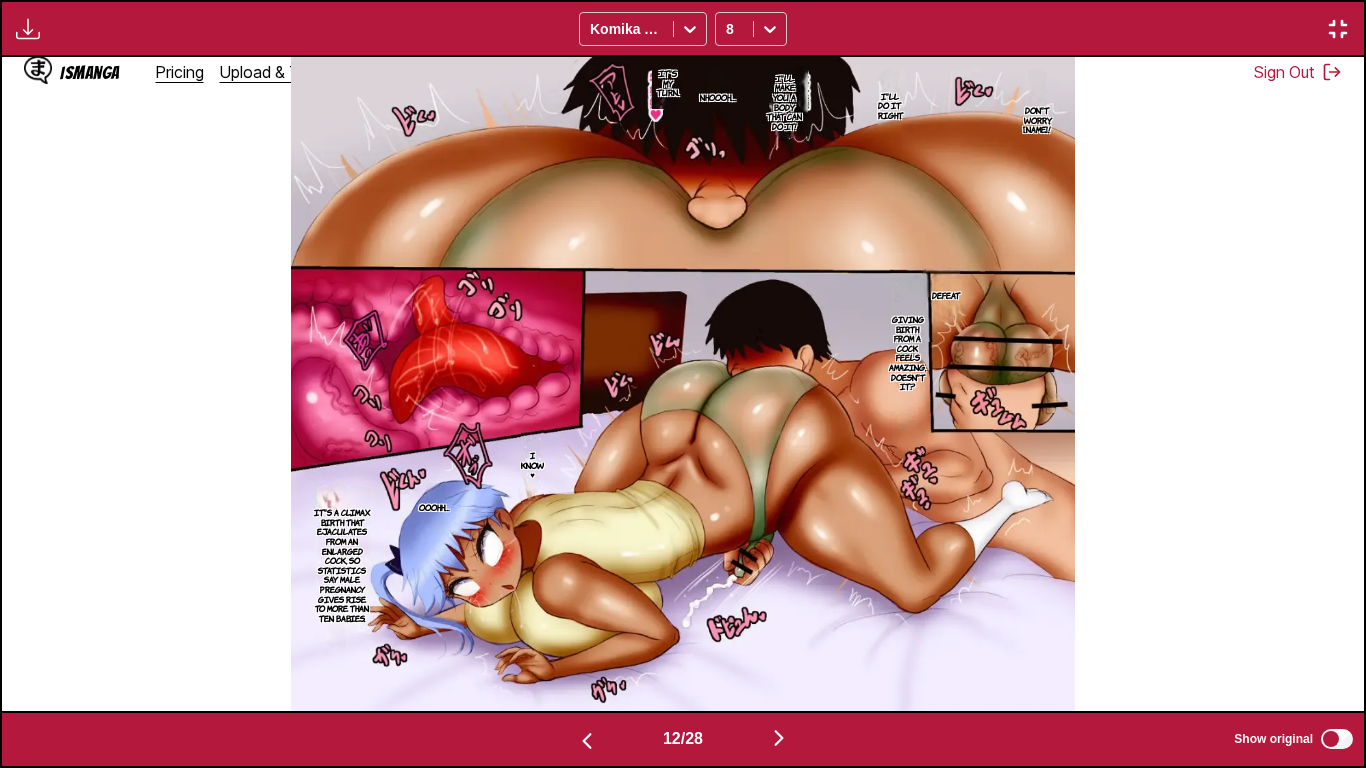 click at bounding box center (587, 741) 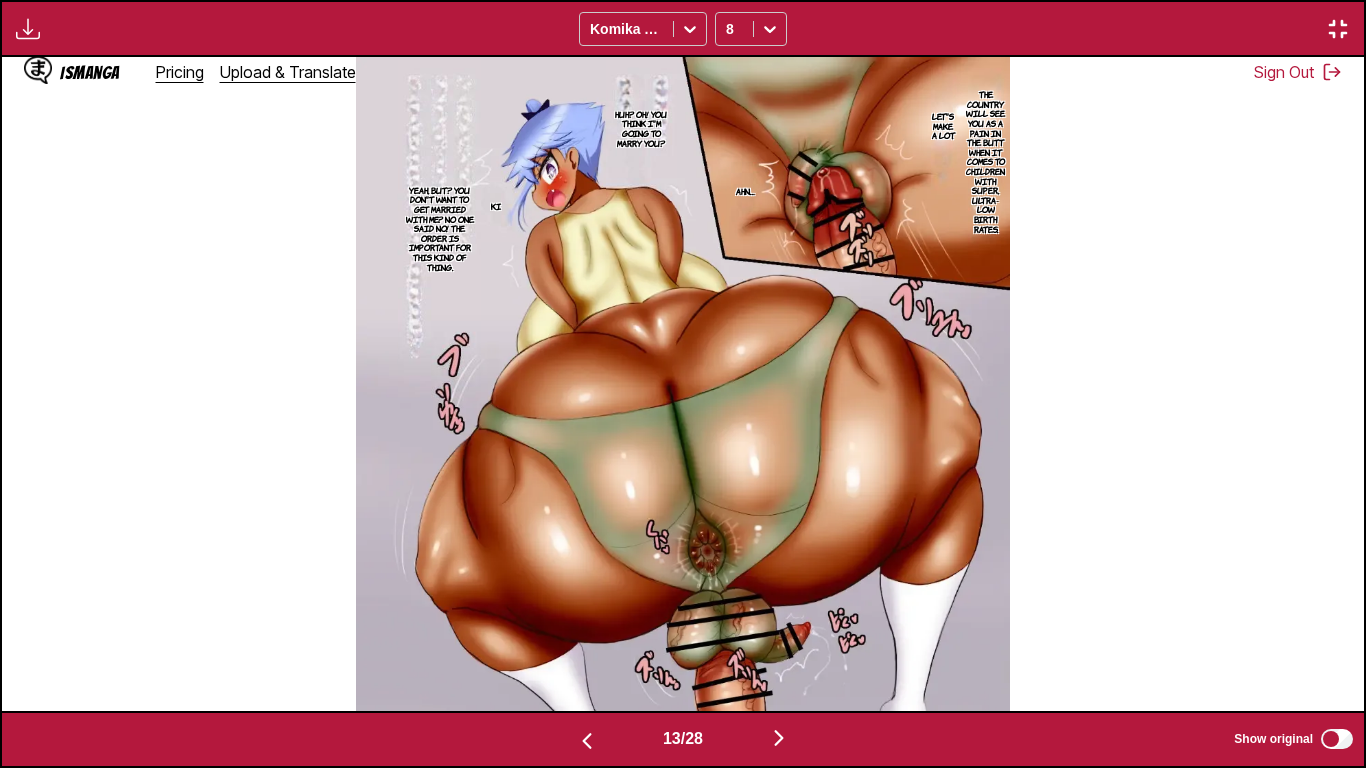 click at bounding box center (587, 741) 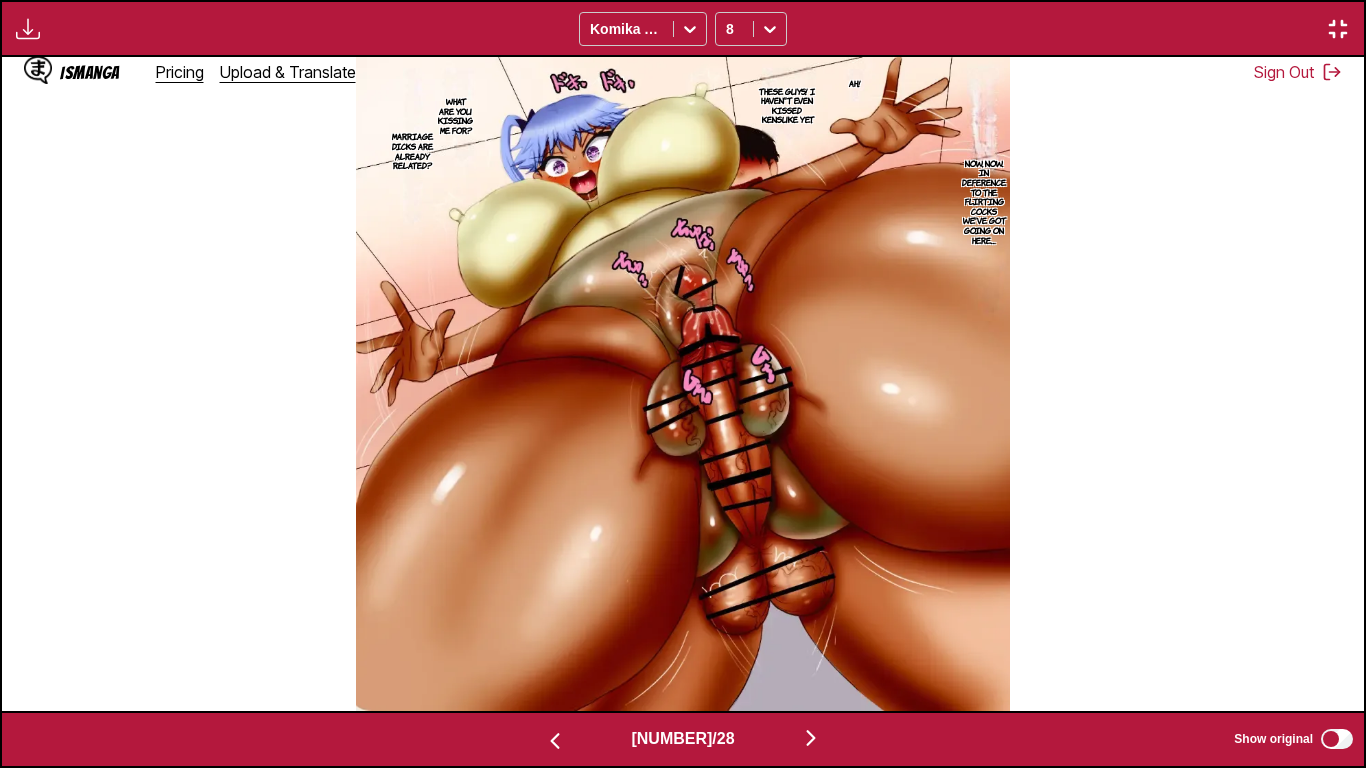 click at bounding box center (555, 741) 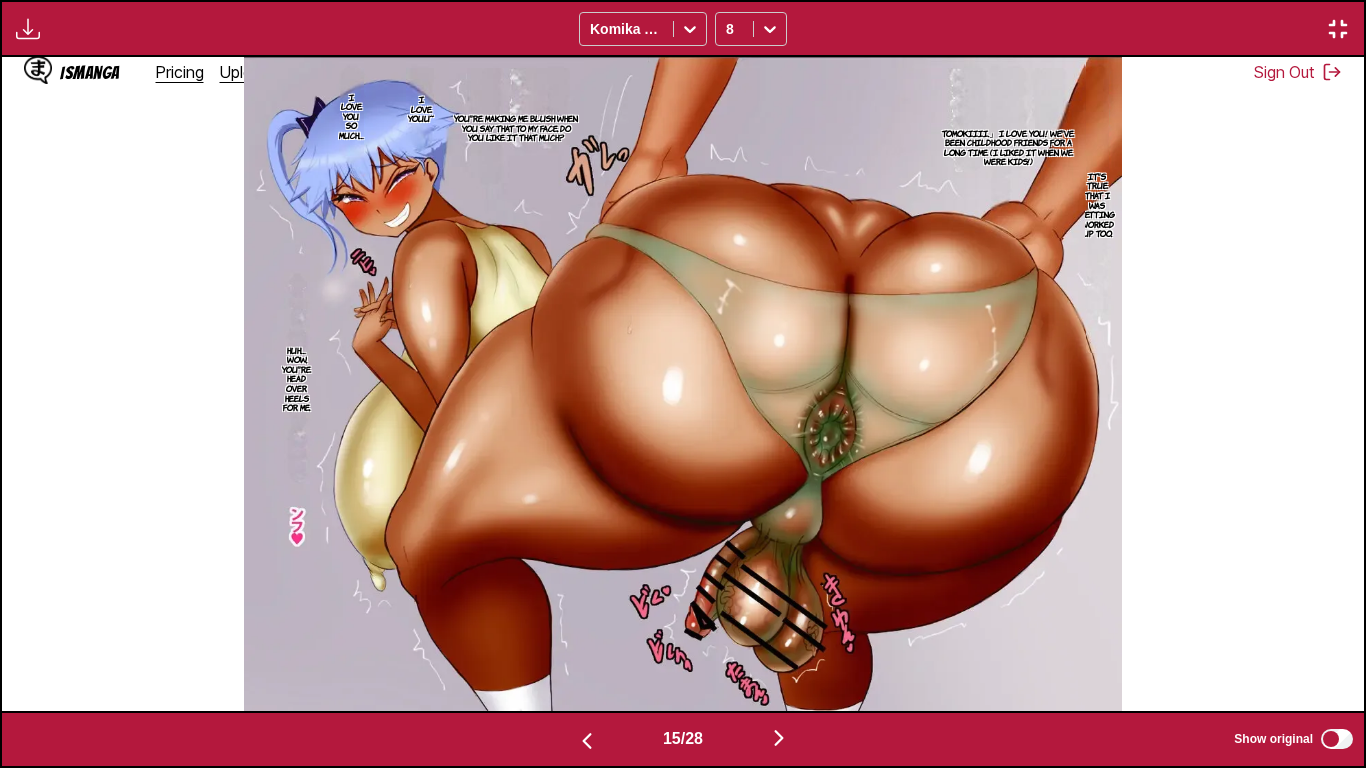 click at bounding box center [587, 741] 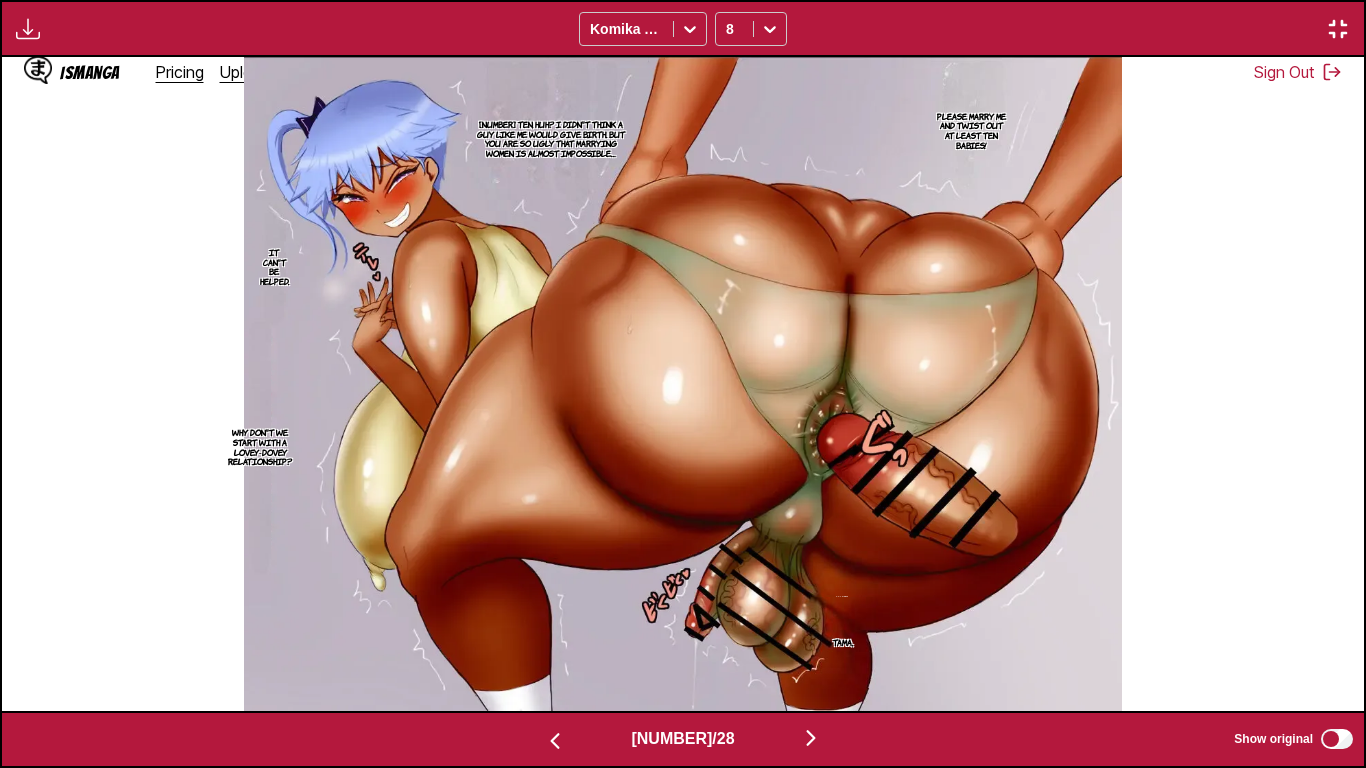 click at bounding box center (555, 741) 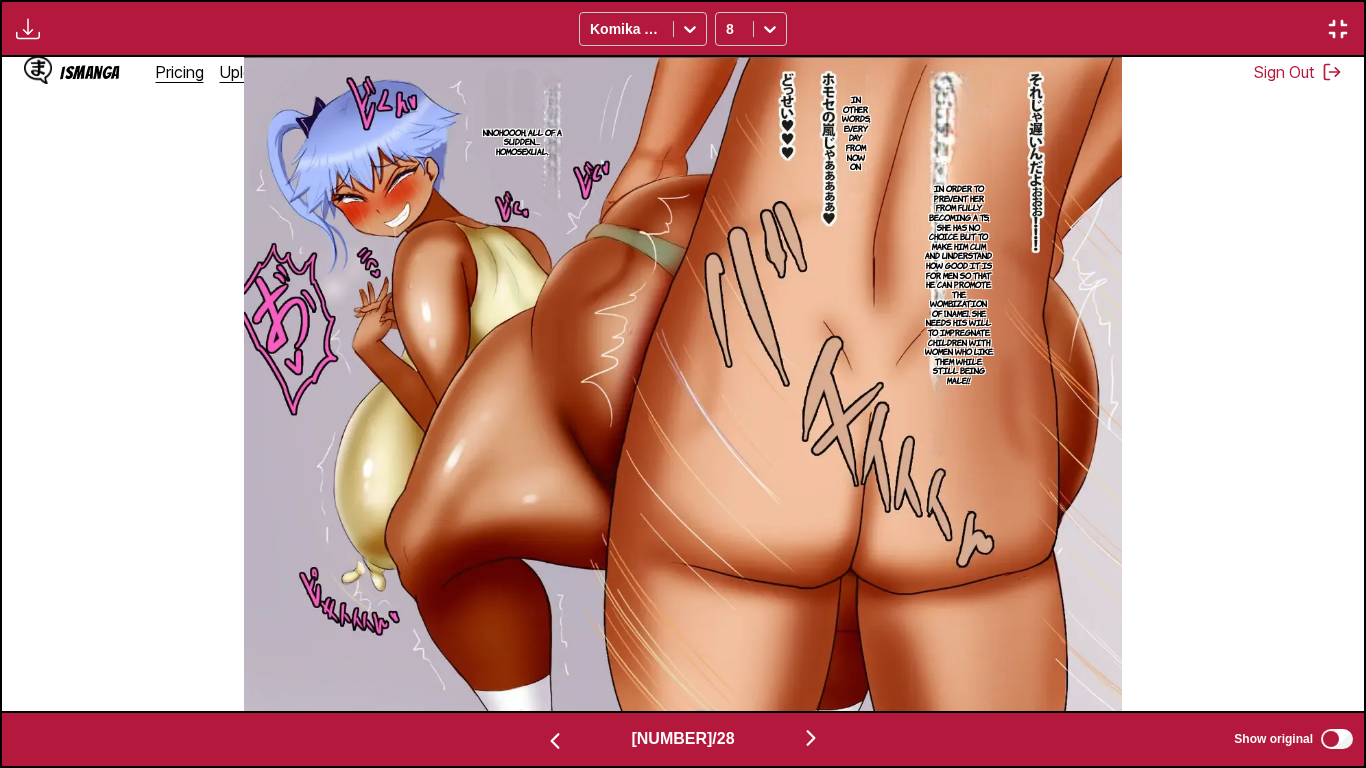 click at bounding box center [555, 741] 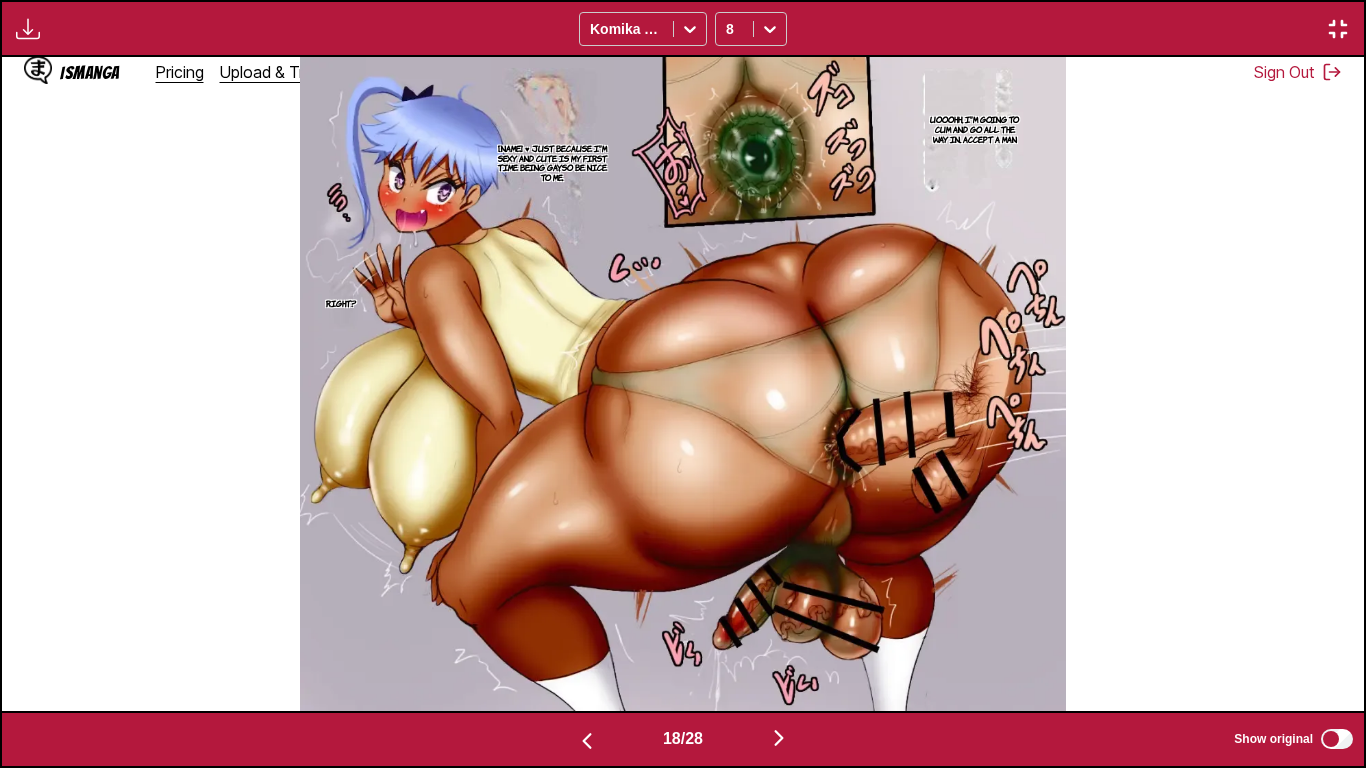 click at bounding box center (587, 741) 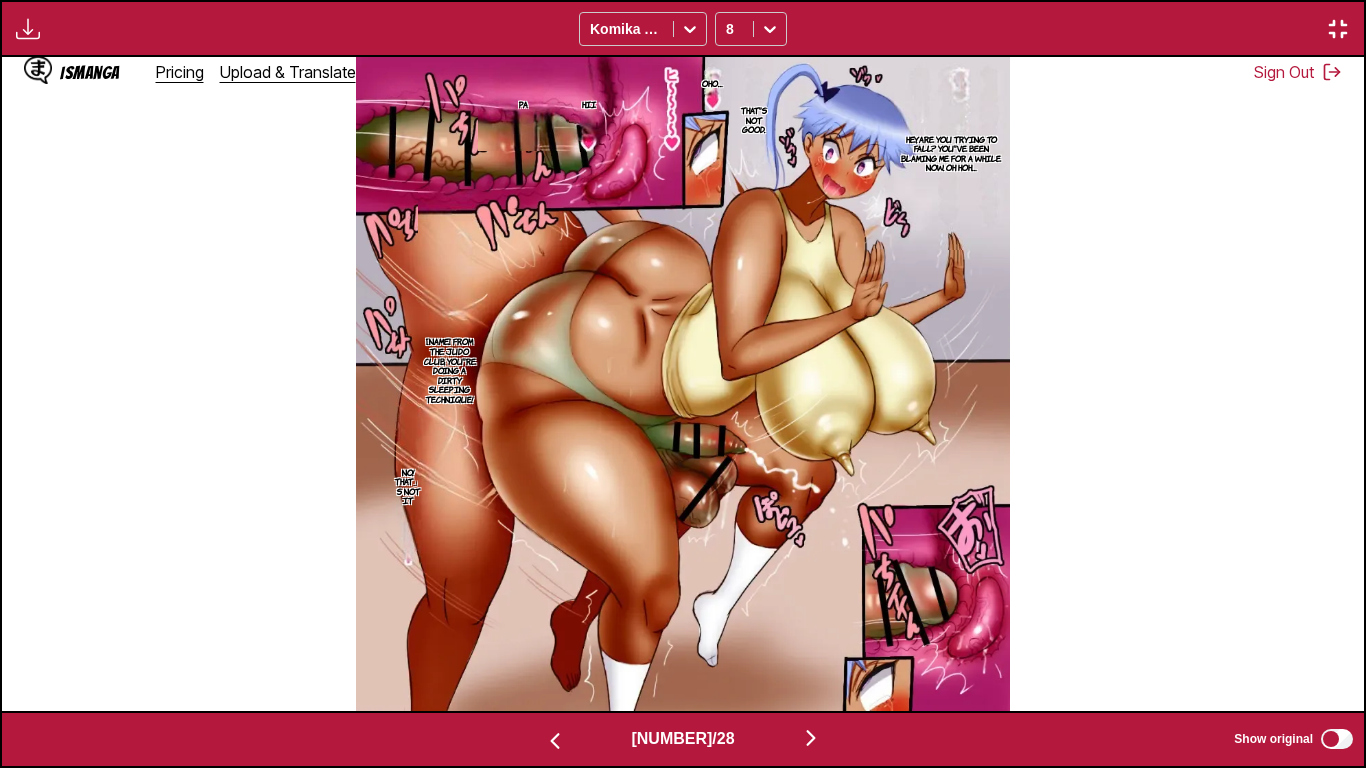 click at bounding box center [555, 741] 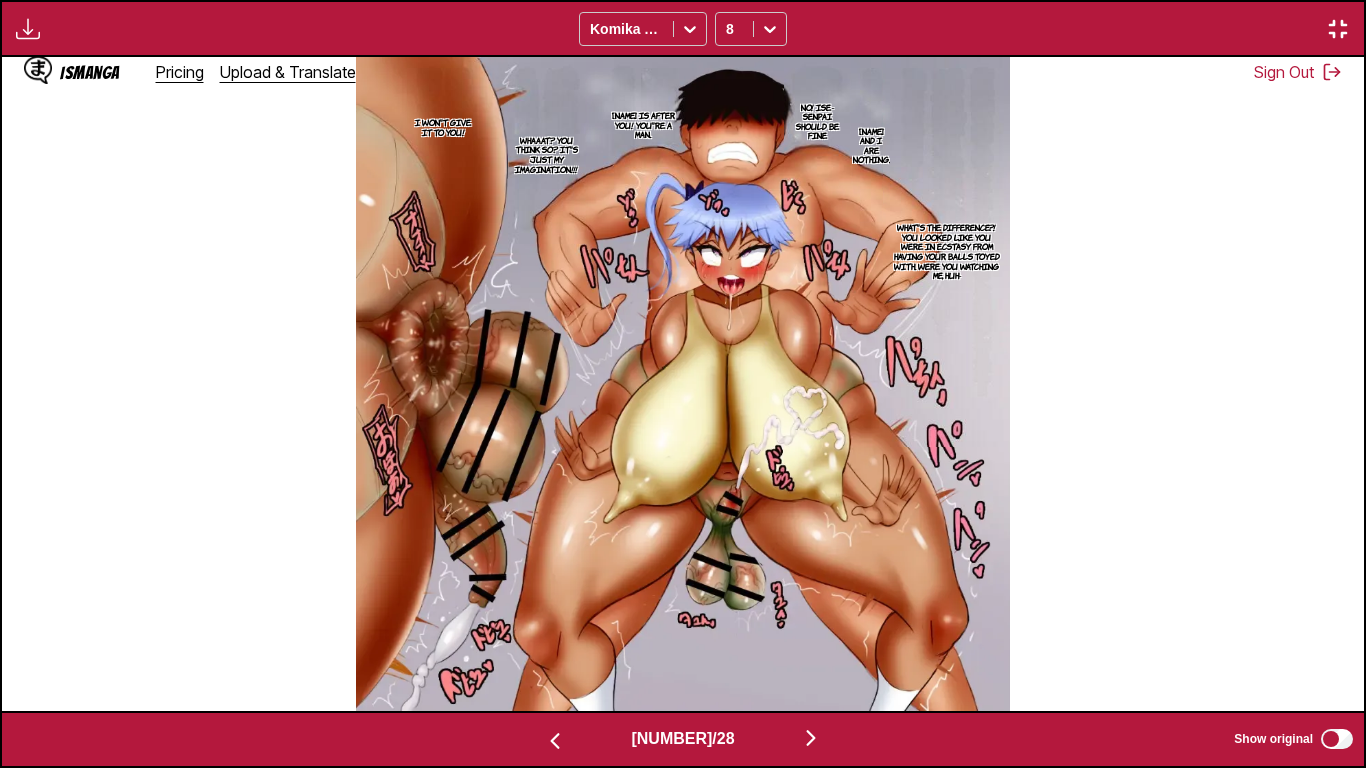 click at bounding box center [555, 741] 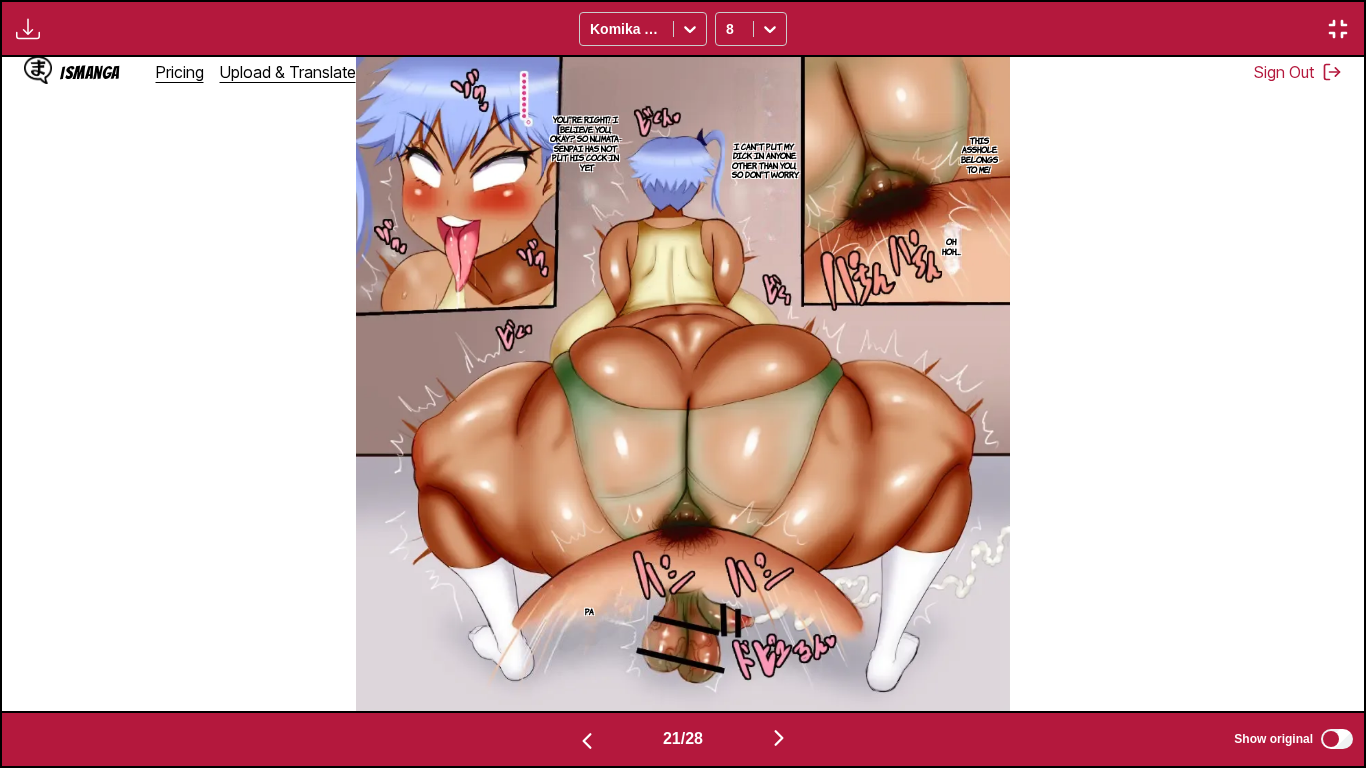 click at bounding box center (587, 741) 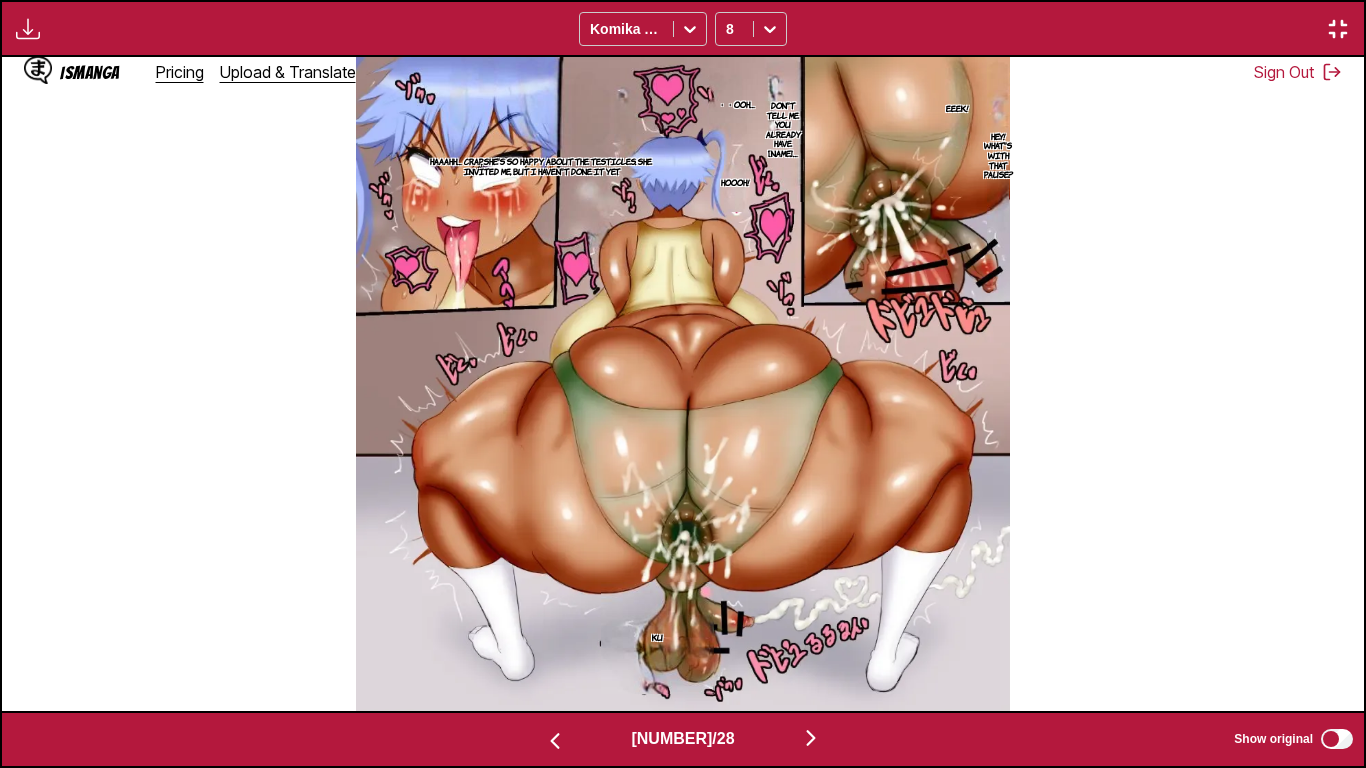 click at bounding box center [555, 741] 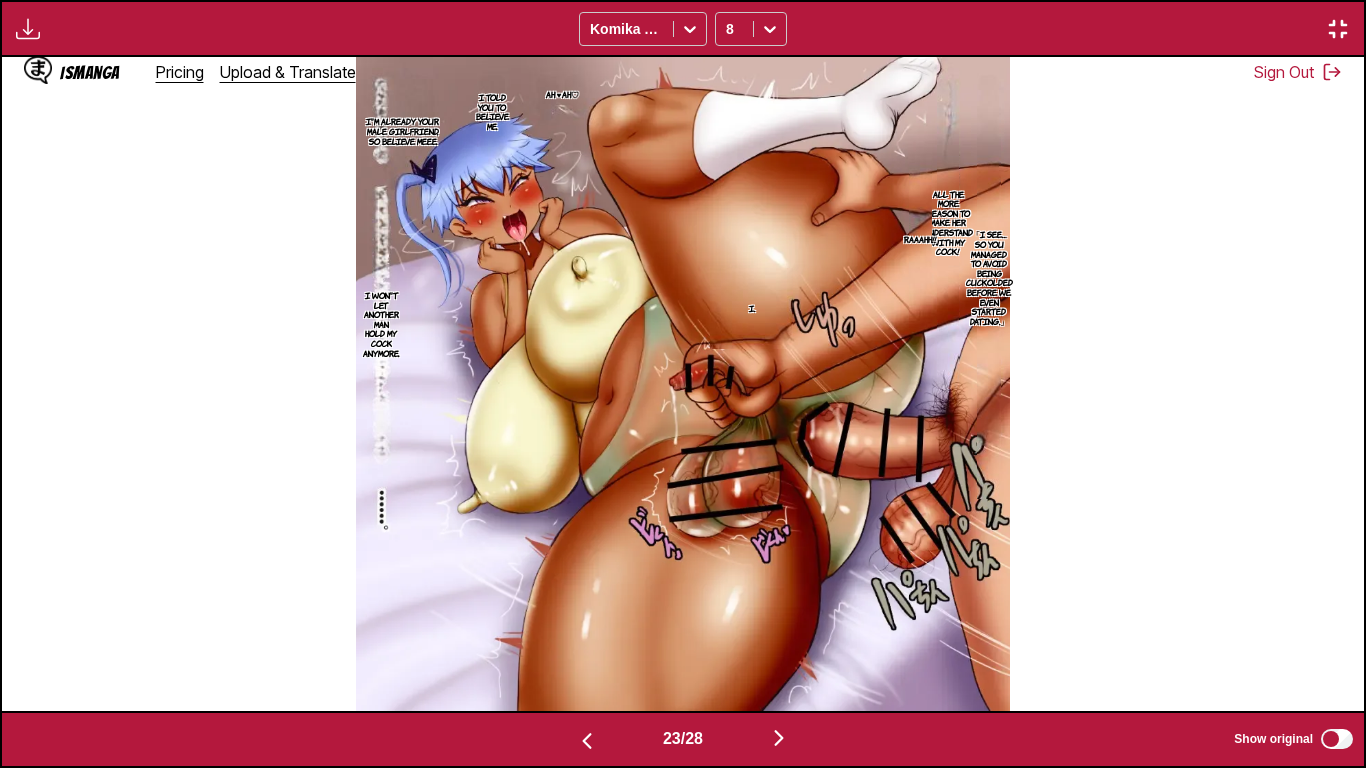 click at bounding box center (587, 741) 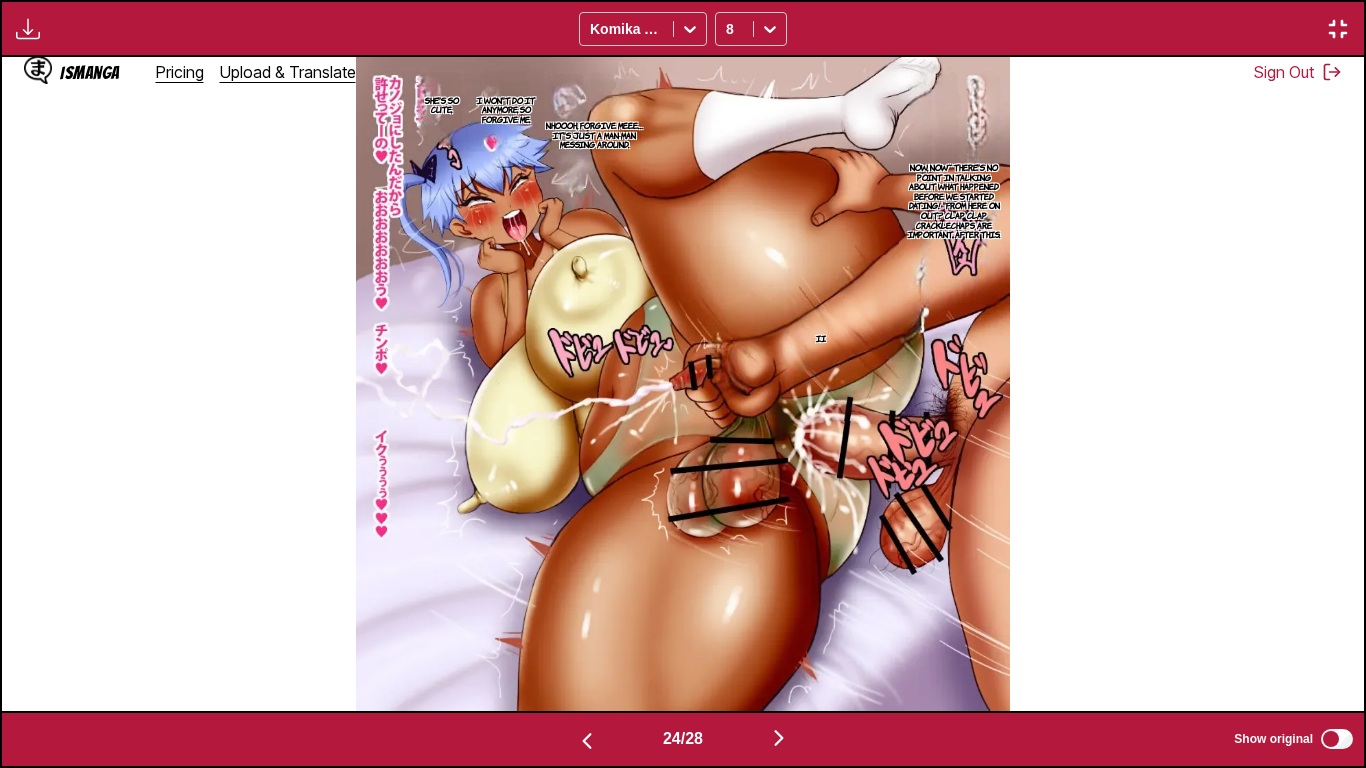 click at bounding box center (587, 741) 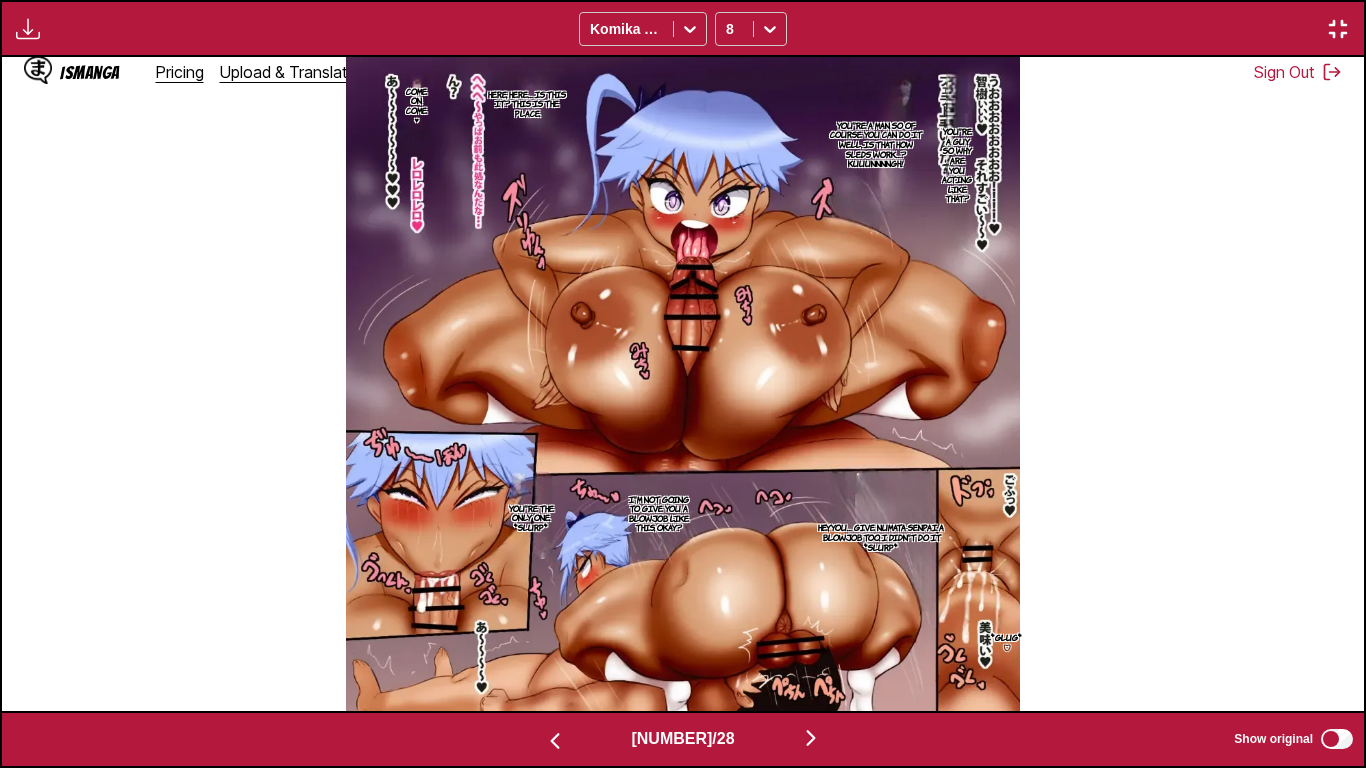 click at bounding box center (555, 741) 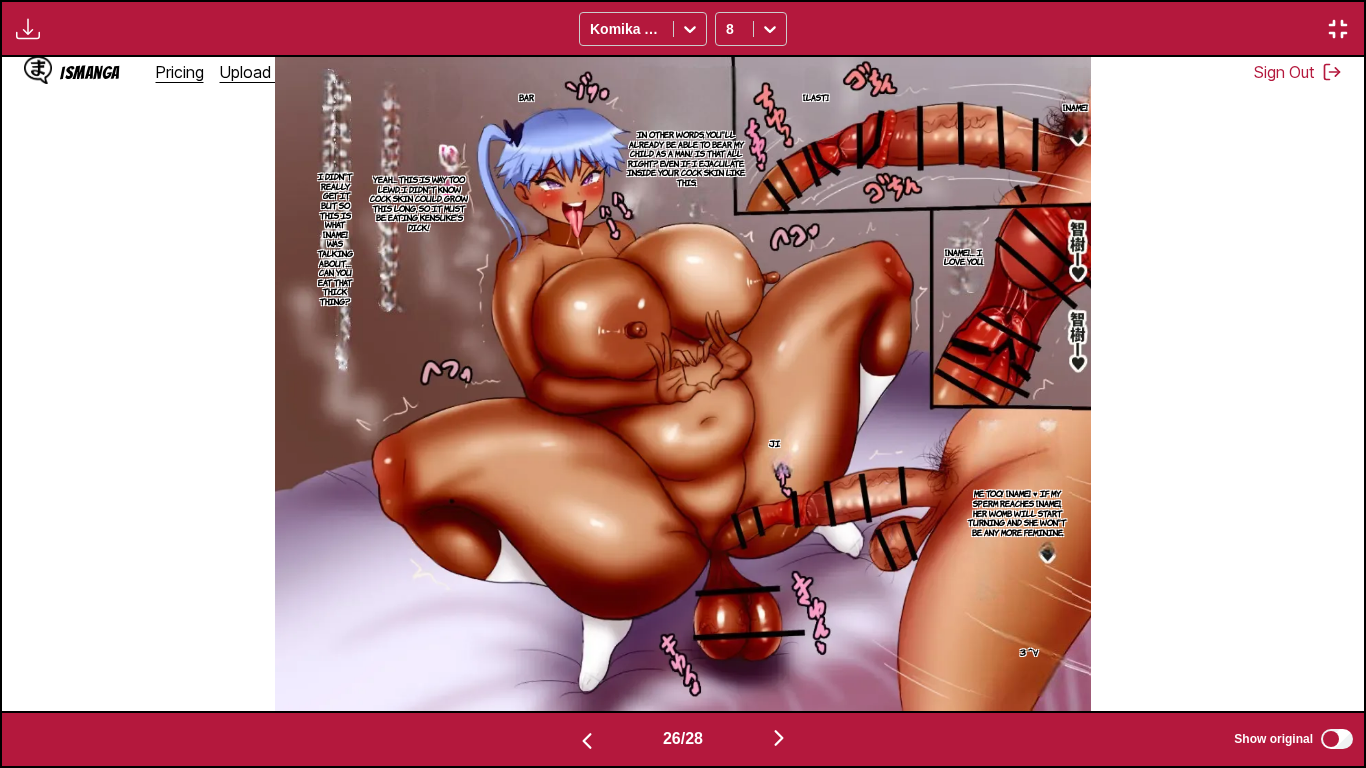 click at bounding box center [587, 741] 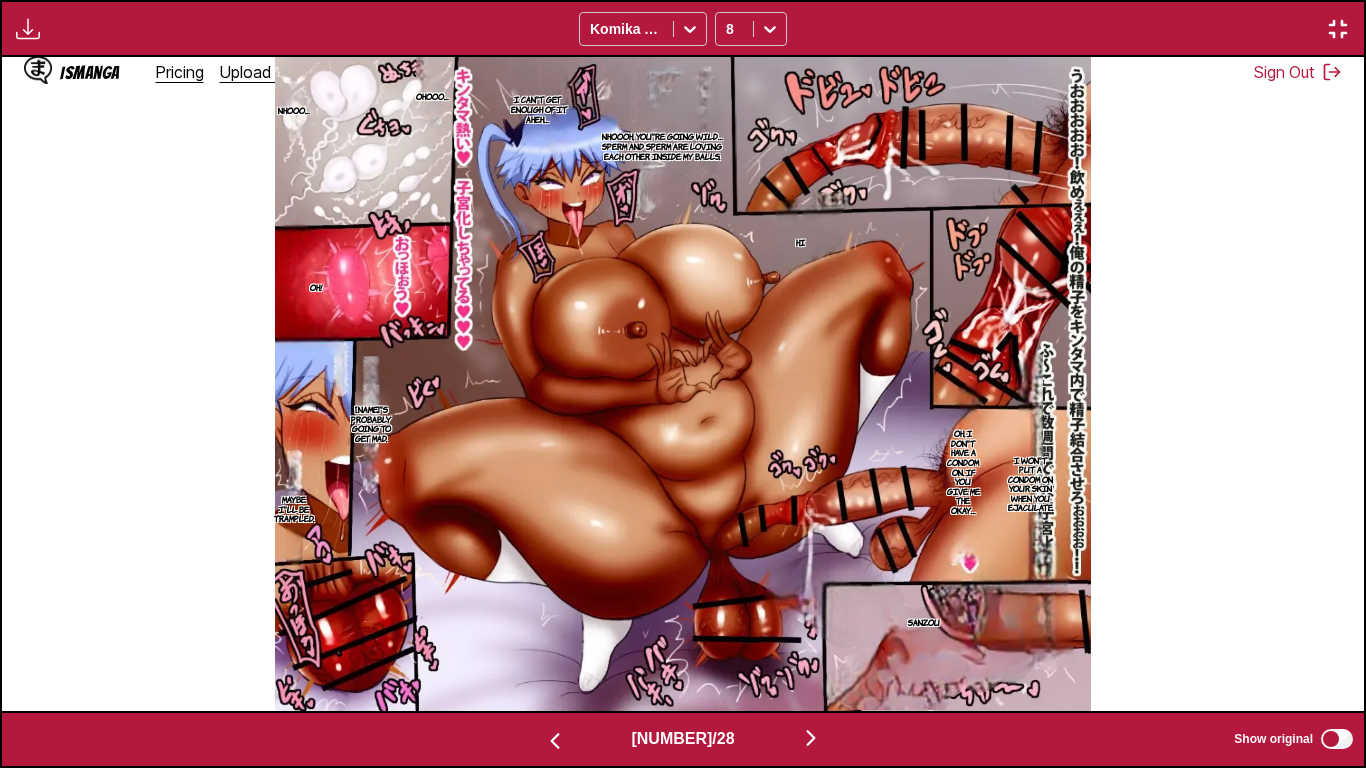 click at bounding box center [555, 741] 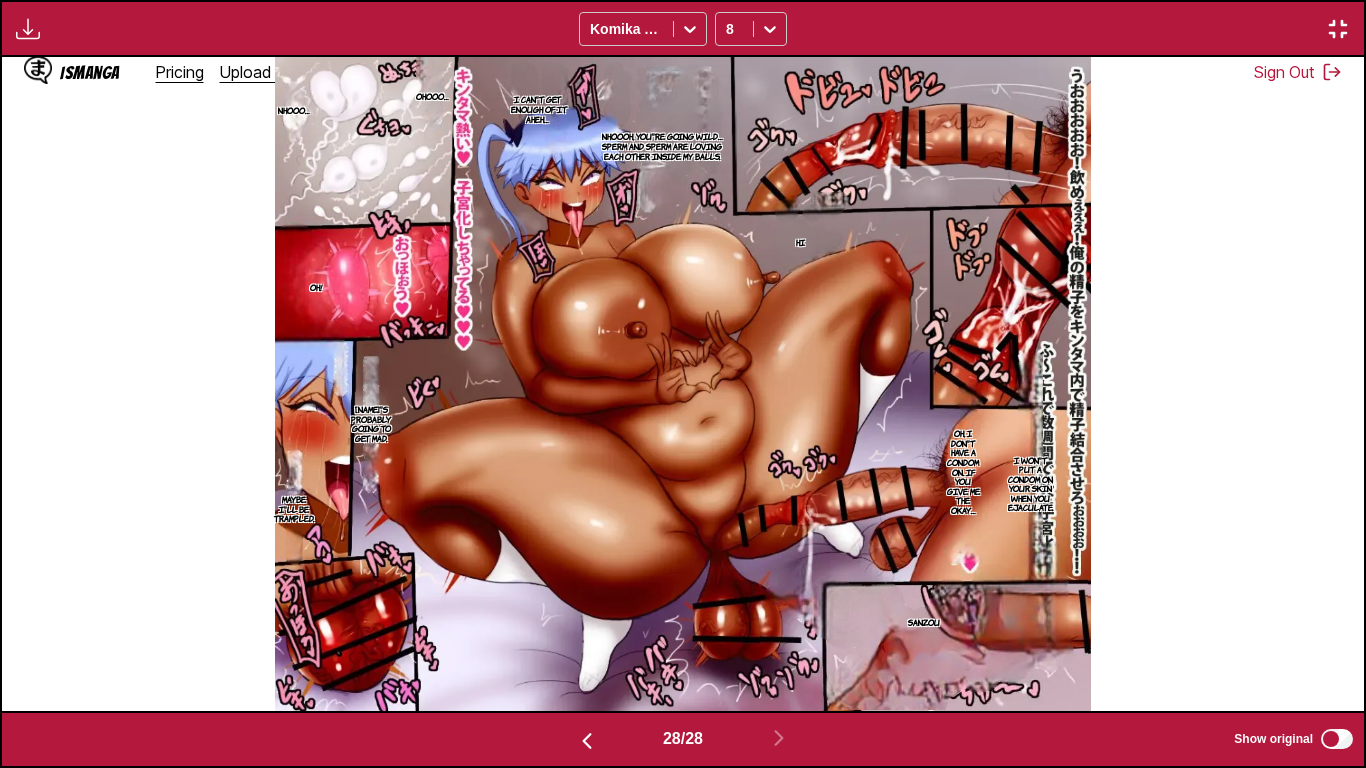 scroll, scrollTop: 0, scrollLeft: 36774, axis: horizontal 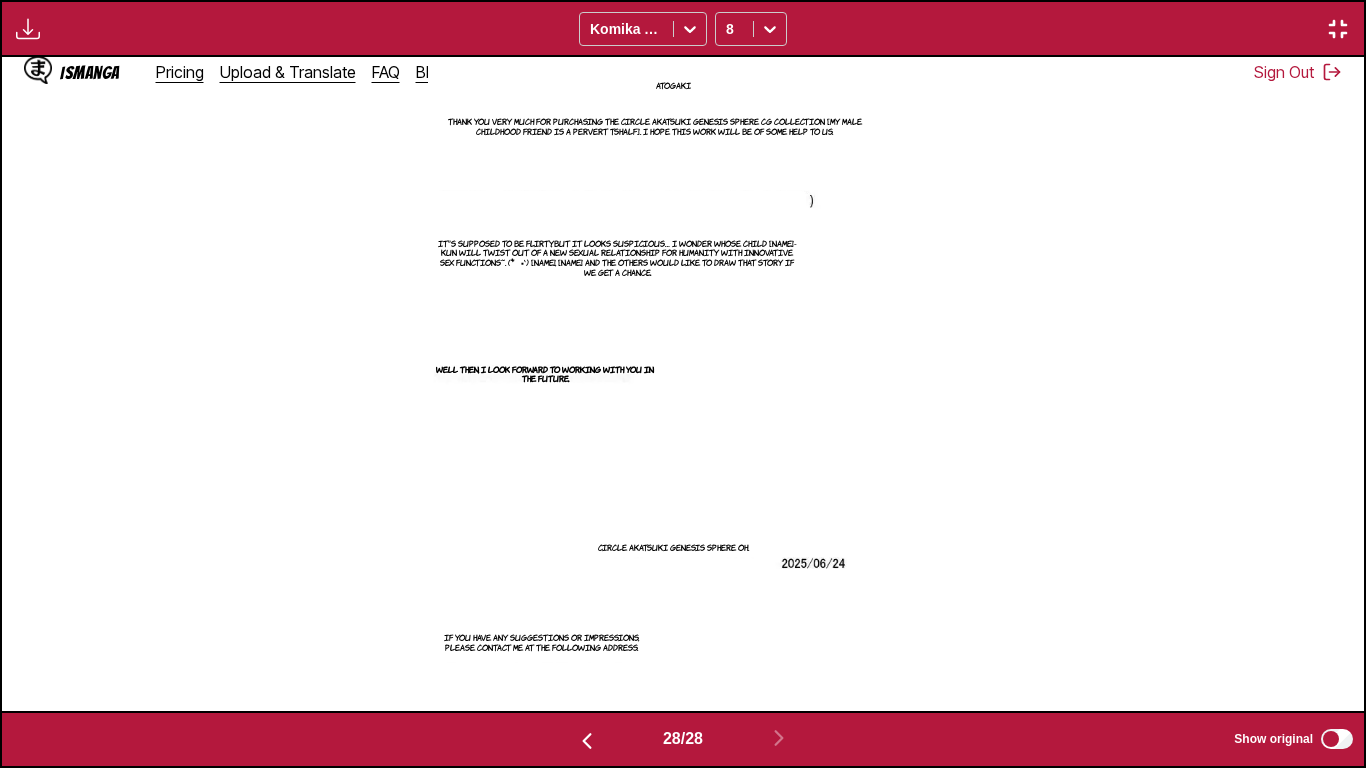 click at bounding box center [28, 29] 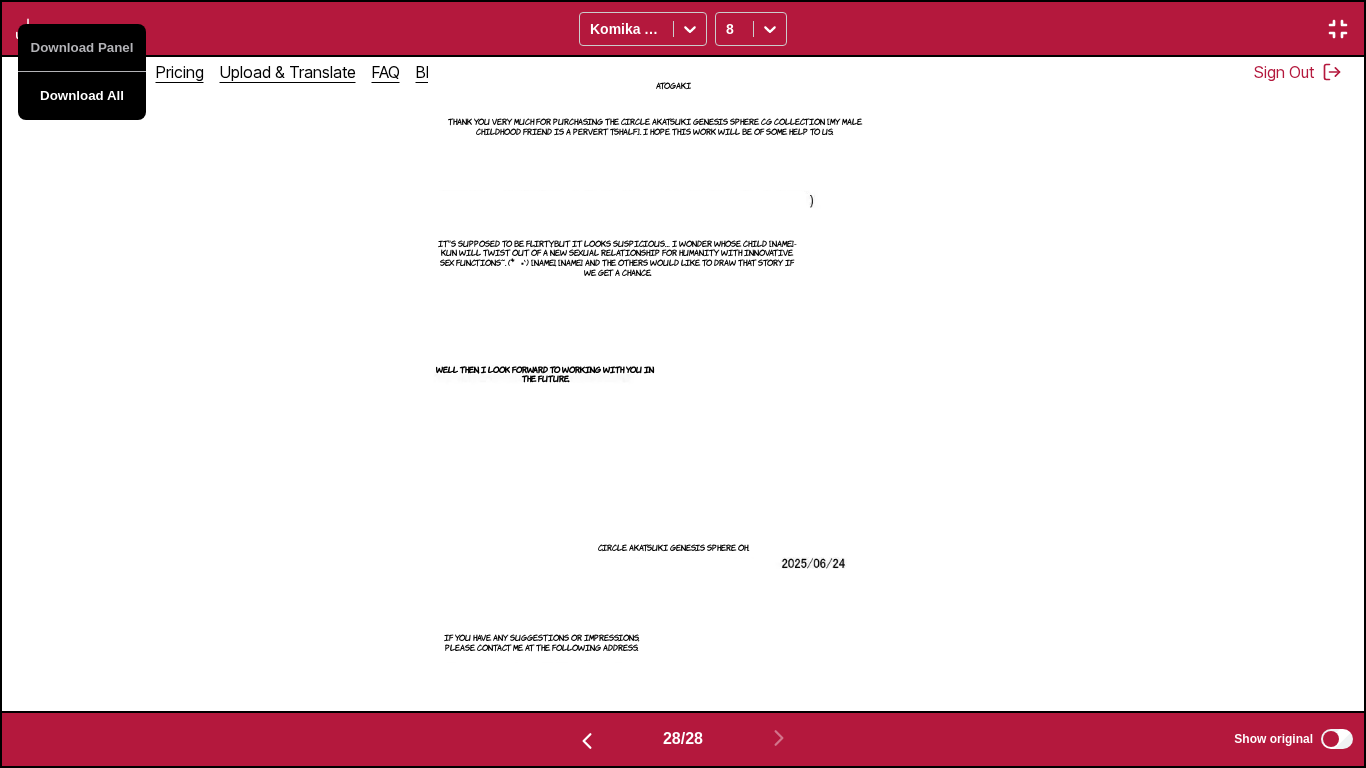 click on "Download All" at bounding box center [82, 96] 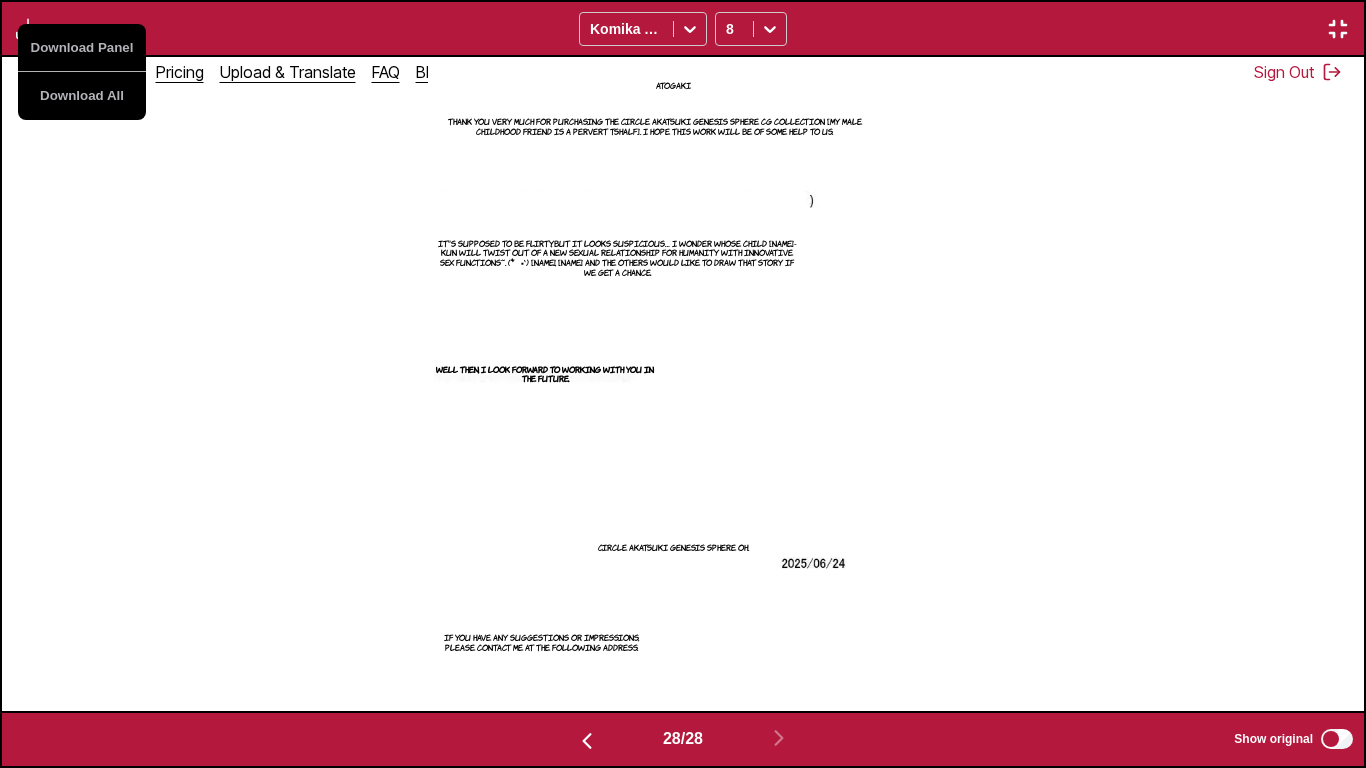 click at bounding box center [1338, 29] 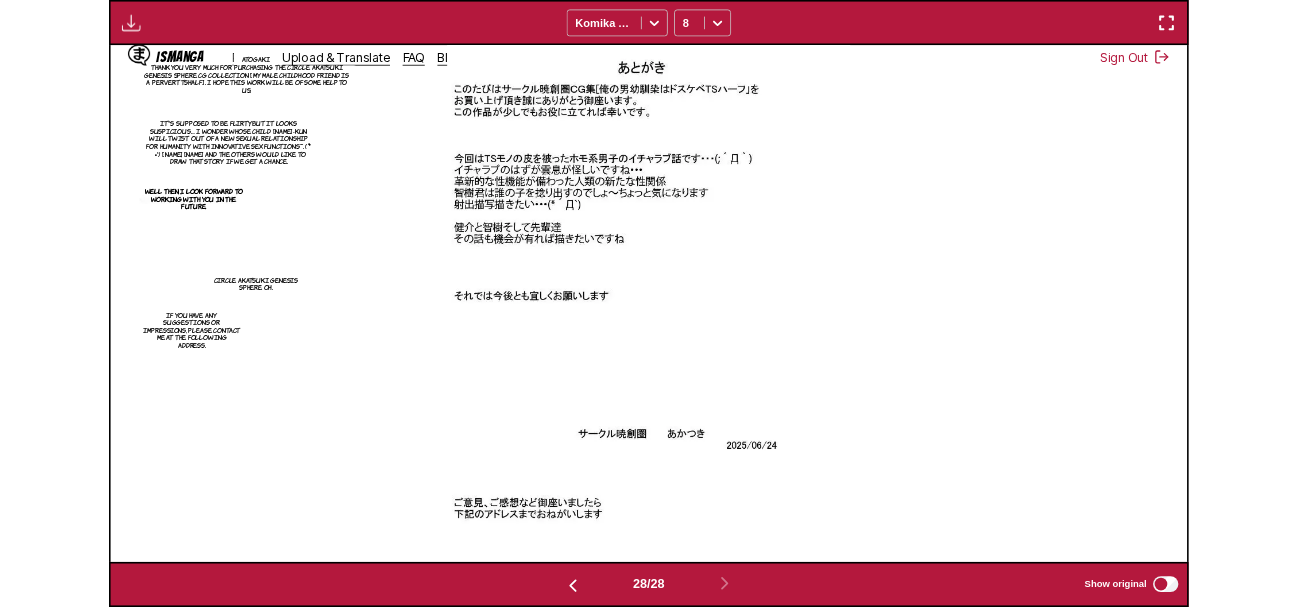 scroll, scrollTop: 523, scrollLeft: 0, axis: vertical 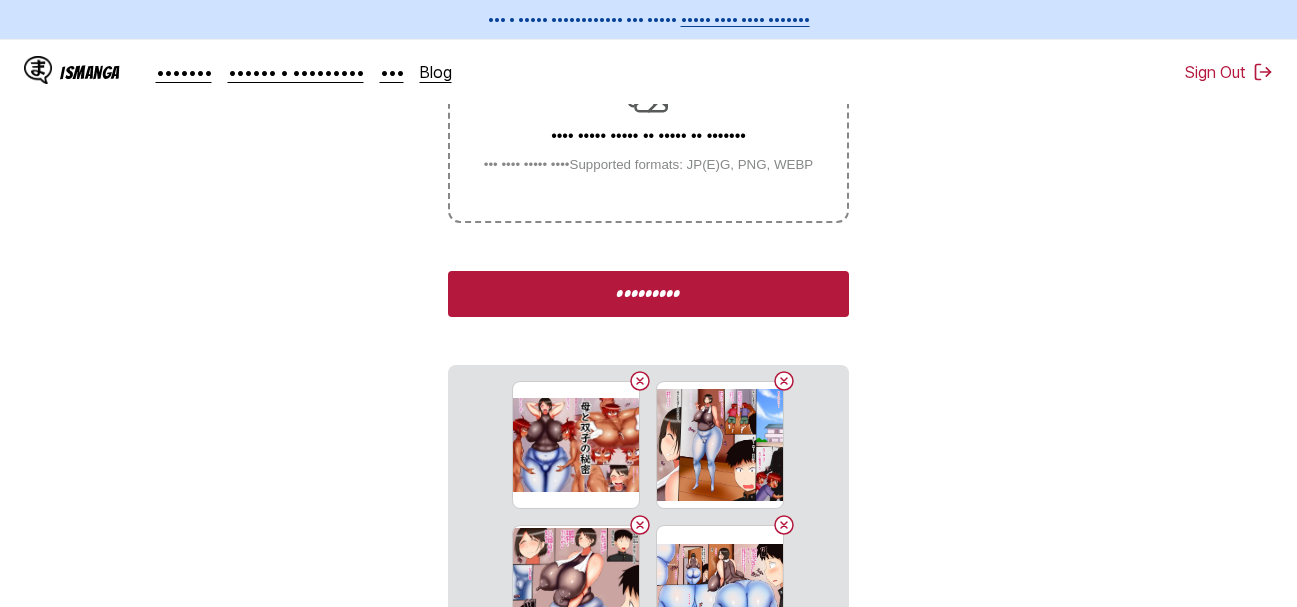 click on "•••••••••" at bounding box center [648, 294] 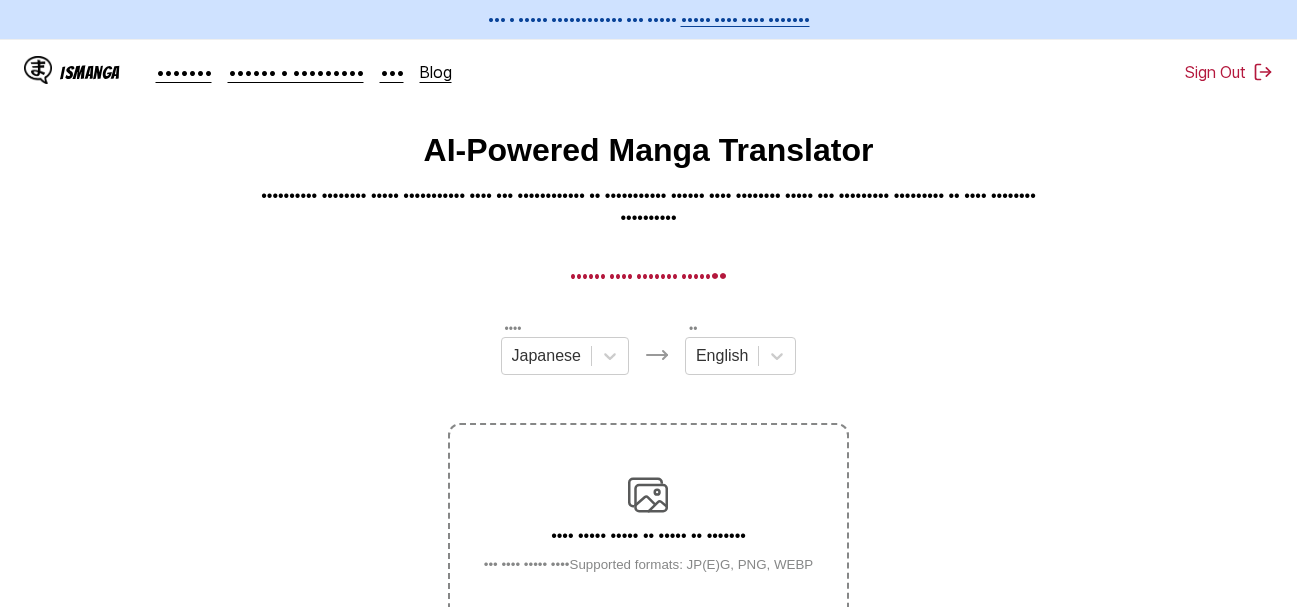 scroll, scrollTop: 500, scrollLeft: 0, axis: vertical 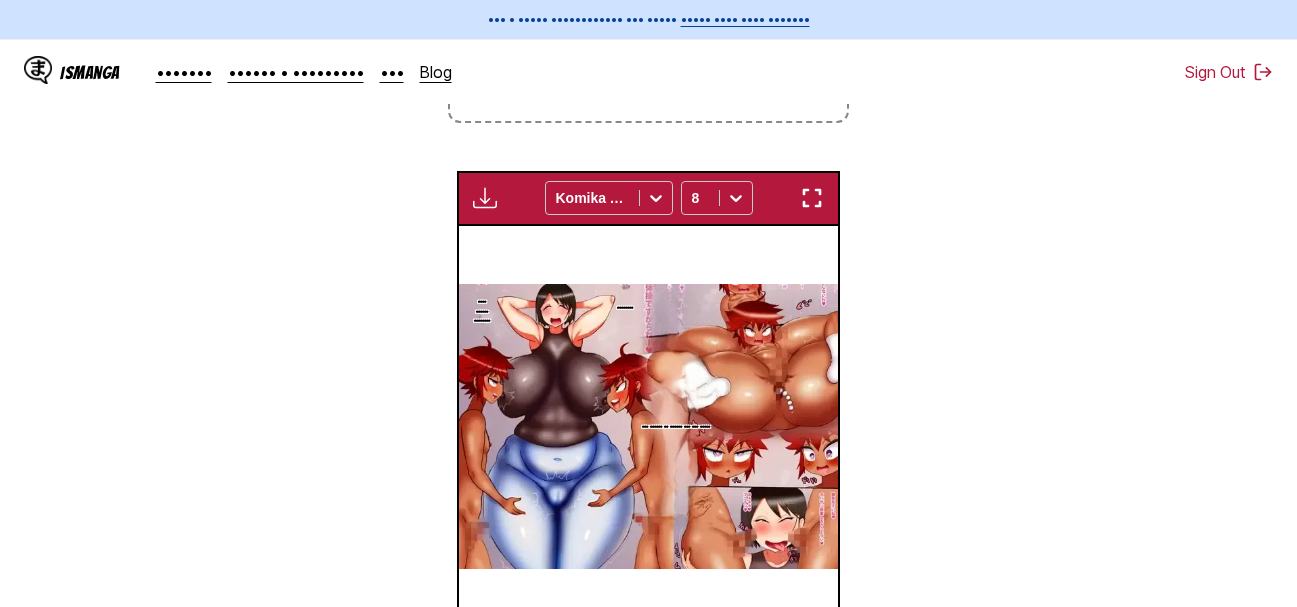 click at bounding box center [812, 198] 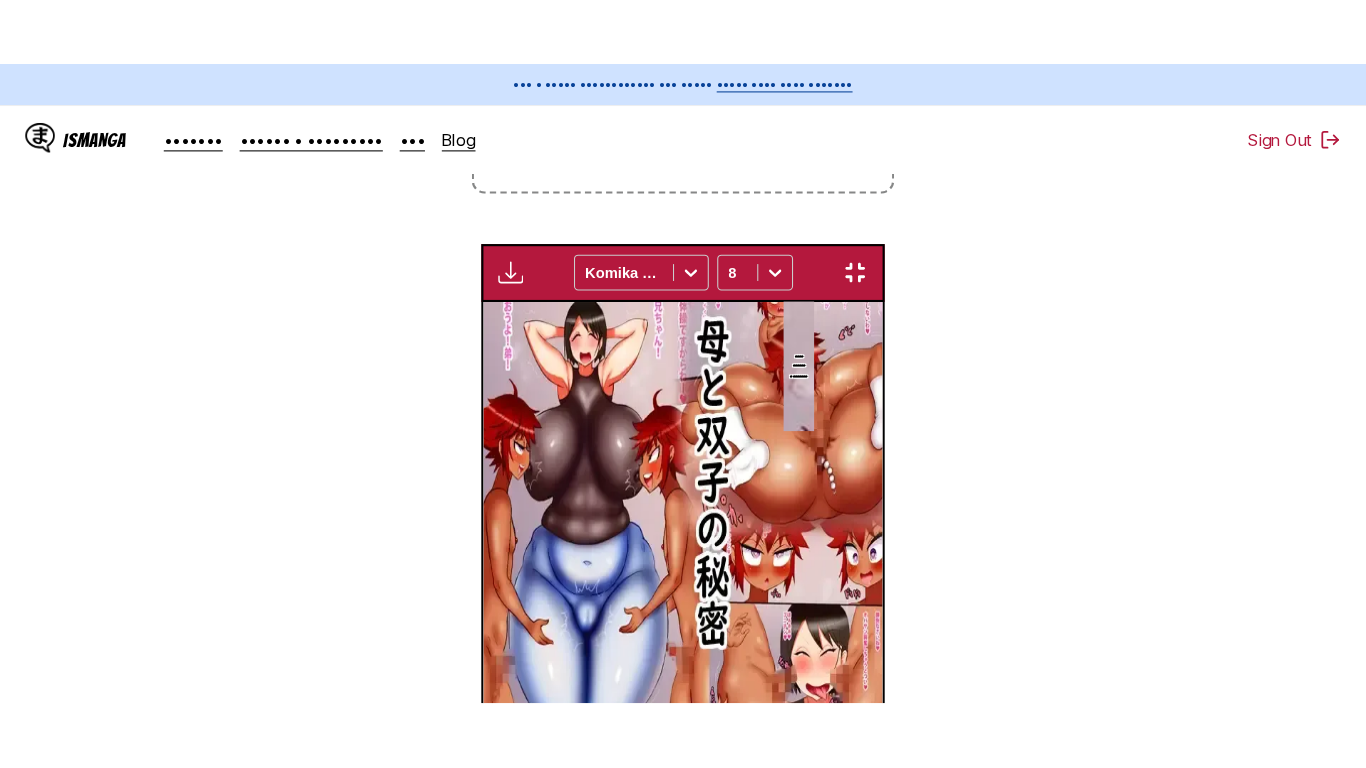 scroll, scrollTop: 241, scrollLeft: 0, axis: vertical 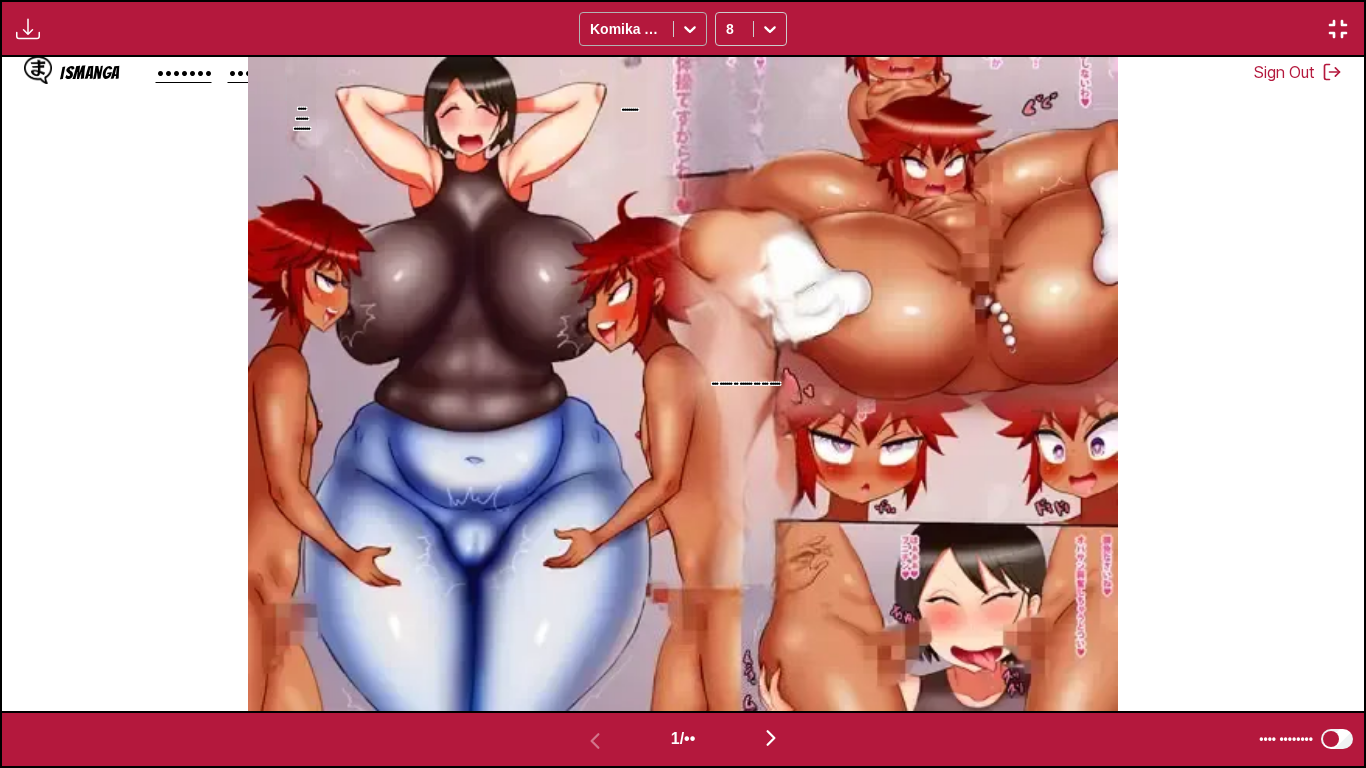 click at bounding box center (690, 29) 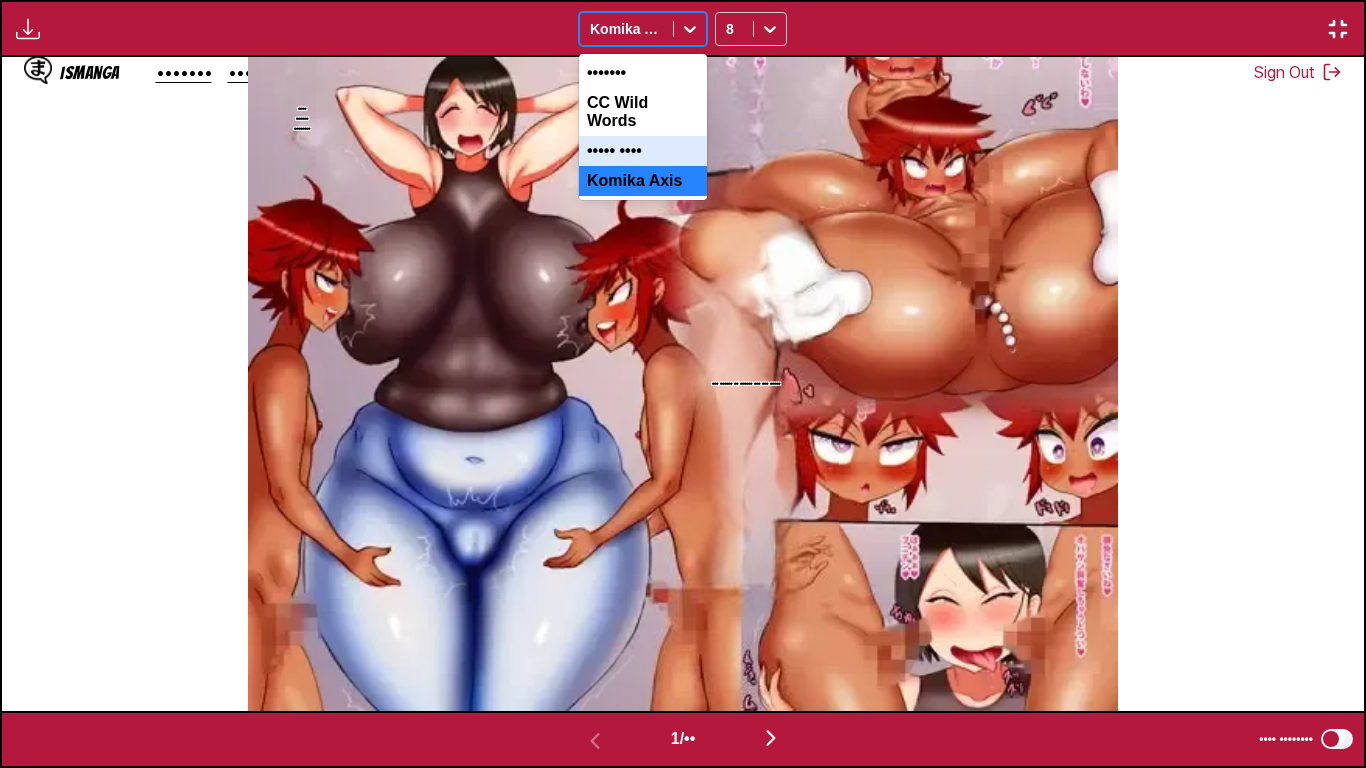 click on "••••• ••••" at bounding box center [643, 151] 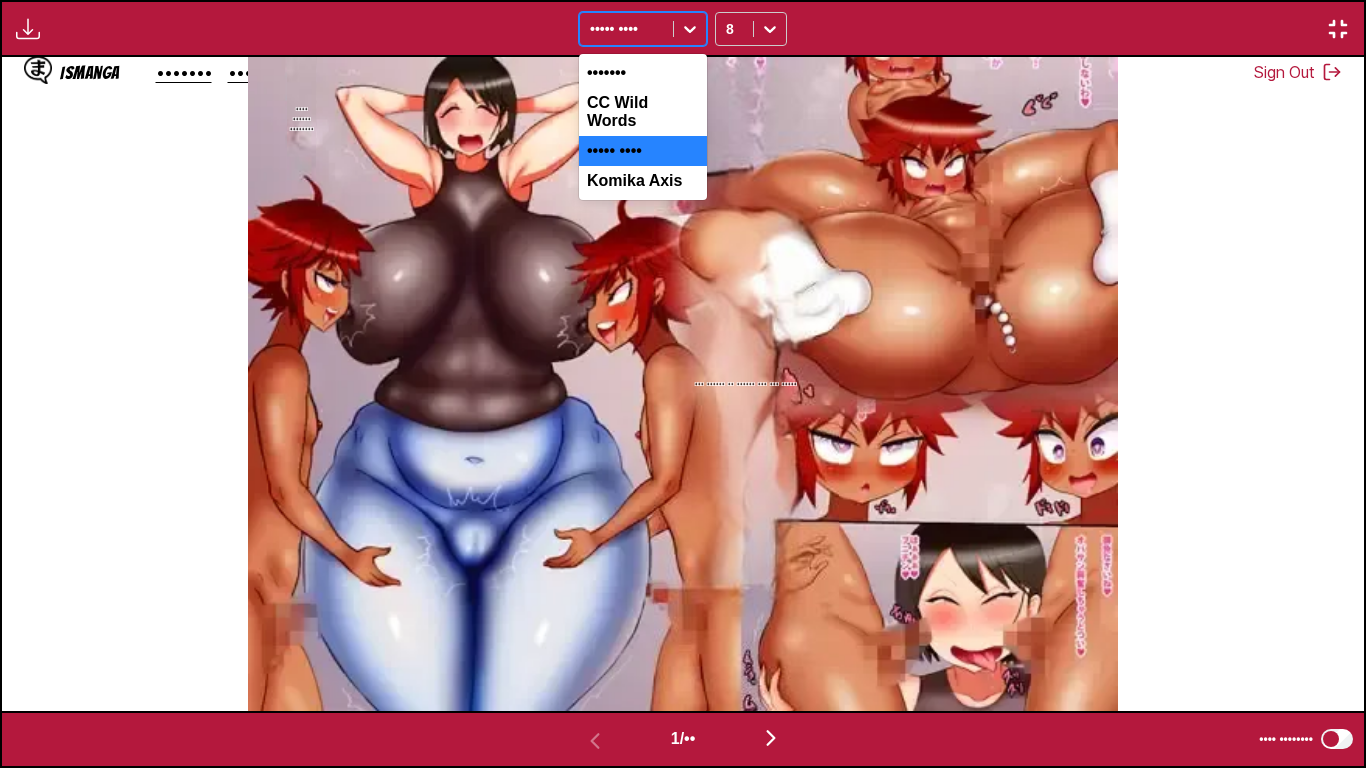 click at bounding box center [690, 29] 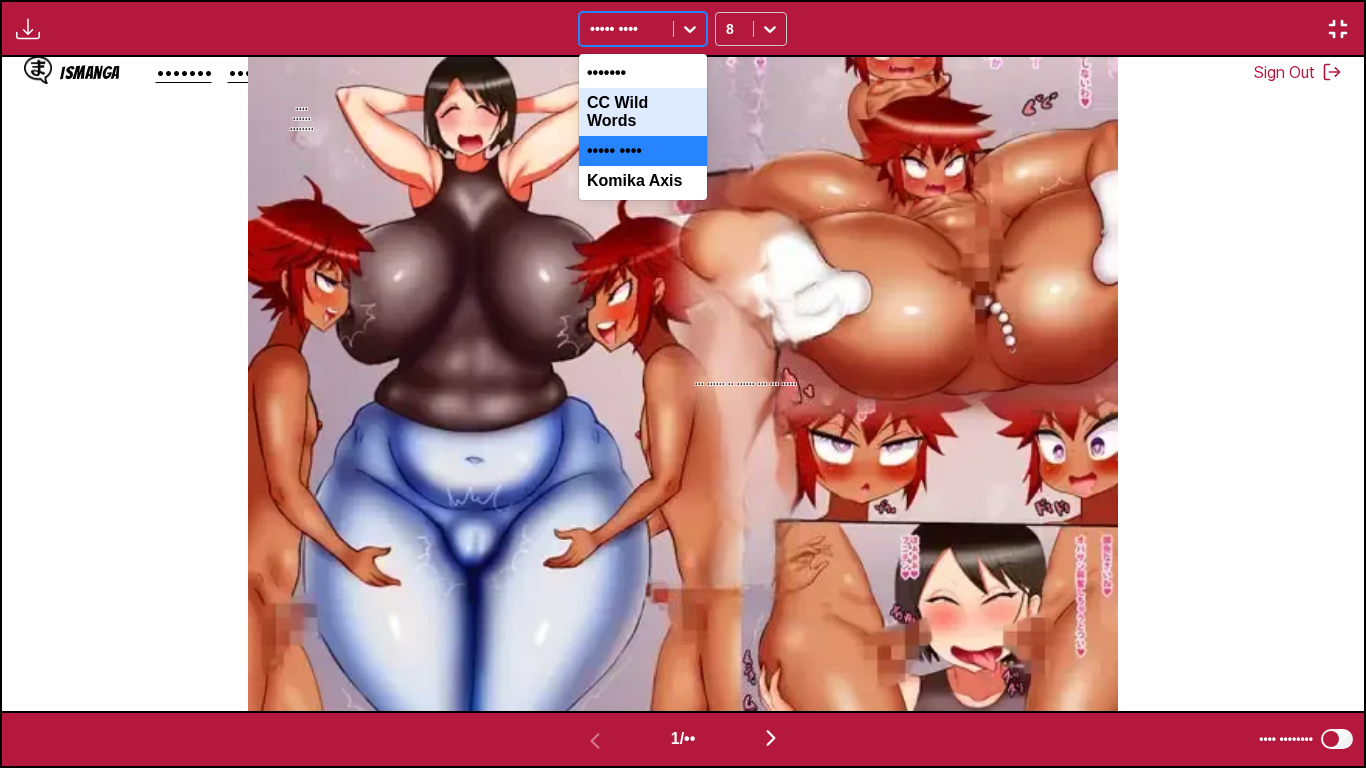 click on "CC Wild Words" at bounding box center (643, 112) 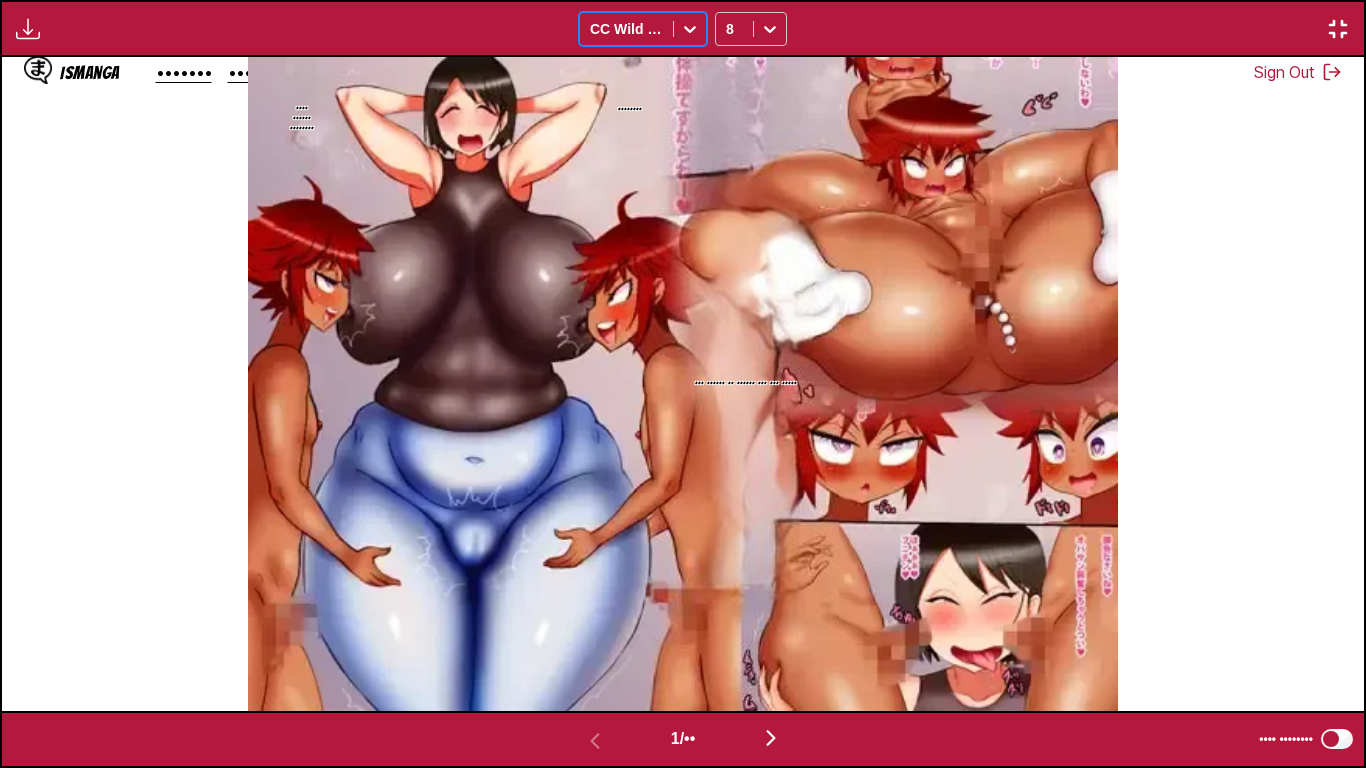 click at bounding box center (690, 29) 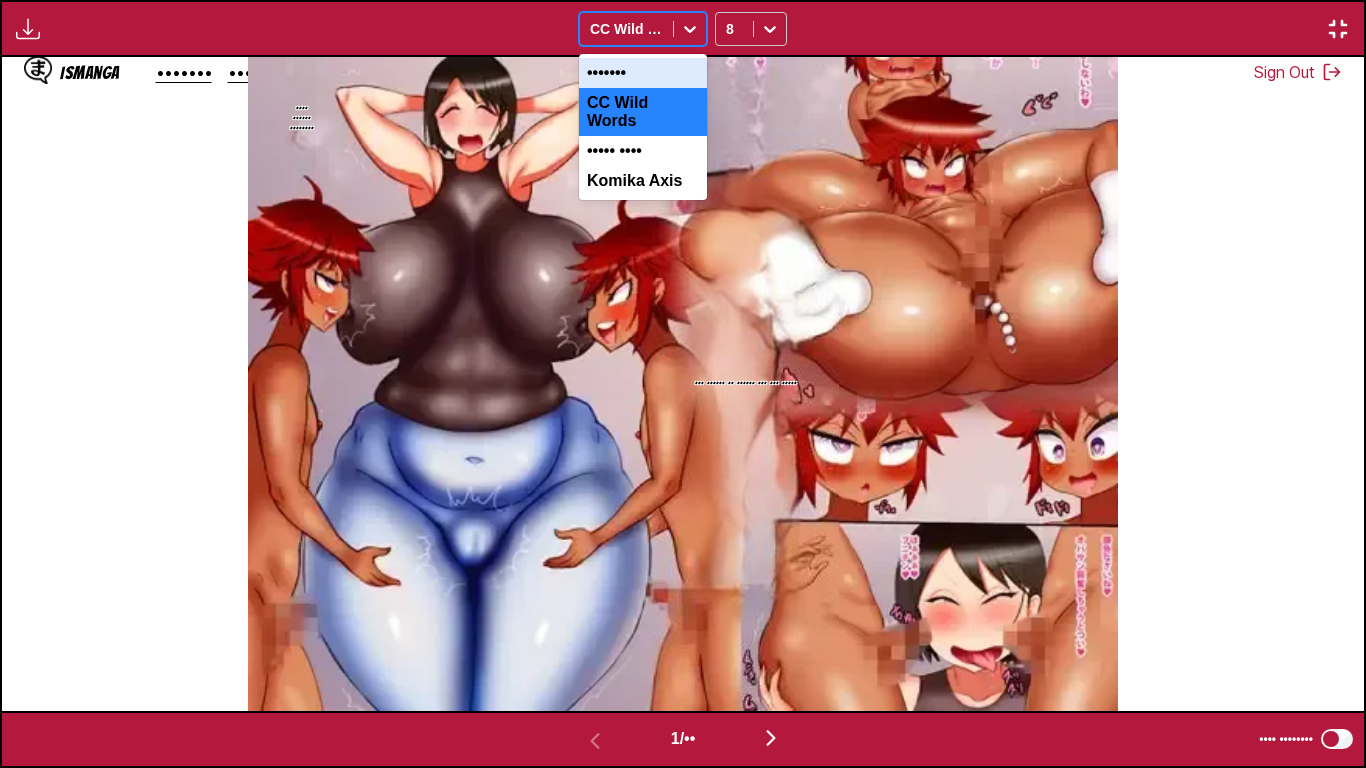 click on "•••••••" at bounding box center [643, 73] 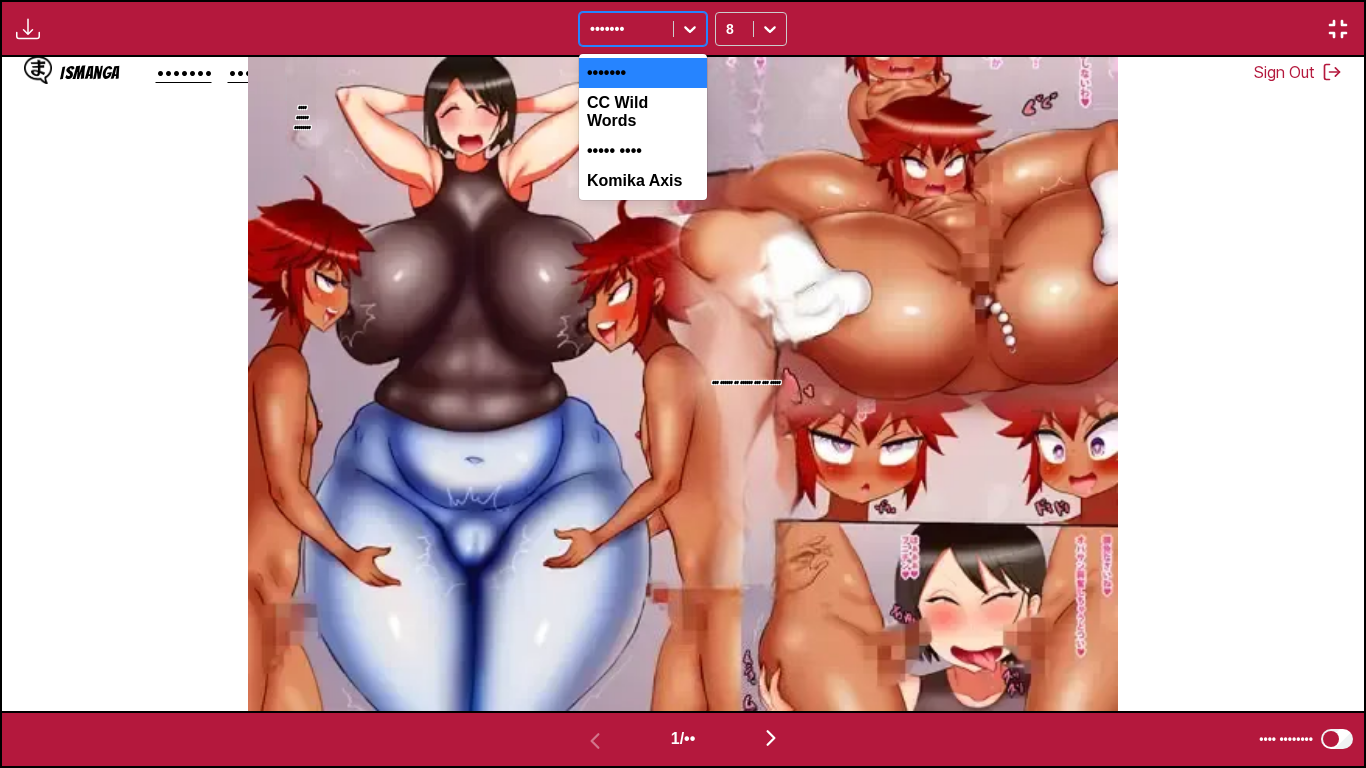 click at bounding box center [690, 29] 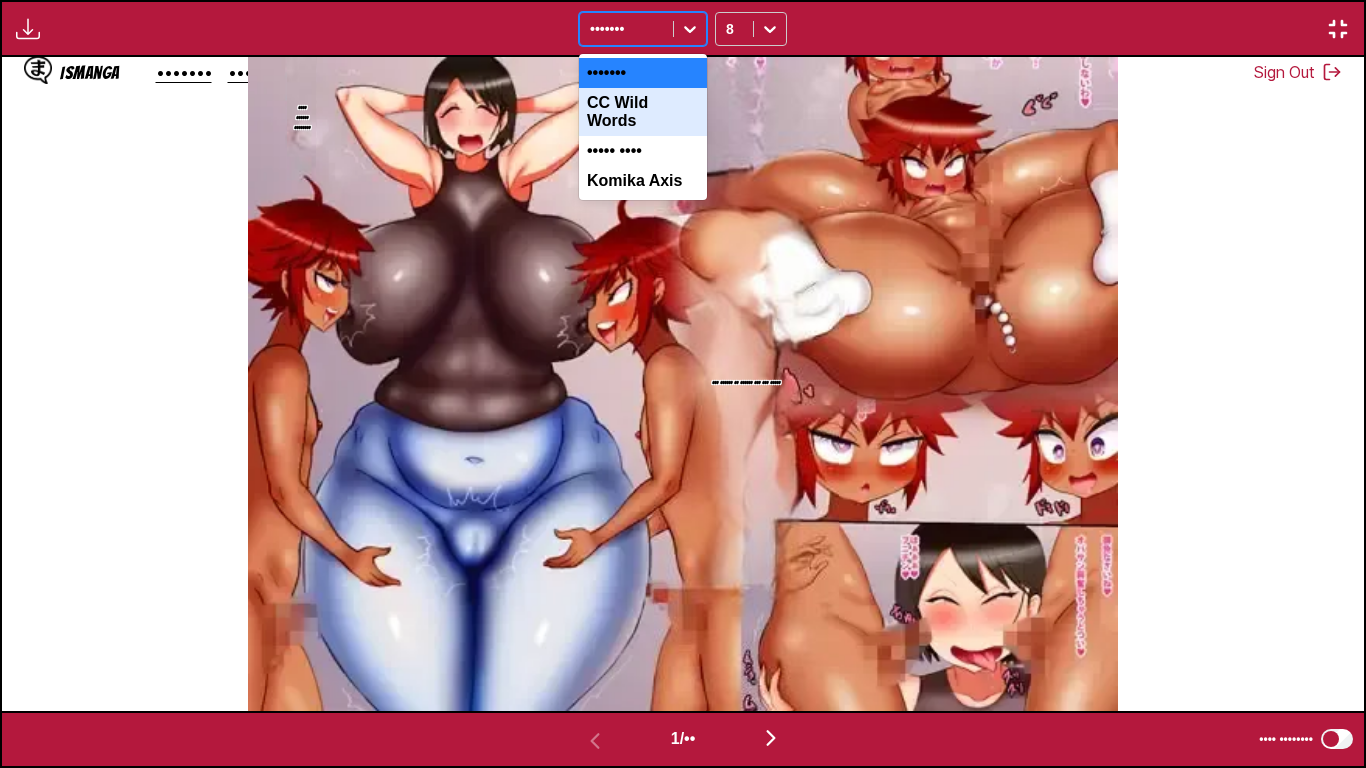 click on "CC Wild Words" at bounding box center (643, 112) 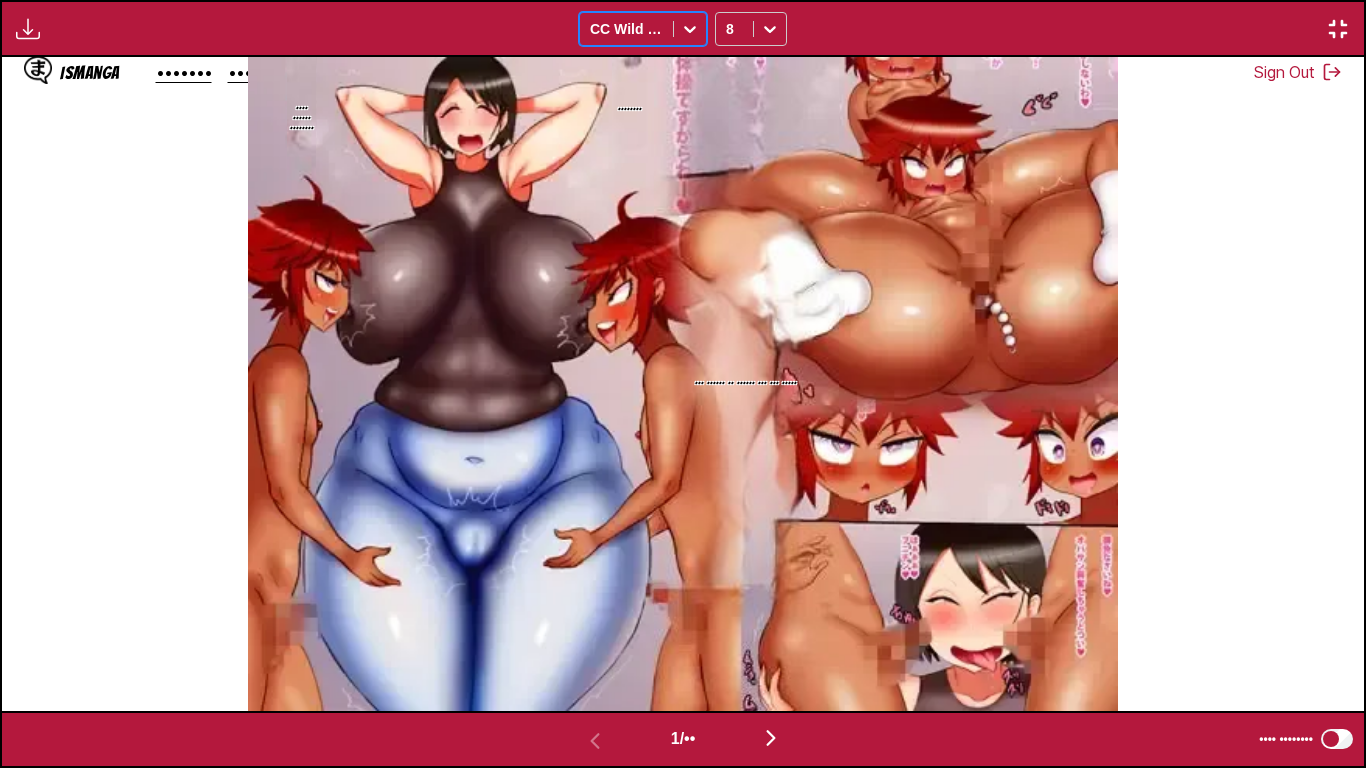 click at bounding box center [690, 29] 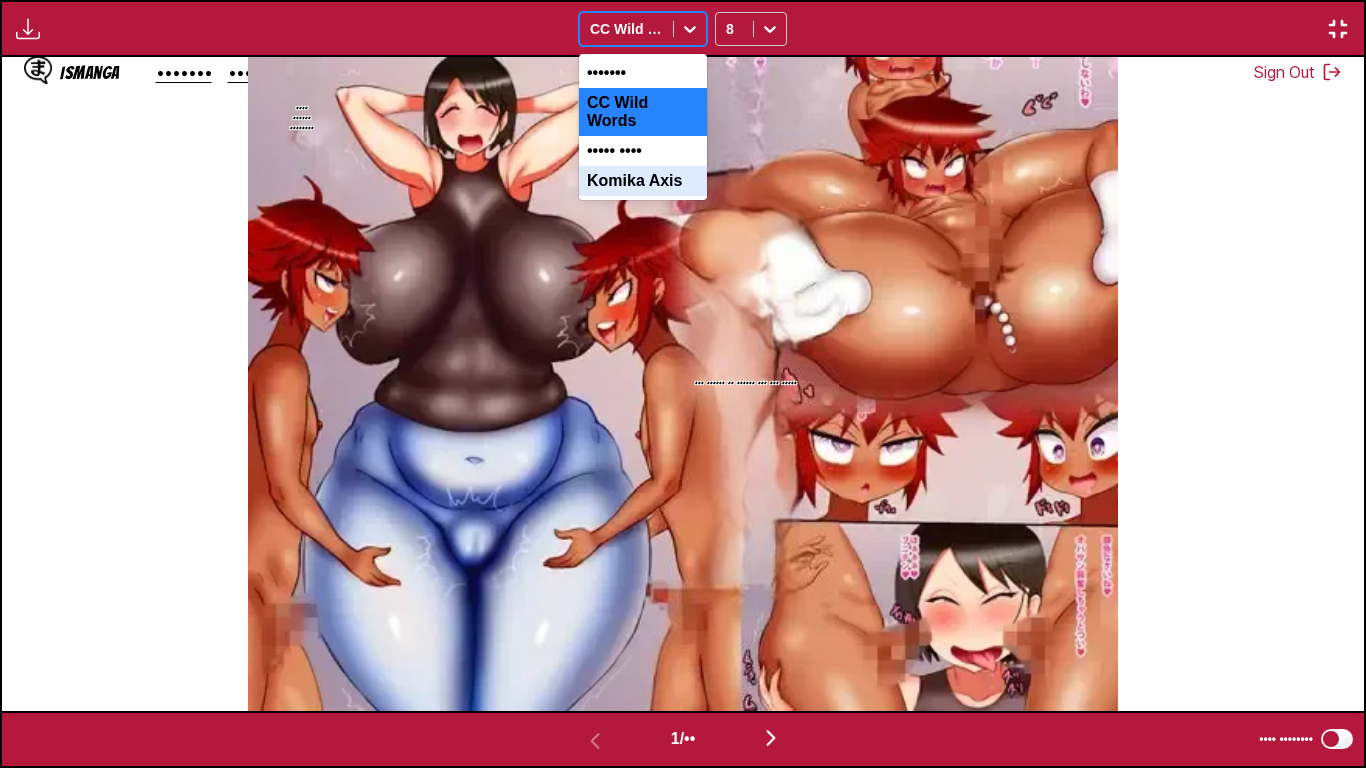 click on "Komika Axis" at bounding box center [643, 181] 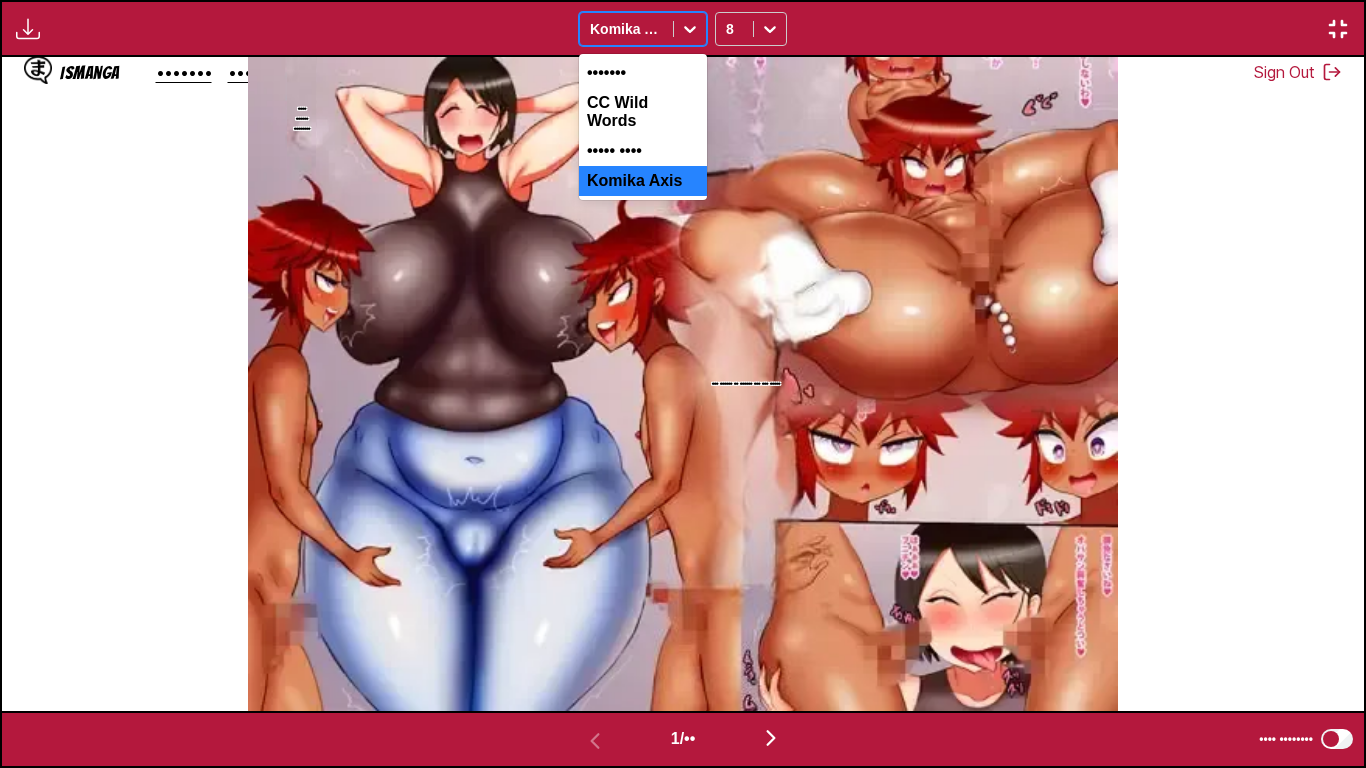 click at bounding box center (690, 29) 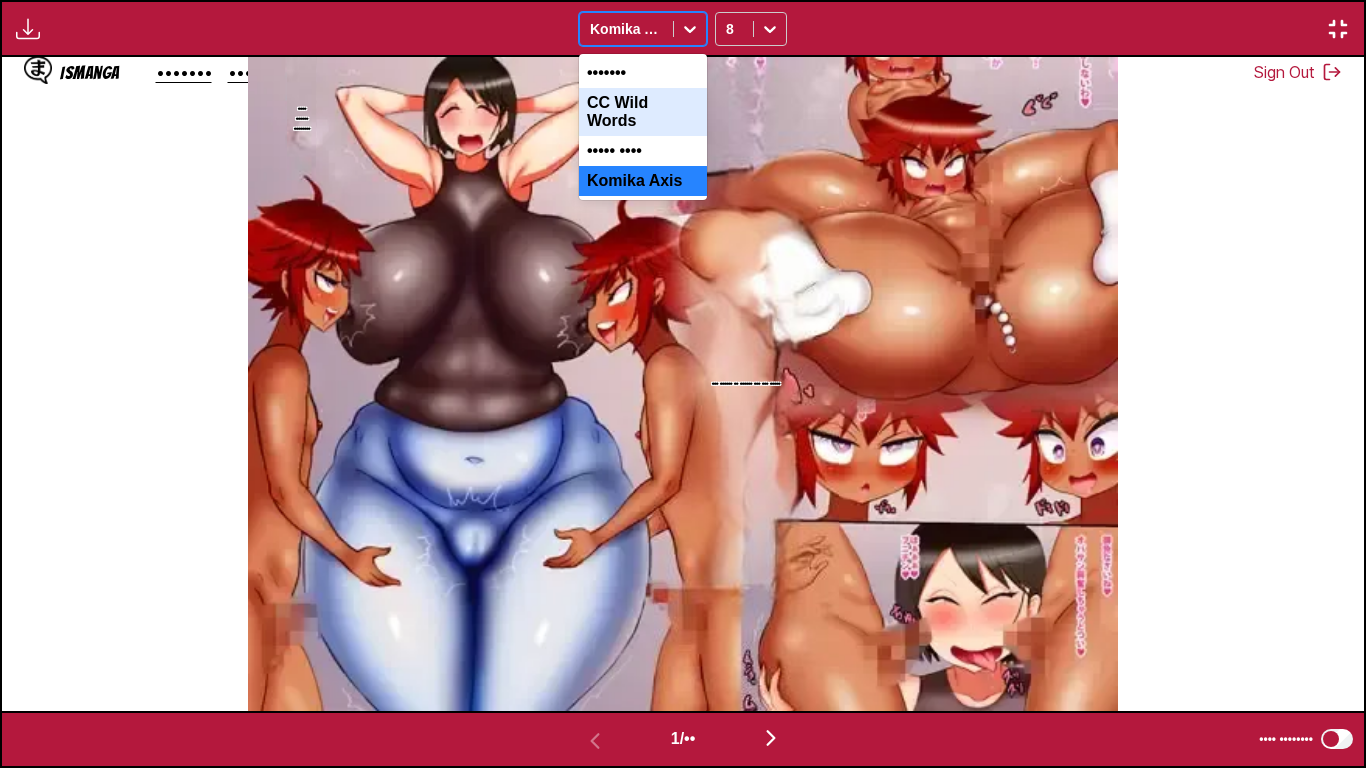 click on "CC Wild Words" at bounding box center (643, 112) 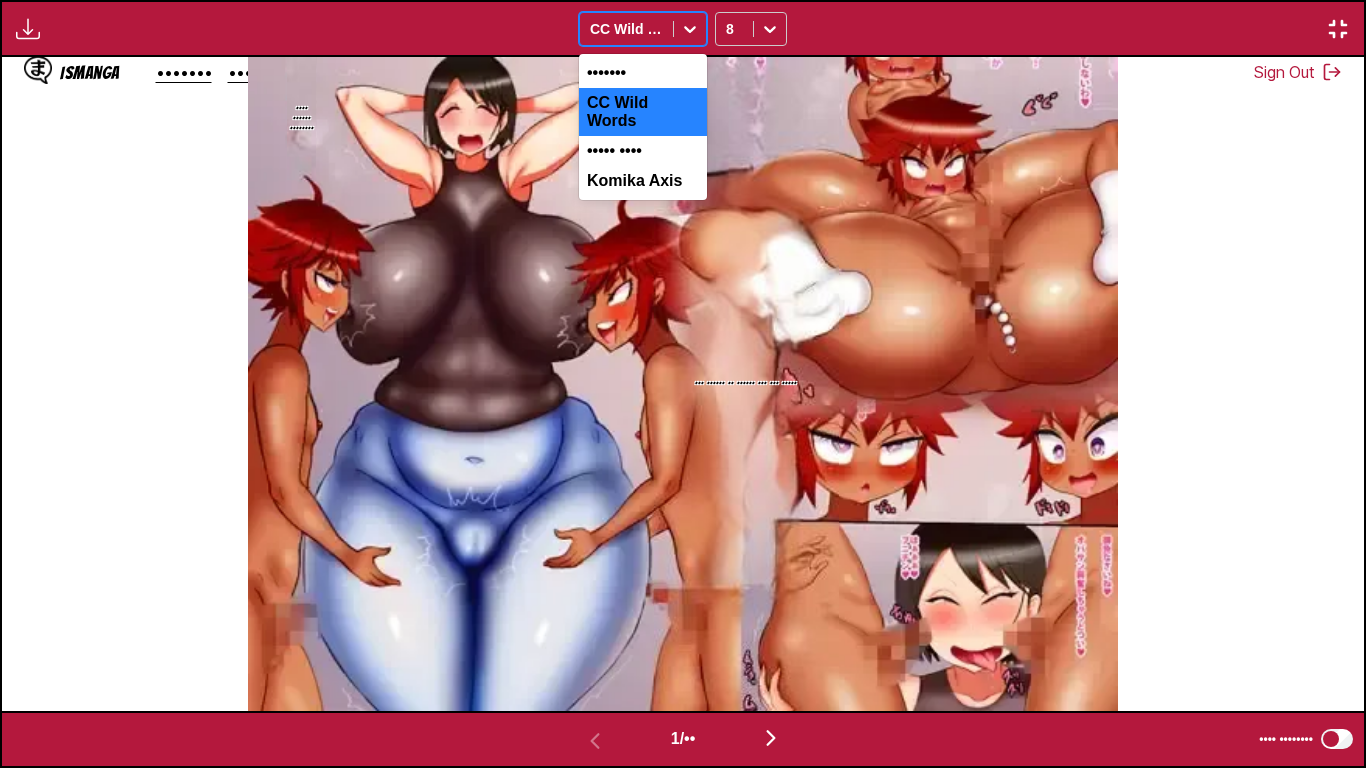 click at bounding box center [690, 29] 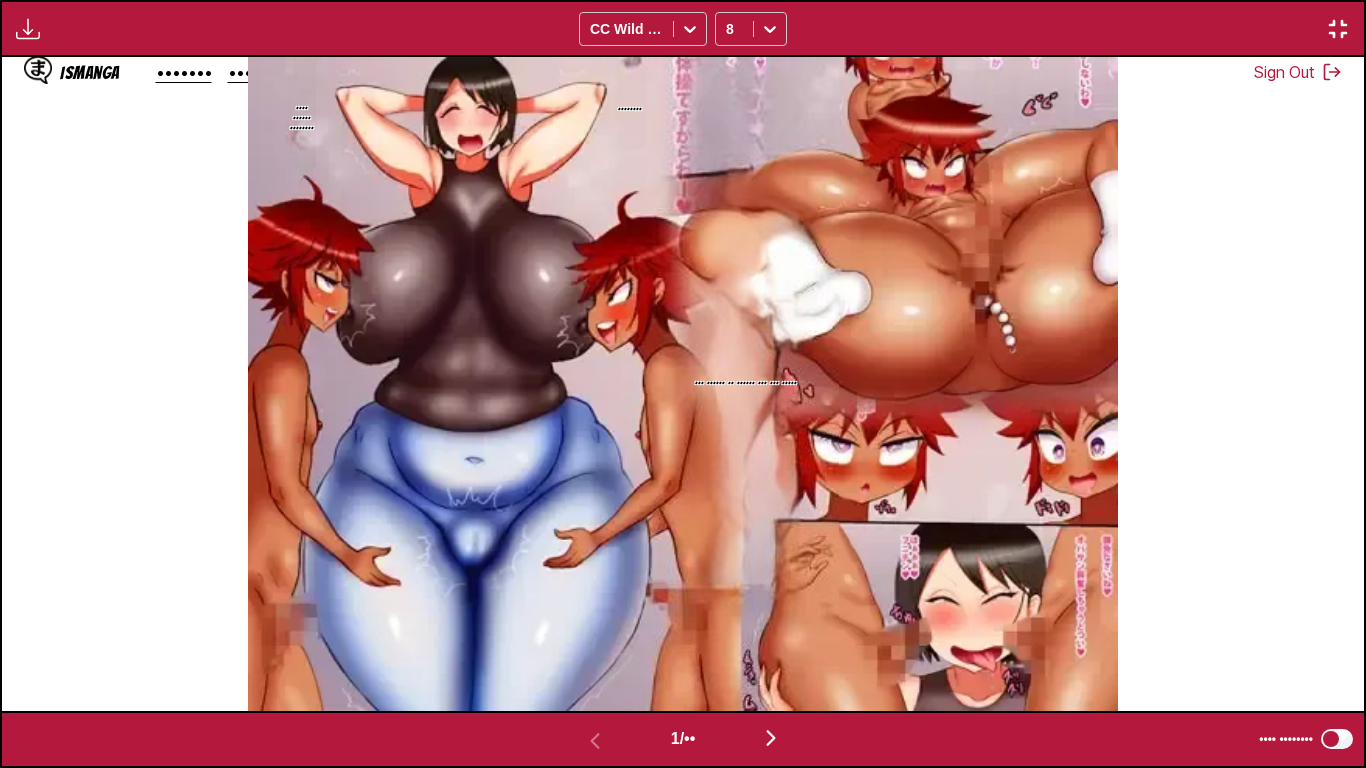 click at bounding box center (28, 29) 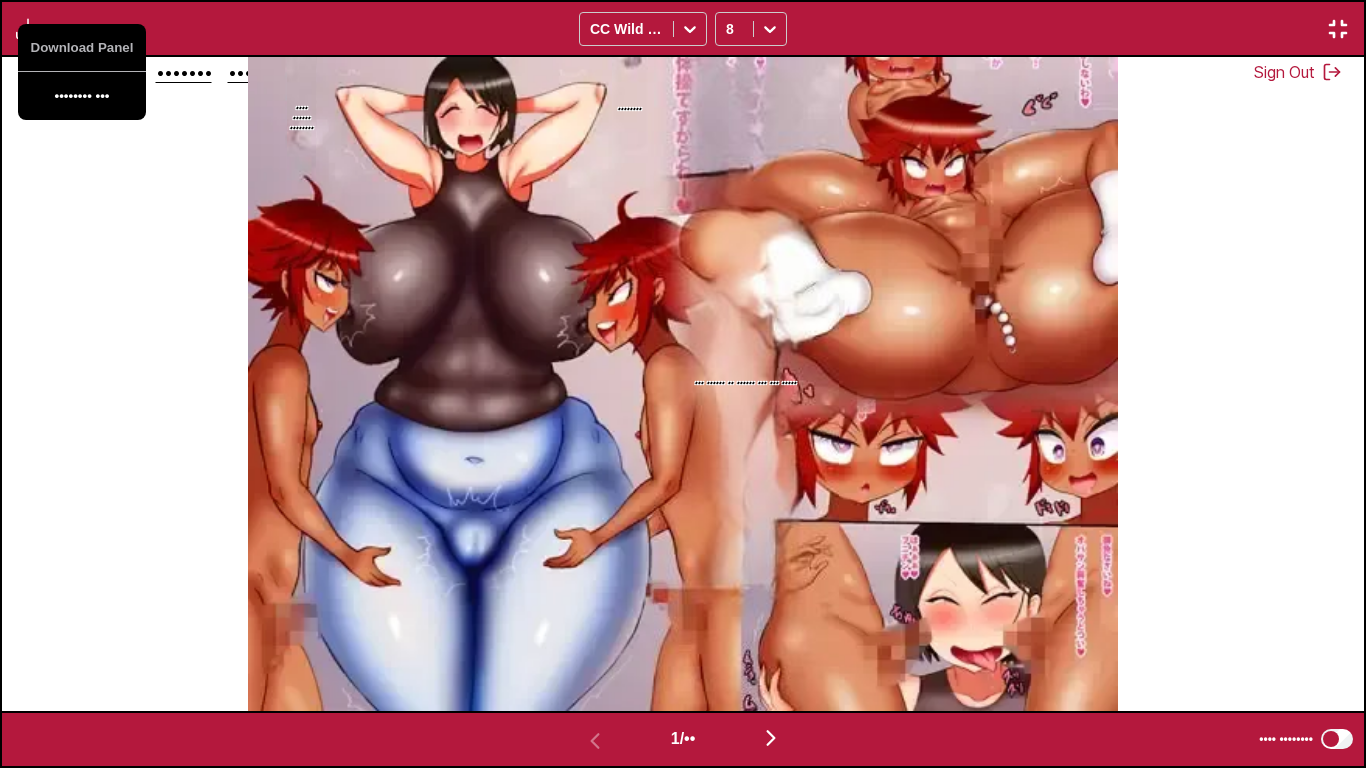 click on "•••••••• •••" at bounding box center [82, 96] 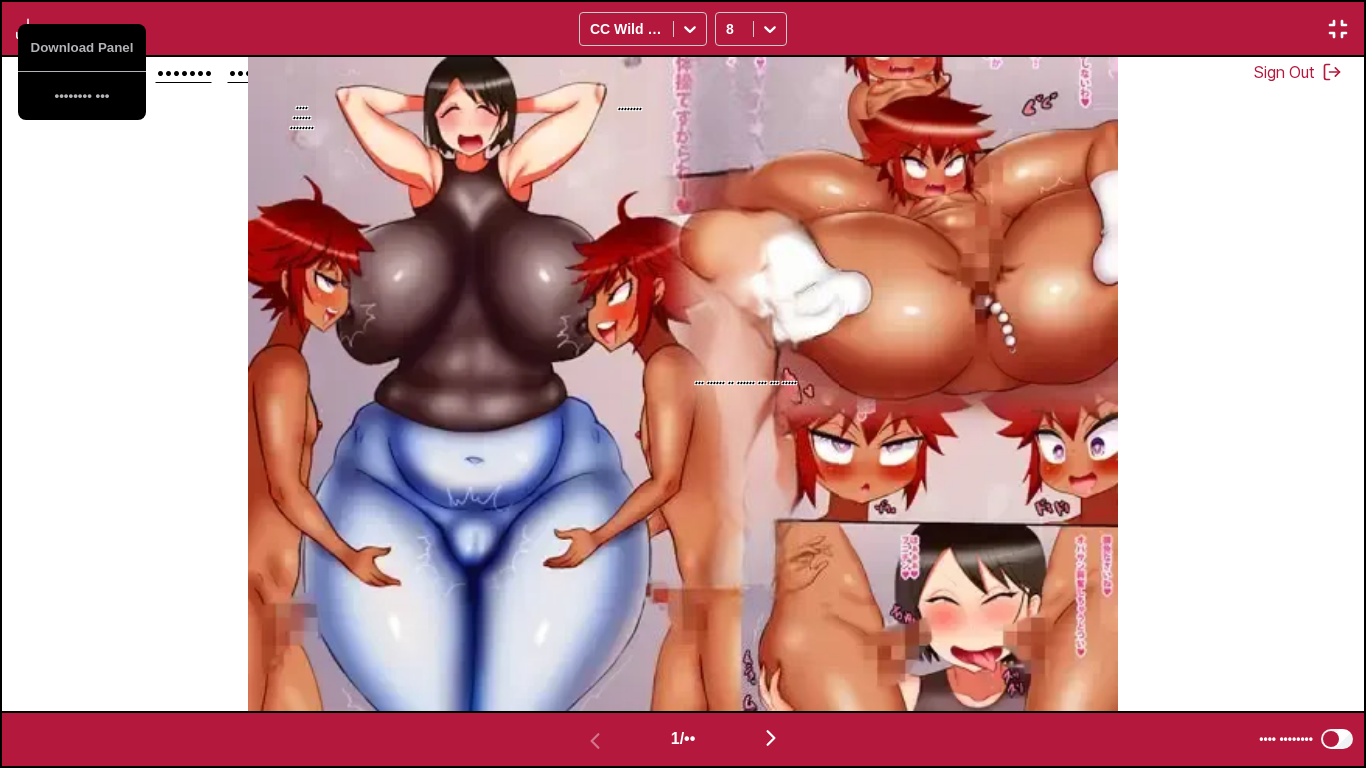 click on "•••••••• ••••• •••••••• ••• •• •••• ••••• •" at bounding box center [683, 28] 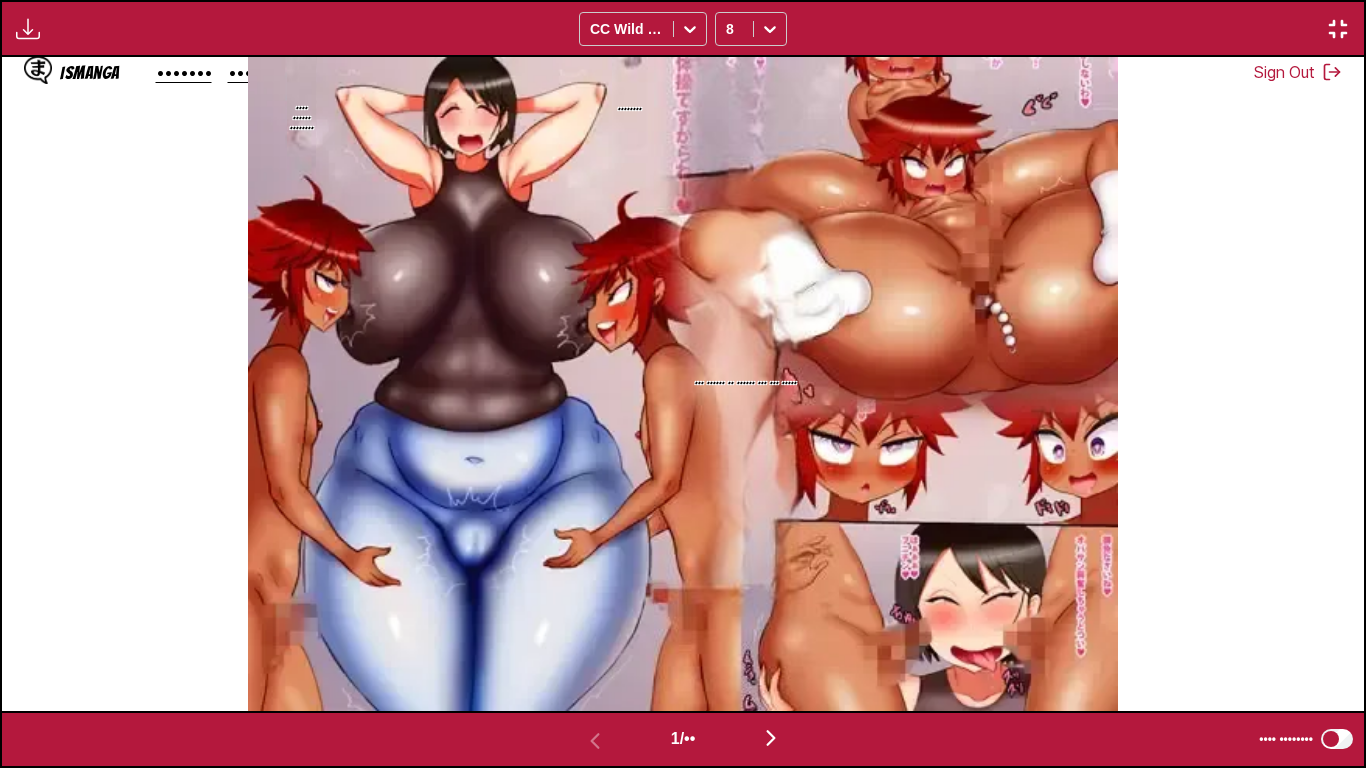 click at bounding box center [1338, 29] 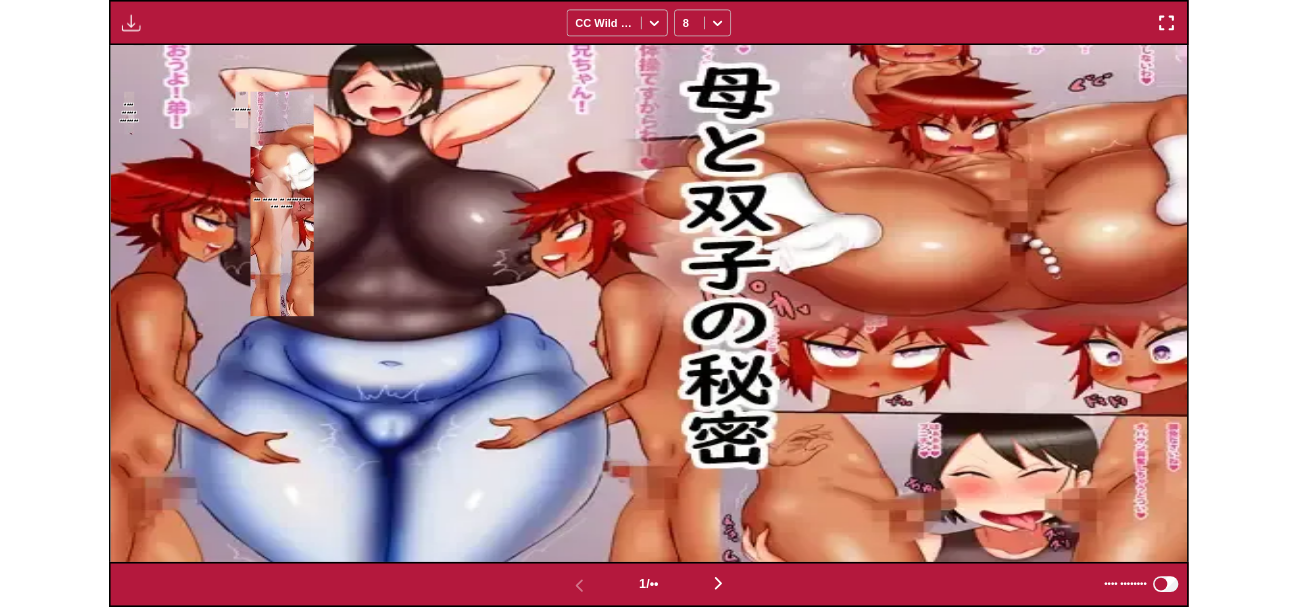 scroll, scrollTop: 523, scrollLeft: 0, axis: vertical 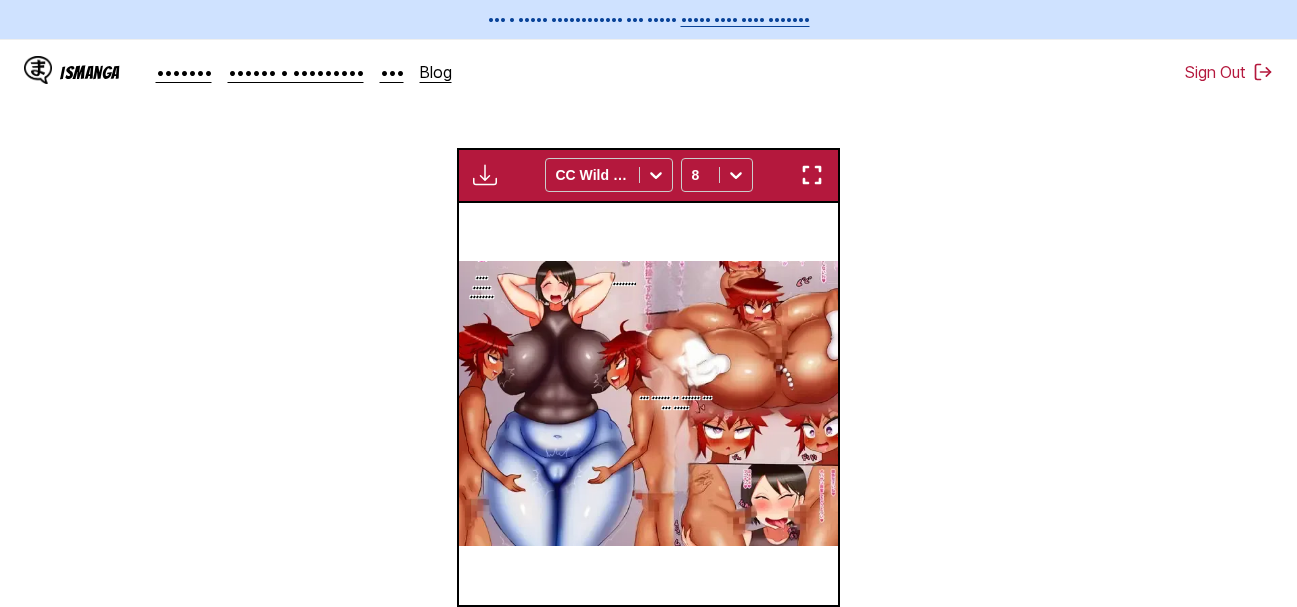 drag, startPoint x: 1028, startPoint y: 349, endPoint x: 1017, endPoint y: 349, distance: 11 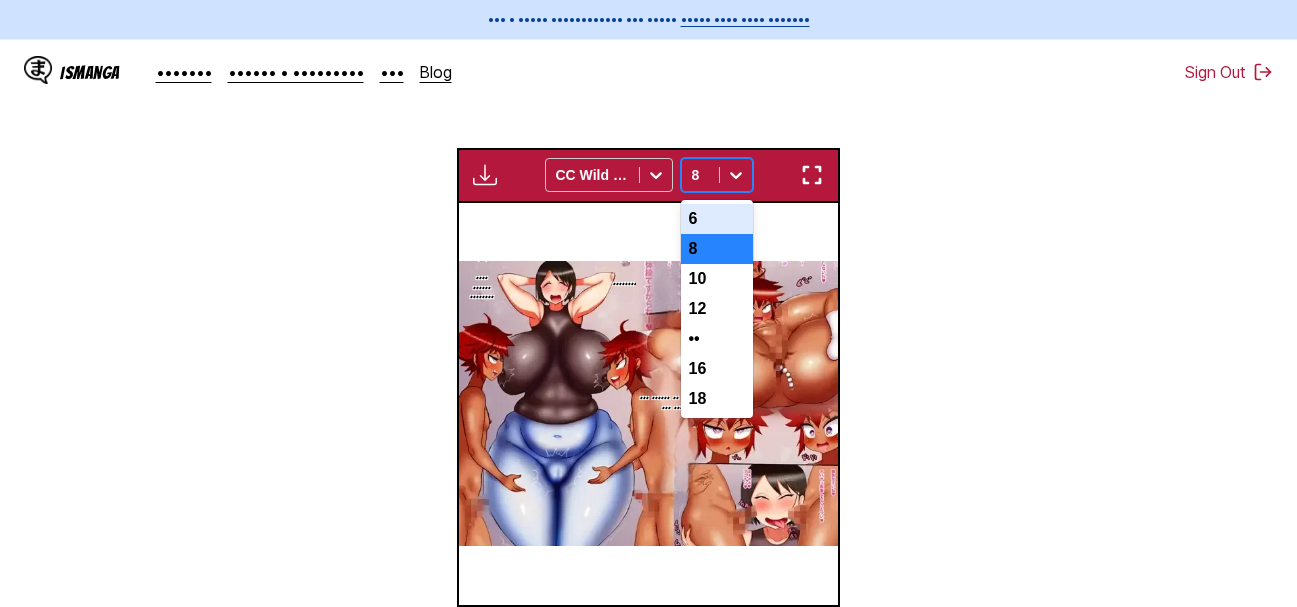 click at bounding box center [736, 175] 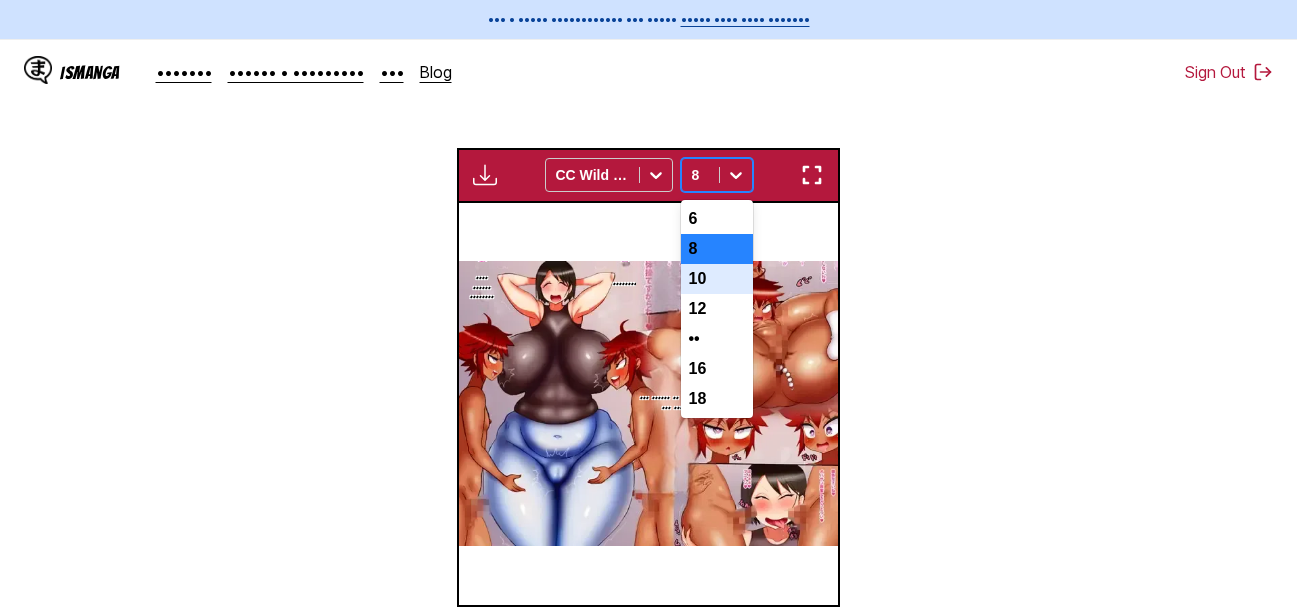 click on "10" at bounding box center [717, 279] 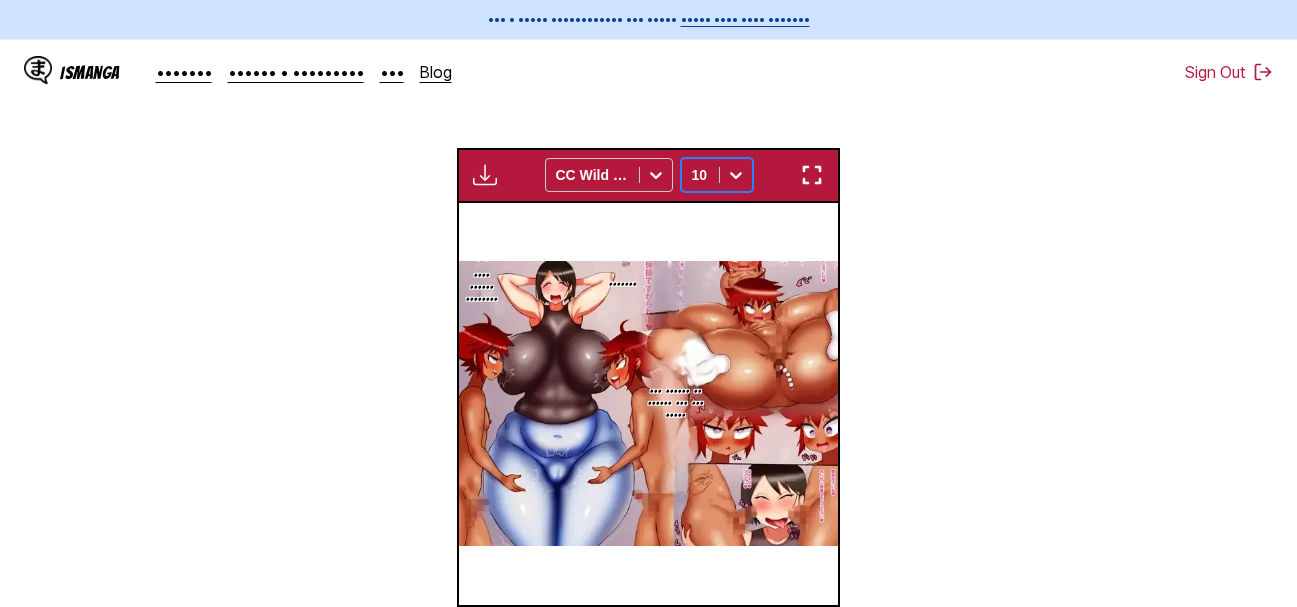 click on "From Japanese To English Drop files here, or click to browse. Max file size: 5MB  •  Supported formats: JP(E)G, PNG, WEBP Download Panel Download All CC Wild Words option 10, selected. 10 Brother! Hey, little brother! The Secret of Mother and the Twins Kyaha ha!! Oh! You guys!! I'll be back! Tomorrow is the day we lose. Remember this, Sayoko! I'm going home. Mom, were you playing with the twins again? This isn't a game, this is gymnastics. Axe Whoops? Get out of my way, Hiroshi-nii! Get out of my way, hironiichan! Right now, of course. It's going well. I used to play a lot before You used to play with Kouichi and those kids all the time. A distant childhood friend of yours is in a different grade, no matter what. …But I'm sure the three of us will play together again someday. Ta Sooner or later. Gueheh… What about you? Well, by then Mom will be playing with the twins like crazy. I'll make sure you two are perfect friends for Kouichi so leave it to me! I don't really know, but try not to overdo it… 1" at bounding box center (648, 227) 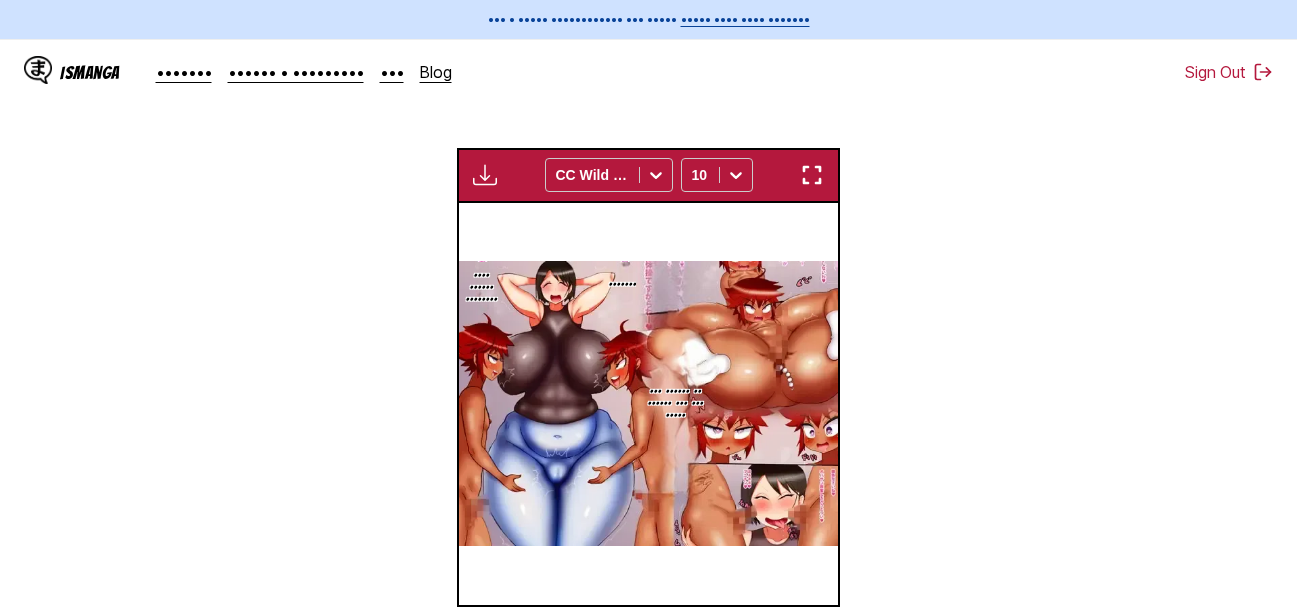 click at bounding box center (485, 175) 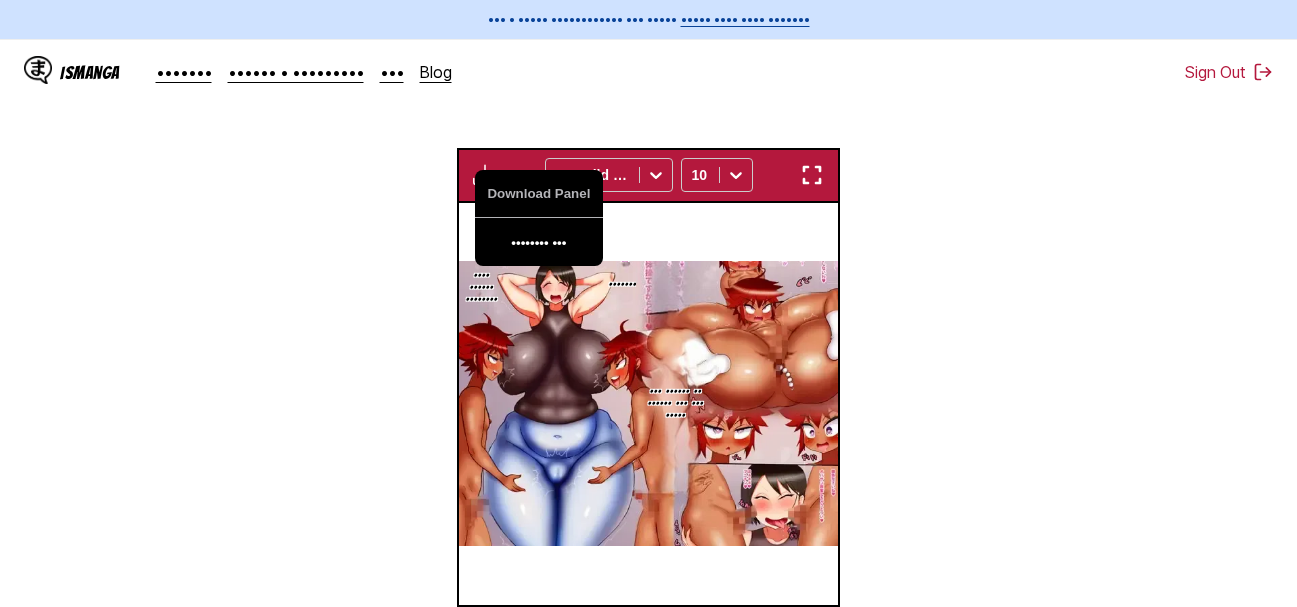 click on "Download All" at bounding box center (539, 242) 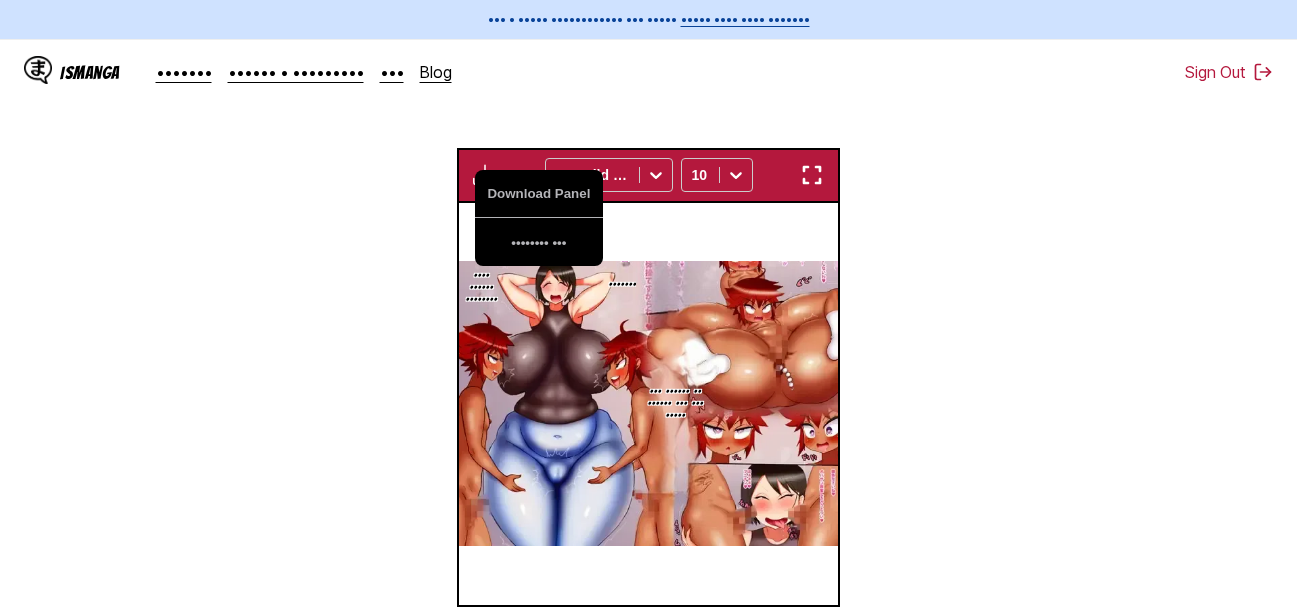 click on "From Japanese To English Drop files here, or click to browse. Max file size: 5MB  •  Supported formats: JP(E)G, PNG, WEBP Download Panel Download All CC Wild Words 10 Brother! Hey, little brother! The Secret of Mother and the Twins Kyaha ha!! Oh! You guys!! I'll be back! Tomorrow is the day we lose. Remember this, Sayoko! I'm going home. Mom, were you playing with the twins again? This isn't a game, this is gymnastics. Axe Whoops? Get out of my way, Hiroshi-nii! Get out of my way, hironiichan! Right now, of course. It's going well. I used to play a lot before You used to play with Kouichi and those kids all the time. A distant childhood friend of yours is in a different grade, no matter what. …But I'm sure the three of us will play together again someday. Ta Sooner or later. Gueheh… What about you? Well, by then Mom will be playing with the twins like crazy. I'll make sure you two are perfect friends for Kouichi so leave it to me! I don't really know, but try not to overdo it… Yes, ma'am. Ohohh… 1" at bounding box center [648, 227] 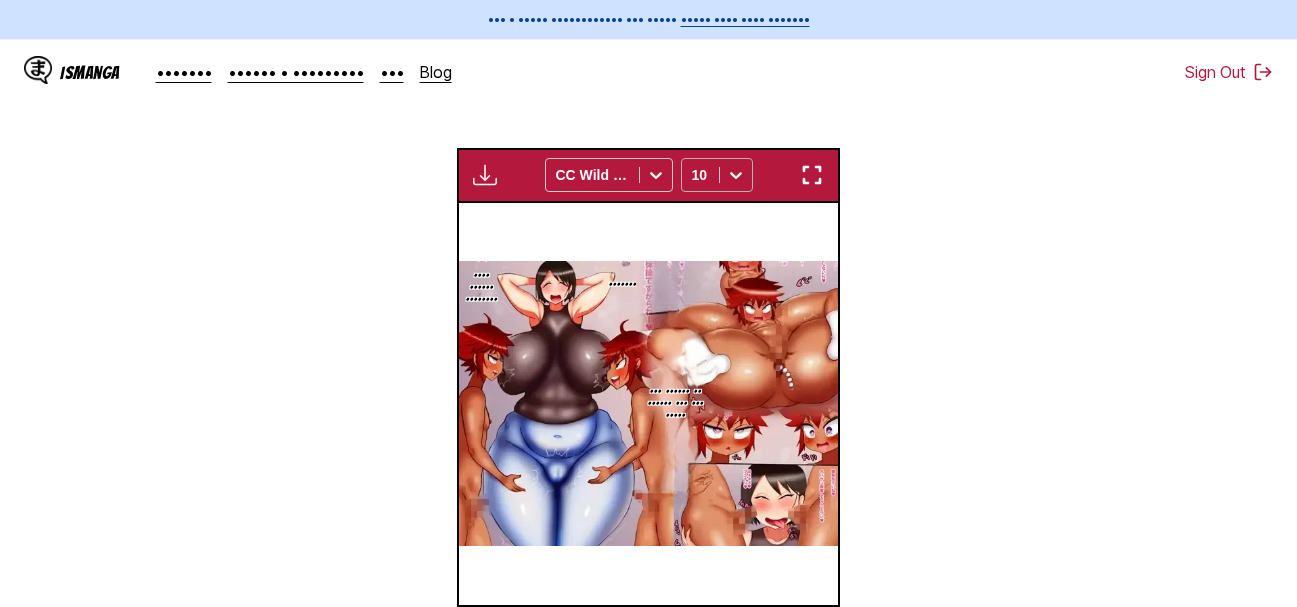 click at bounding box center (736, 175) 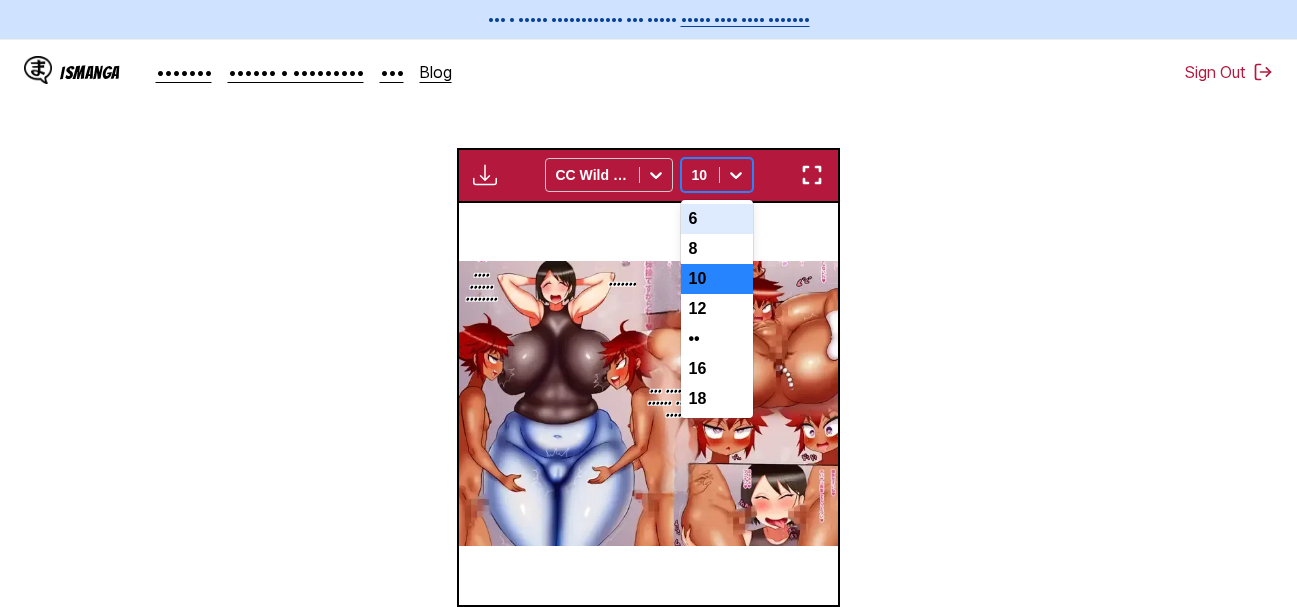 click at bounding box center (700, 175) 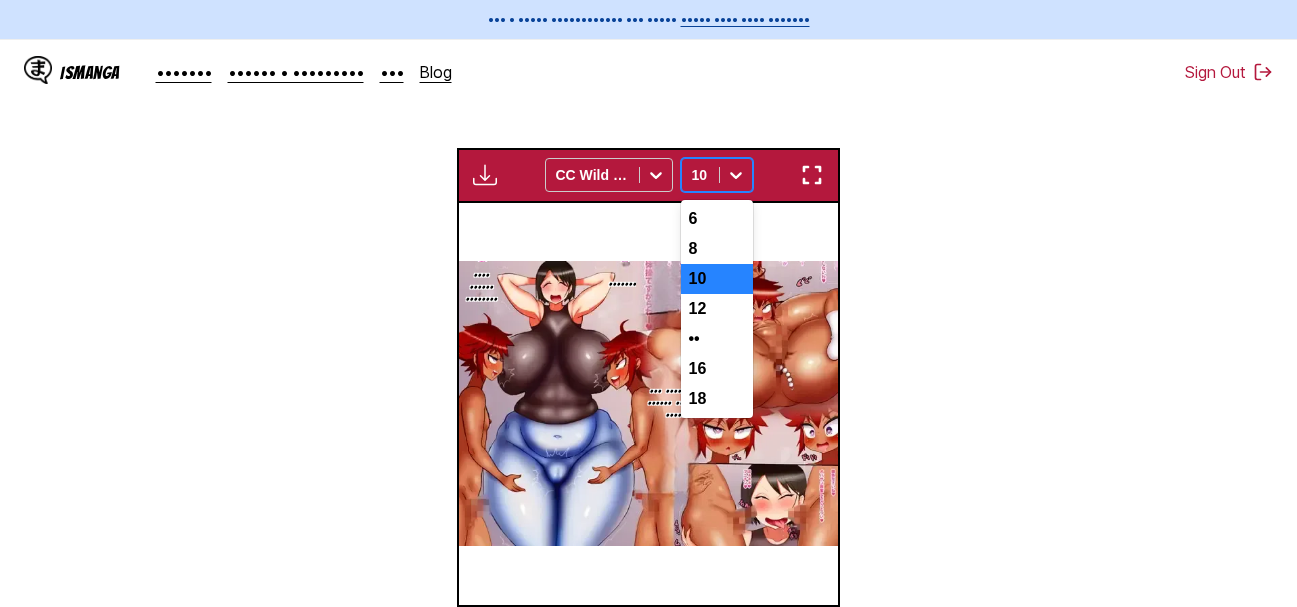 drag, startPoint x: 706, startPoint y: 178, endPoint x: 716, endPoint y: 182, distance: 10.770329 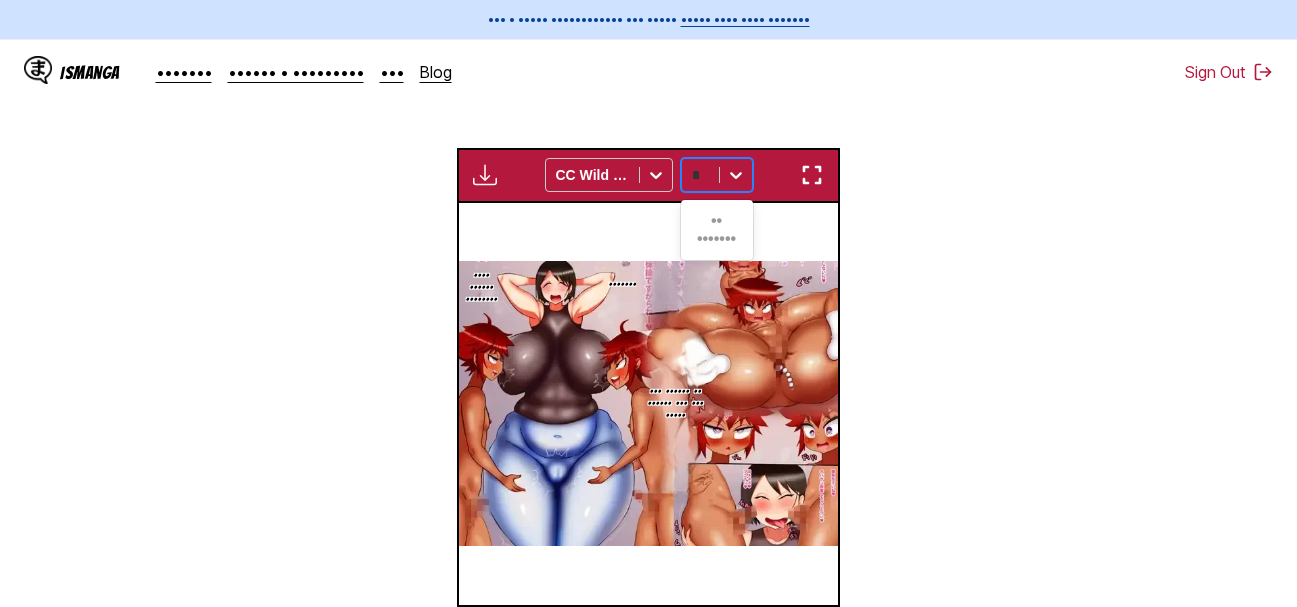 type on "*" 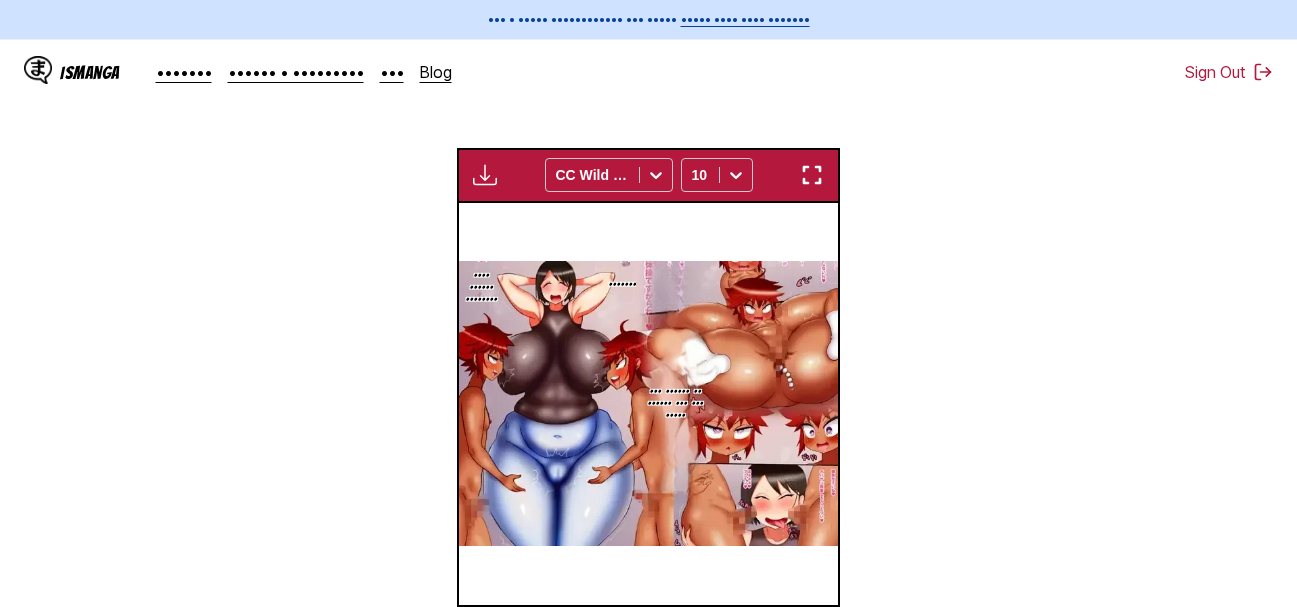 click on "From Japanese To English Drop files here, or click to browse. Max file size: 5MB  •  Supported formats: JP(E)G, PNG, WEBP Download Panel Download All CC Wild Words 10 Brother! Hey, little brother! The Secret of Mother and the Twins Kyaha ha!! Oh! You guys!! I'll be back! Tomorrow is the day we lose. Remember this, Sayoko! I'm going home. Mom, were you playing with the twins again? This isn't a game, this is gymnastics. Axe Whoops? Get out of my way, Hiroshi-nii! Get out of my way, hironiichan! Right now, of course. It's going well. I used to play a lot before You used to play with Kouichi and those kids all the time. A distant childhood friend of yours is in a different grade, no matter what. …But I'm sure the three of us will play together again someday. Ta Sooner or later. Gueheh… What about you? Well, by then Mom will be playing with the twins like crazy. I'll make sure you two are perfect friends for Kouichi so leave it to me! I don't really know, but try not to overdo it… Yes, ma'am. Ohohh… 1" at bounding box center (648, 227) 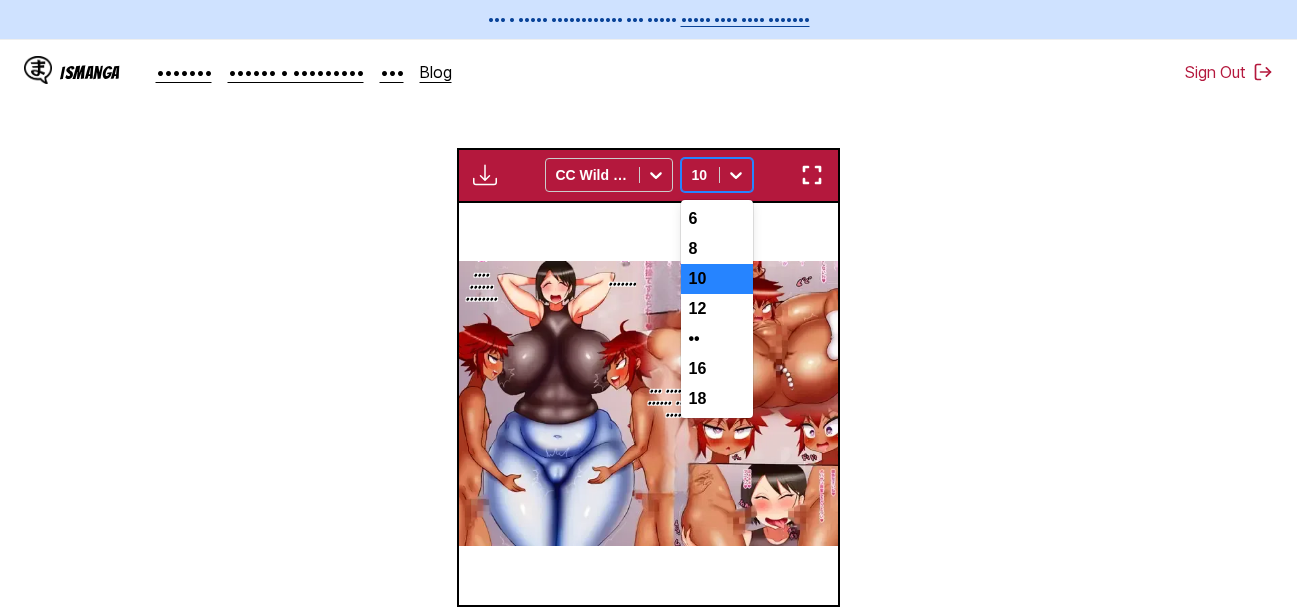 click at bounding box center [736, 175] 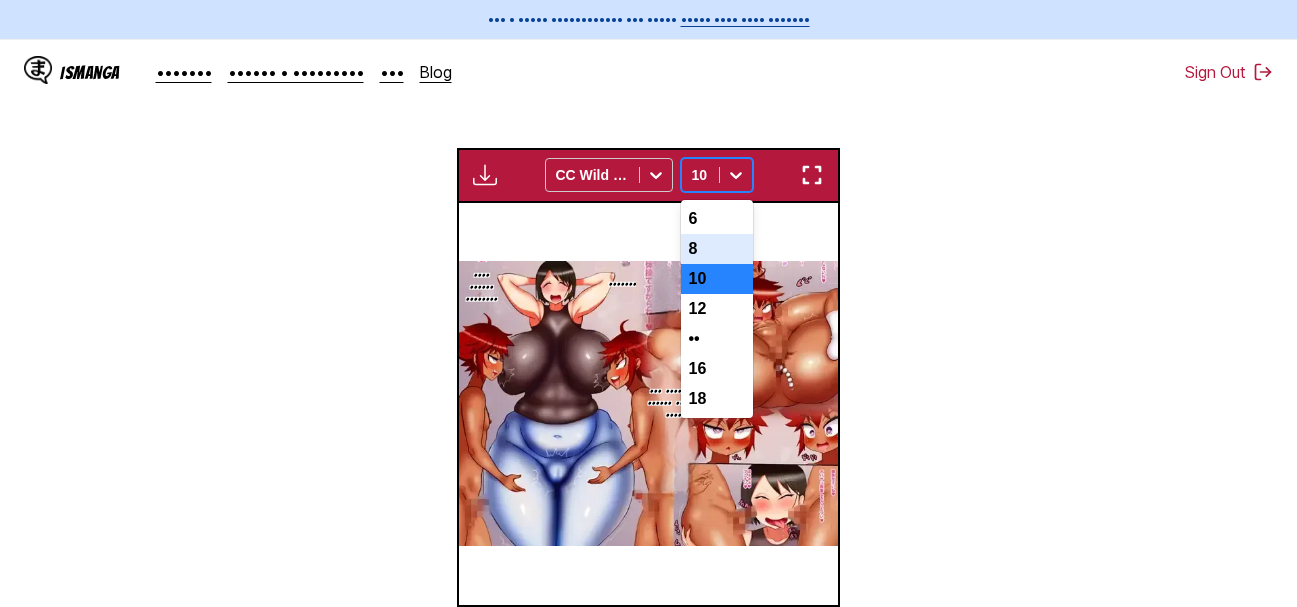 click on "8" at bounding box center (717, 249) 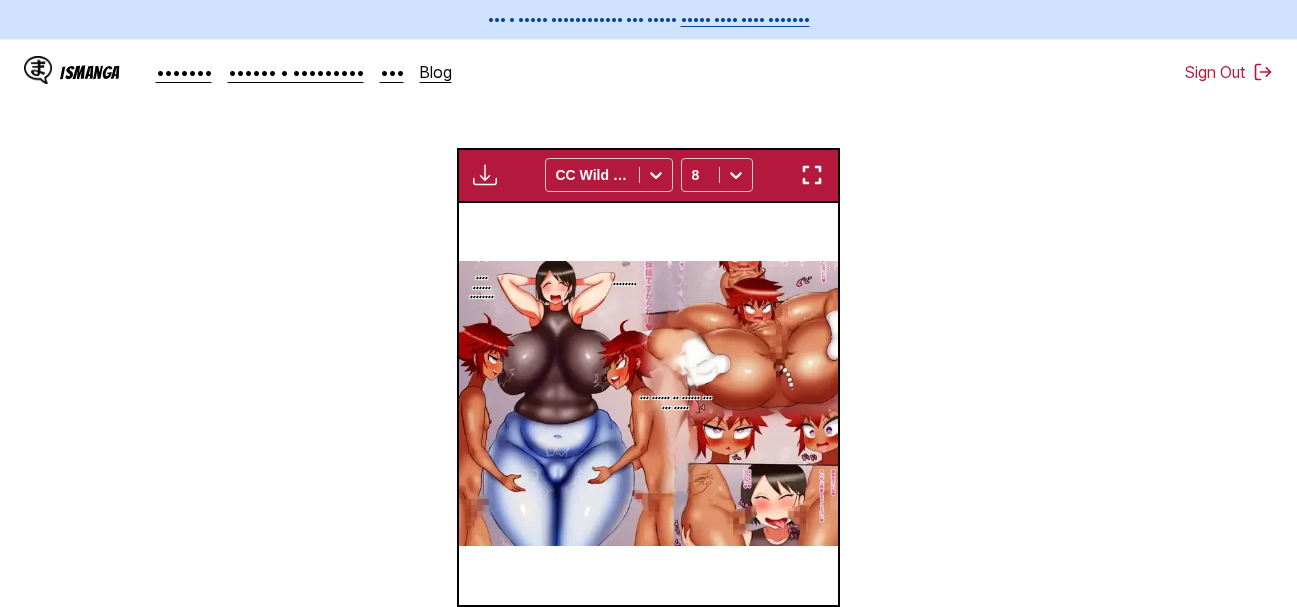 click on "From Japanese To English Drop files here, or click to browse. Max file size: 5MB  •  Supported formats: JP(E)G, PNG, WEBP Download Panel Download All CC Wild Words 8 Brother! Hey, little brother! The Secret of Mother and the Twins Kyaha ha!! Oh! You guys!! I'll be back! Tomorrow is the day we lose. Remember this, Sayoko! I'm going home. Mom, were you playing with the twins again? This isn't a game, this is gymnastics. Axe Whoops? Get out of my way, Hiroshi-nii! Get out of my way, hironiichan! Right now, of course. It's going well. I used to play a lot before You used to play with Kouichi and those kids all the time. A distant childhood friend of yours is in a different grade, no matter what. …But I'm sure the three of us will play together again someday. Ta Sooner or later. Gueheh… What about you? Well, by then Mom will be playing with the twins like crazy. I'll make sure you two are perfect friends for Kouichi so leave it to me! I don't really know, but try not to overdo it… Yes, ma'am. Ohohh… Ta" at bounding box center [648, 227] 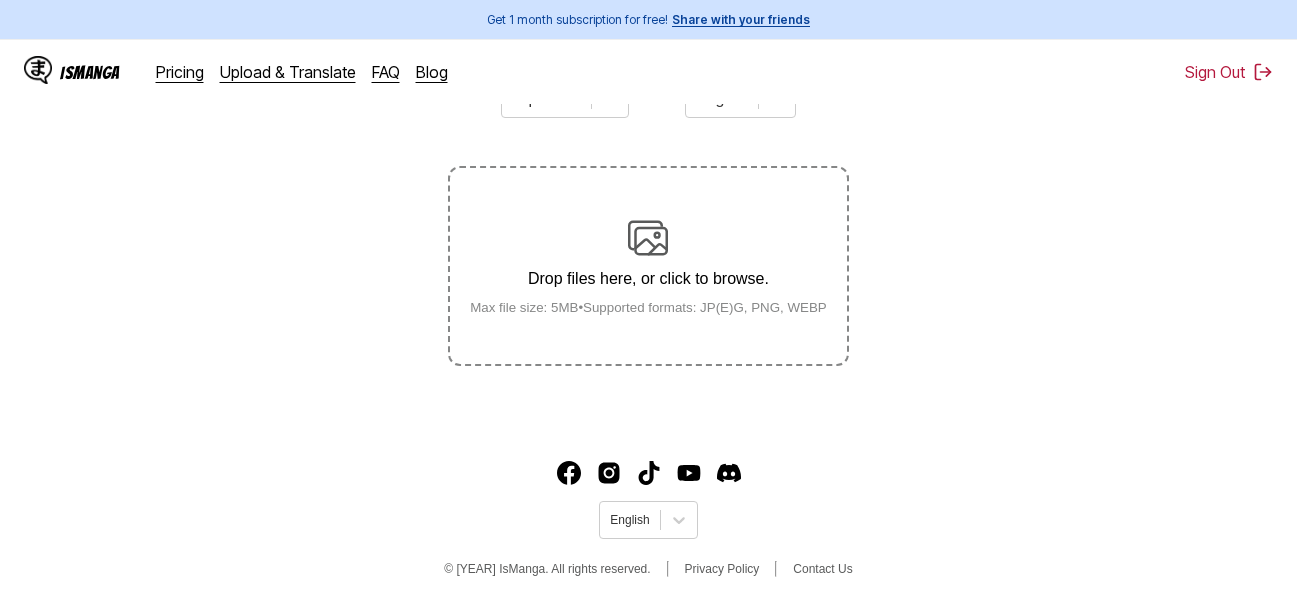 scroll, scrollTop: 257, scrollLeft: 0, axis: vertical 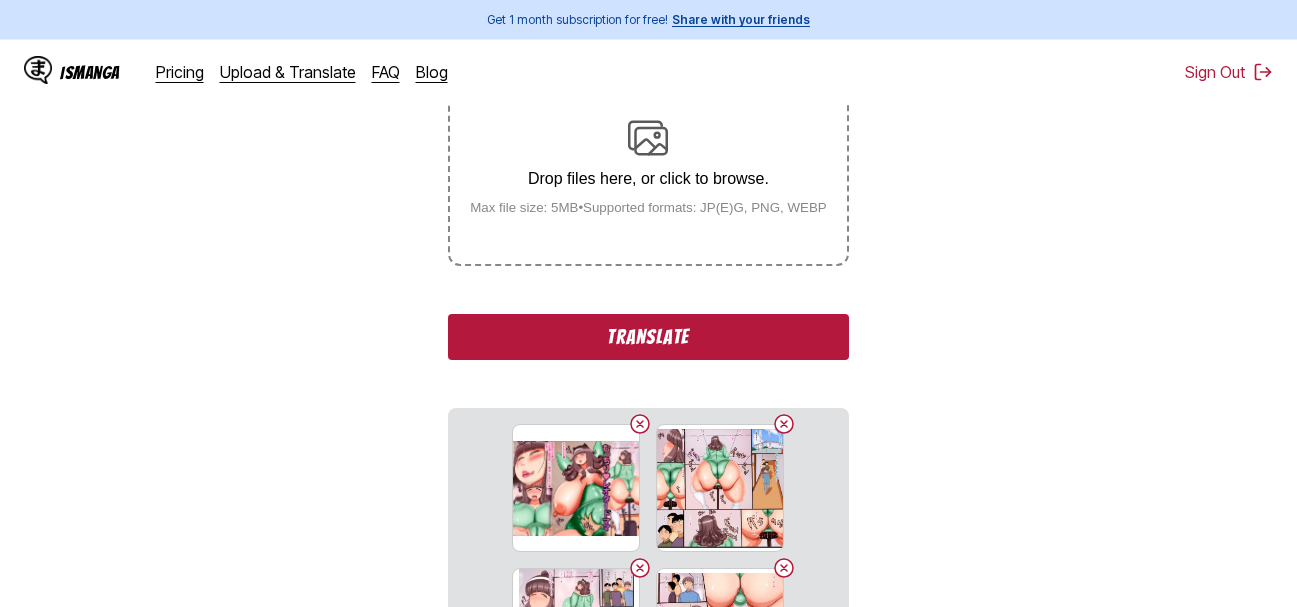 click on "Translate" at bounding box center [648, 337] 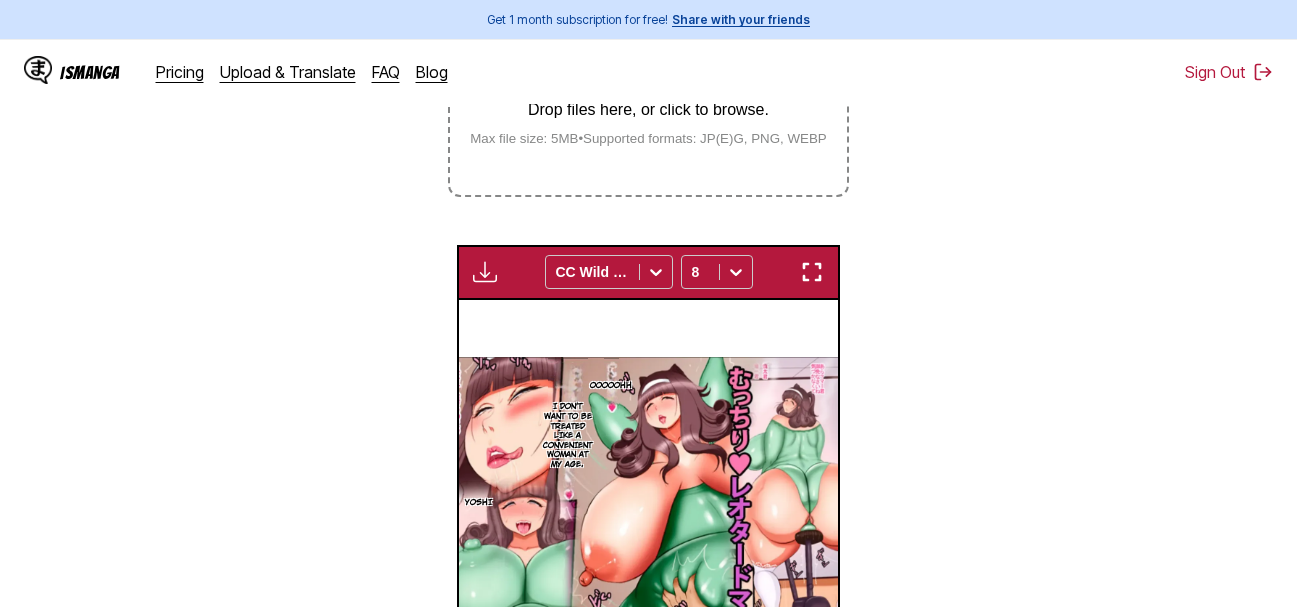 scroll, scrollTop: 500, scrollLeft: 0, axis: vertical 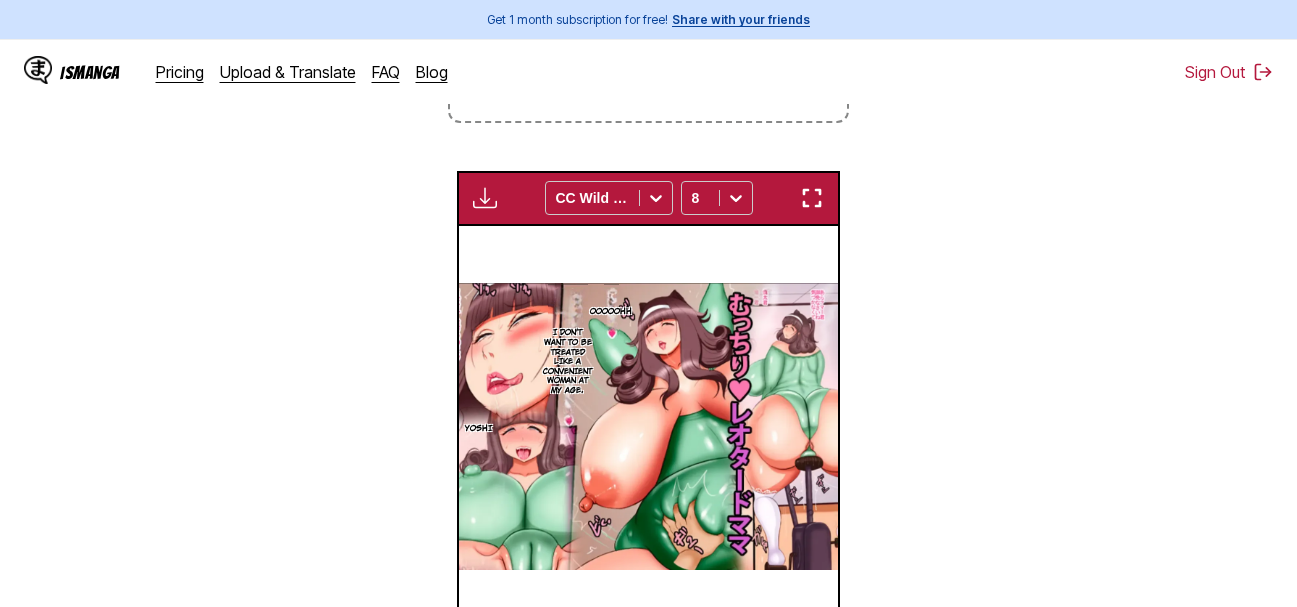 click at bounding box center [812, 198] 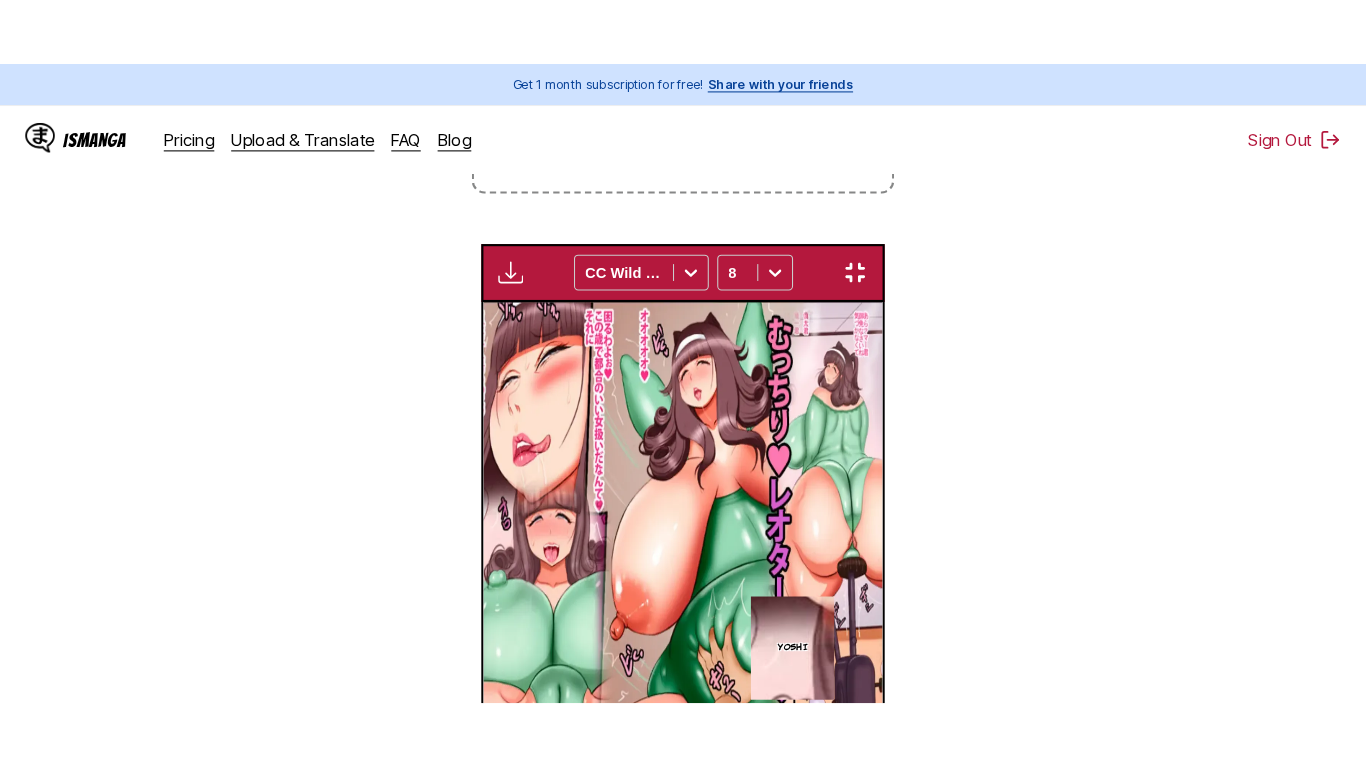 scroll, scrollTop: 241, scrollLeft: 0, axis: vertical 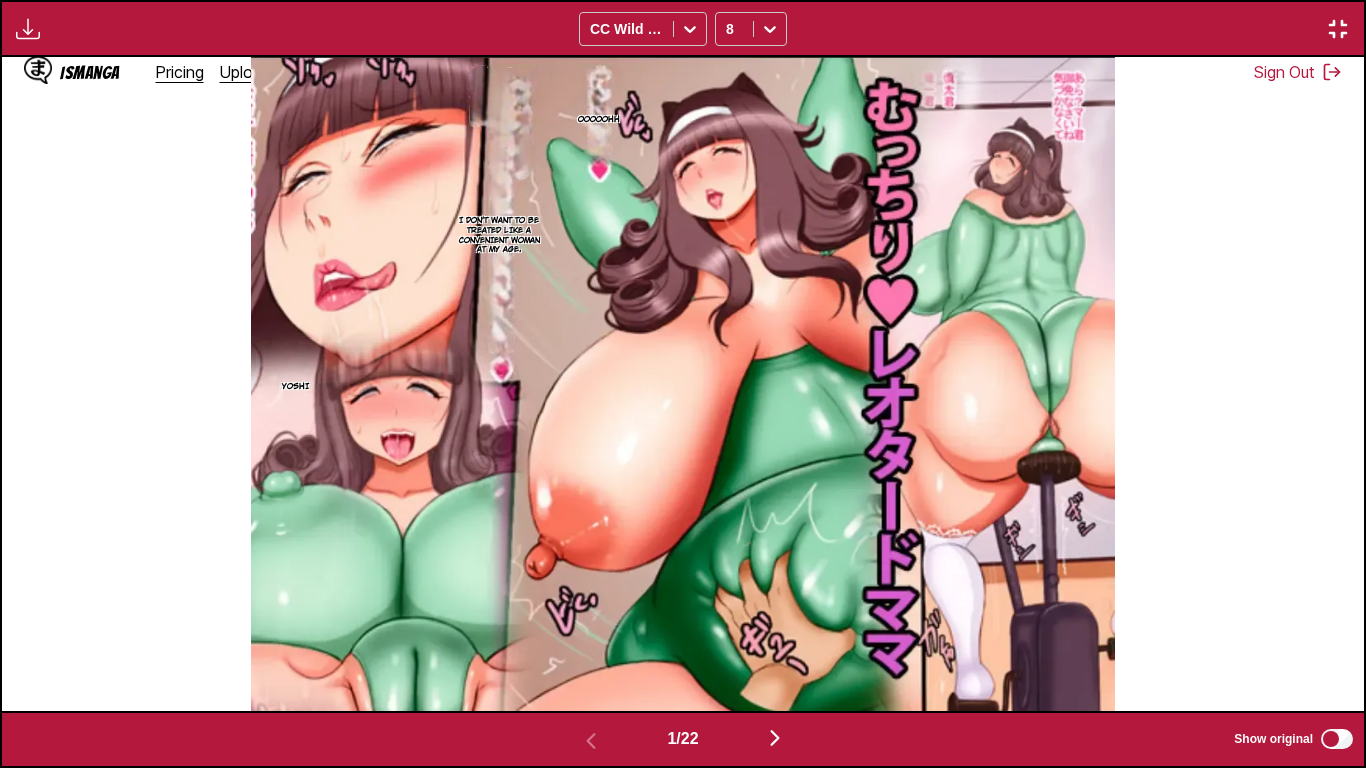 click at bounding box center [28, 29] 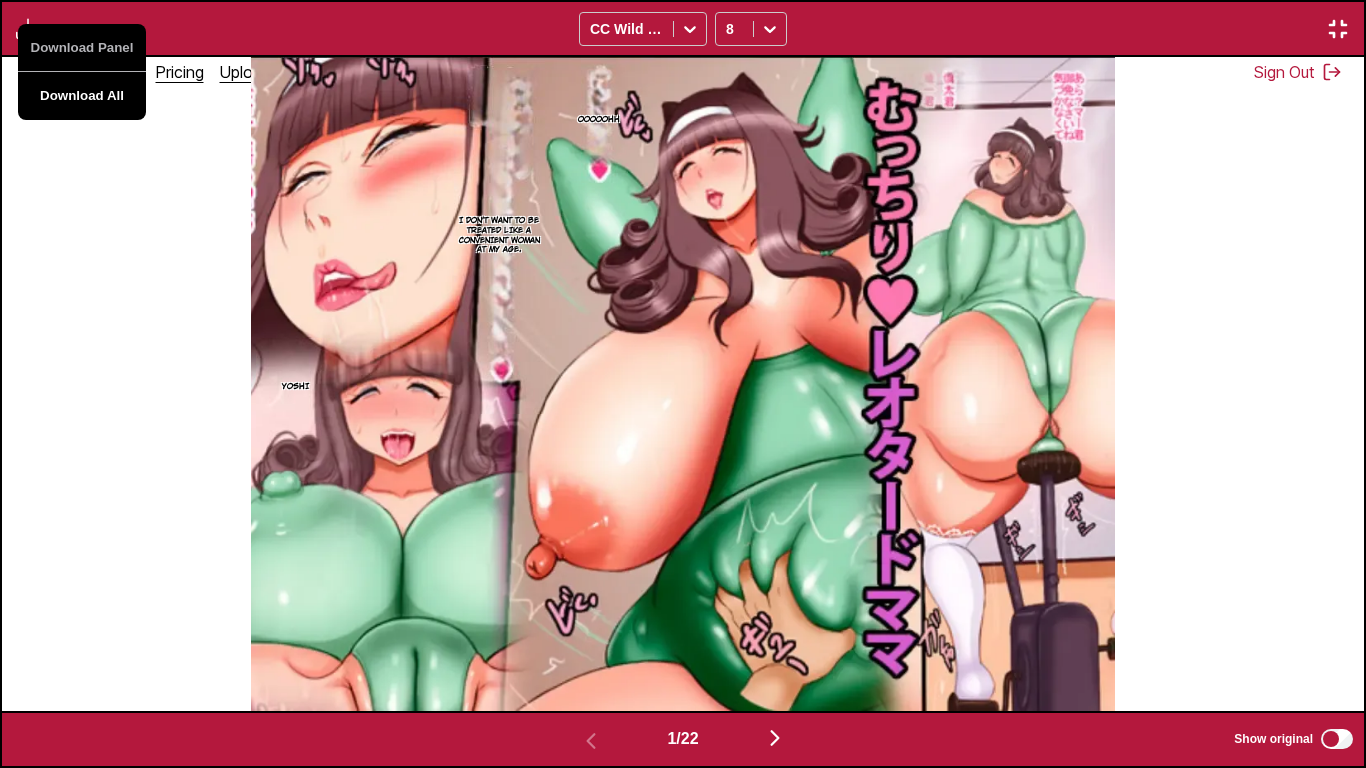 click on "•••••••• •••" at bounding box center (82, 96) 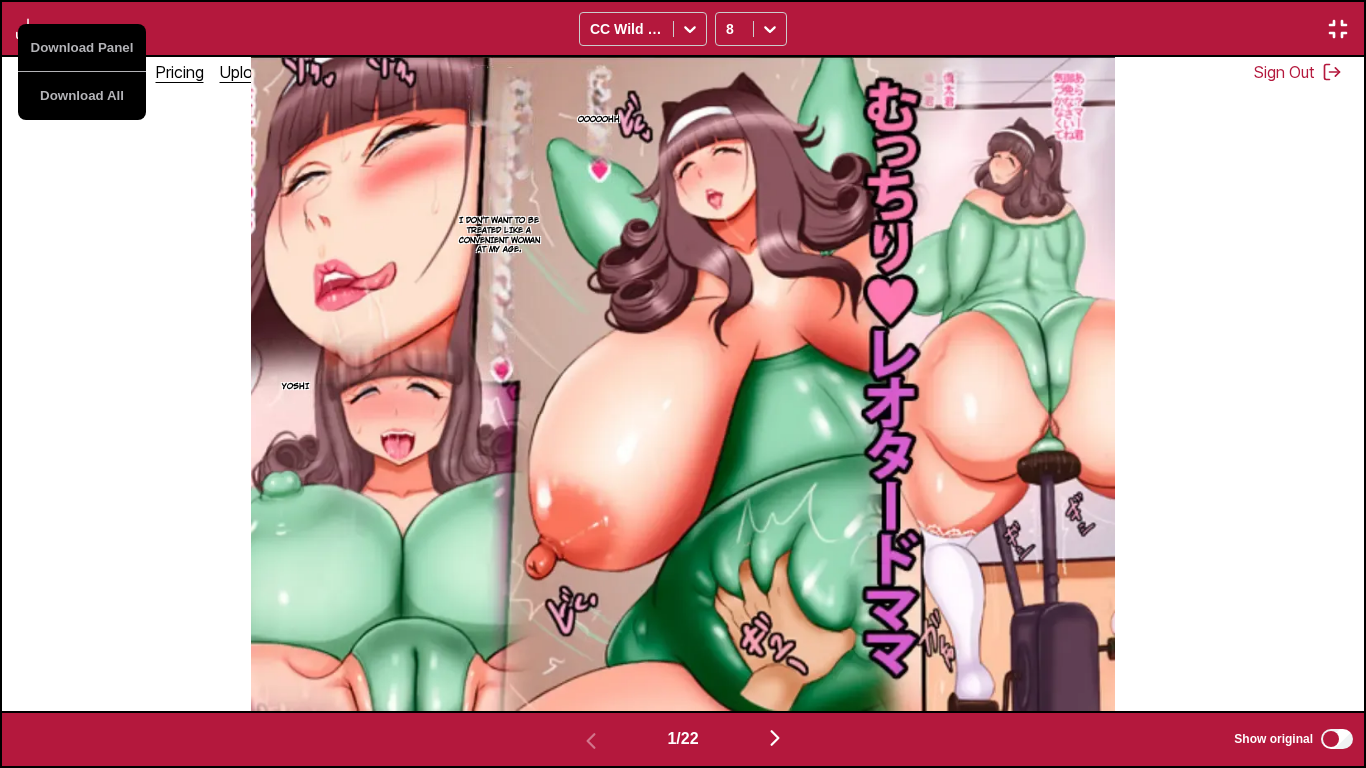 click on "Ooooohh I don't want to be treated like a convenient woman at my age. Yoshi" at bounding box center (683, 383) 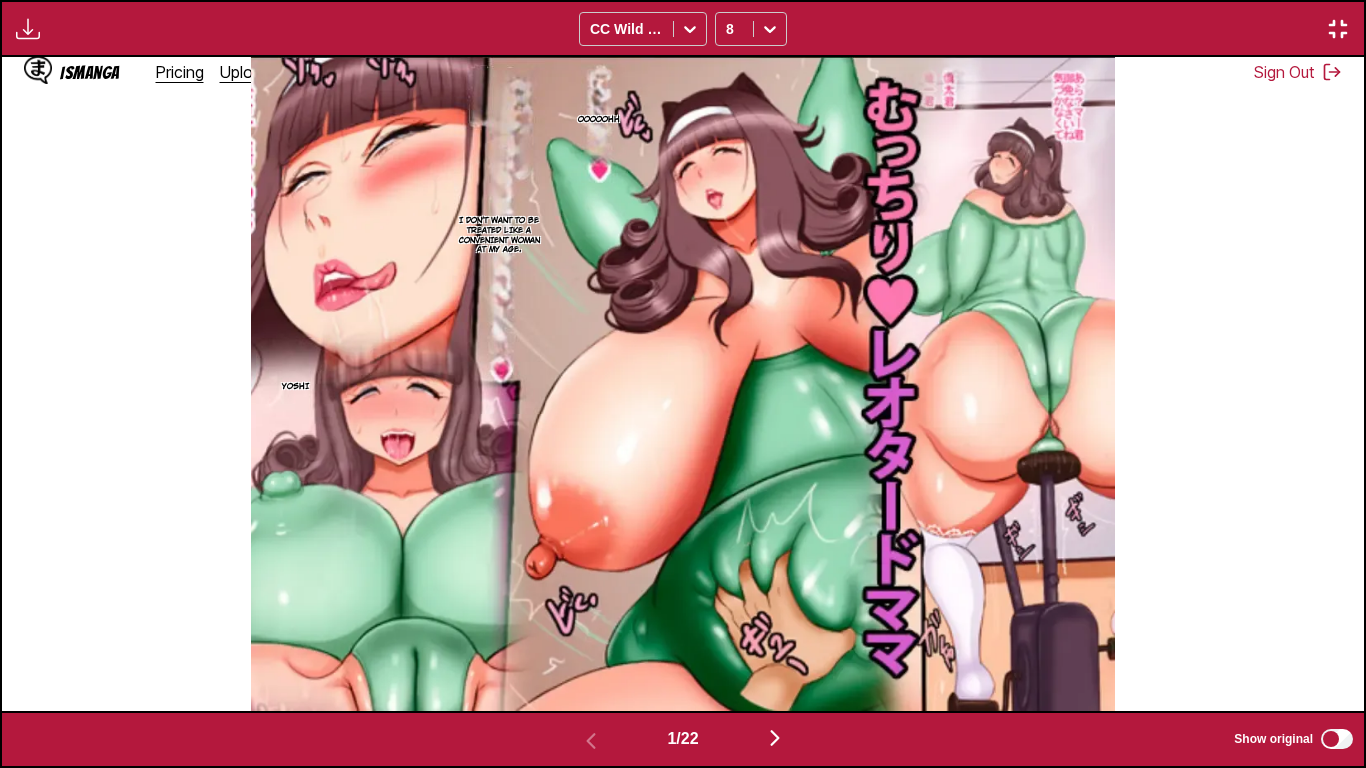 click at bounding box center [1338, 29] 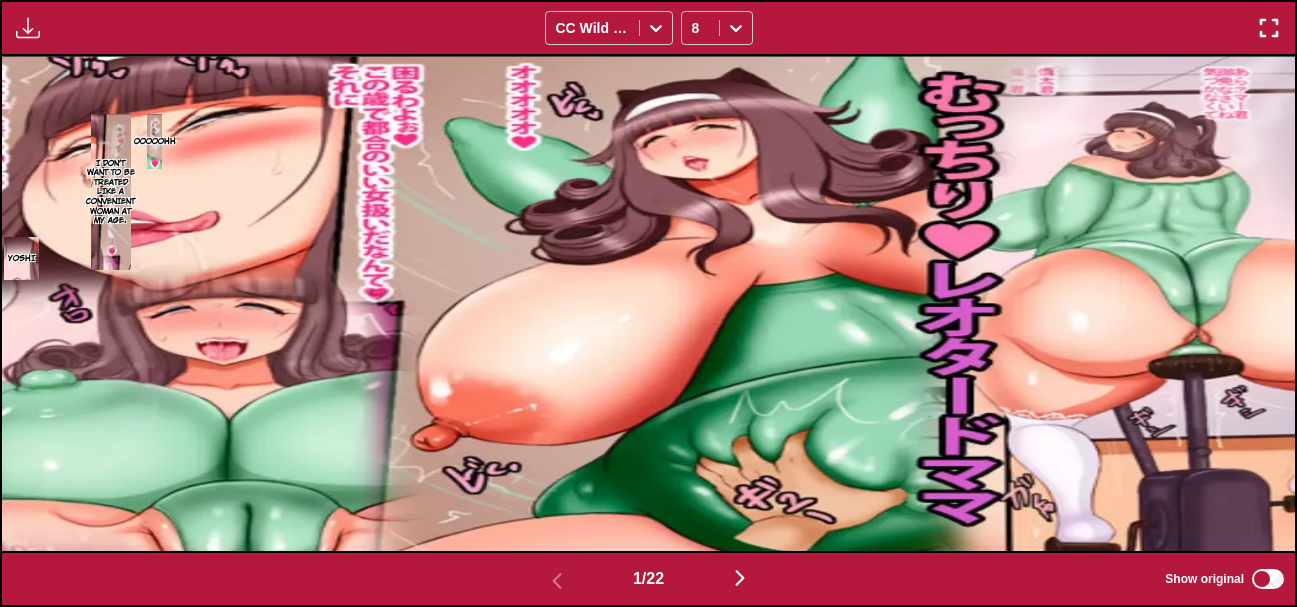 scroll, scrollTop: 0, scrollLeft: 0, axis: both 